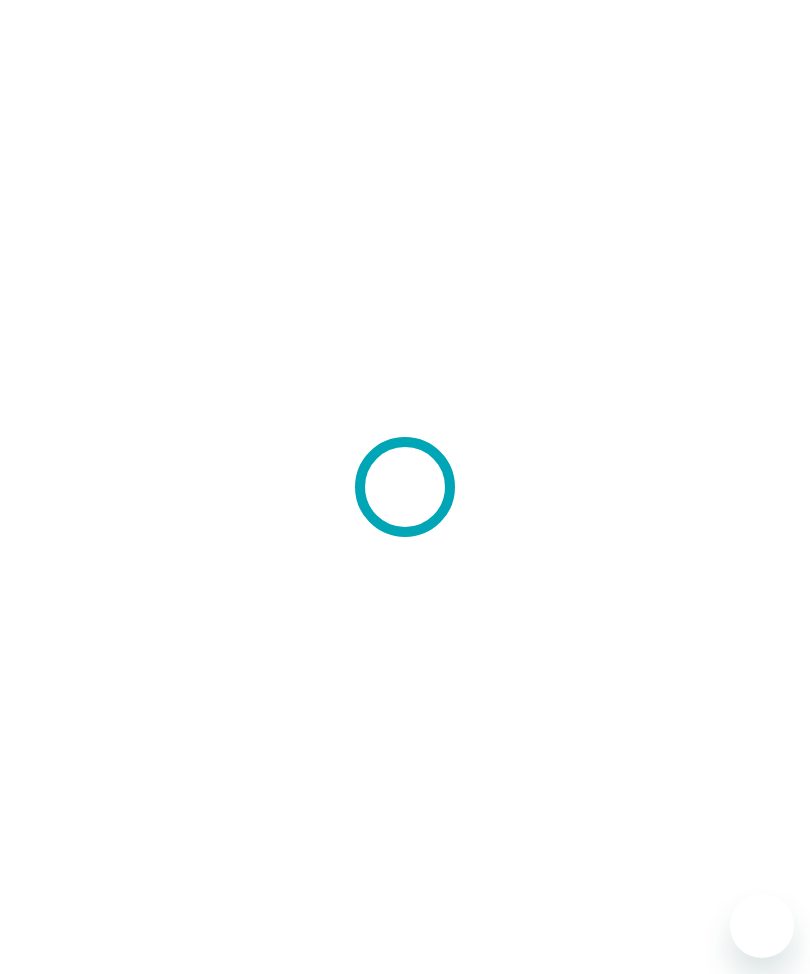 scroll, scrollTop: 0, scrollLeft: 0, axis: both 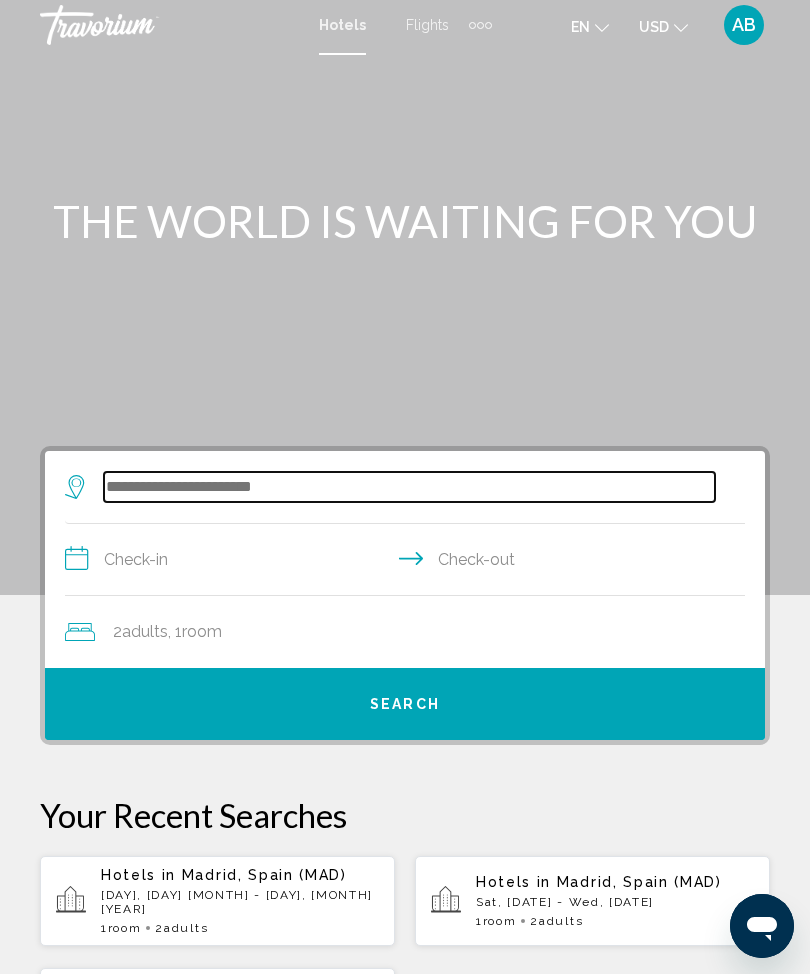 click at bounding box center [409, 487] 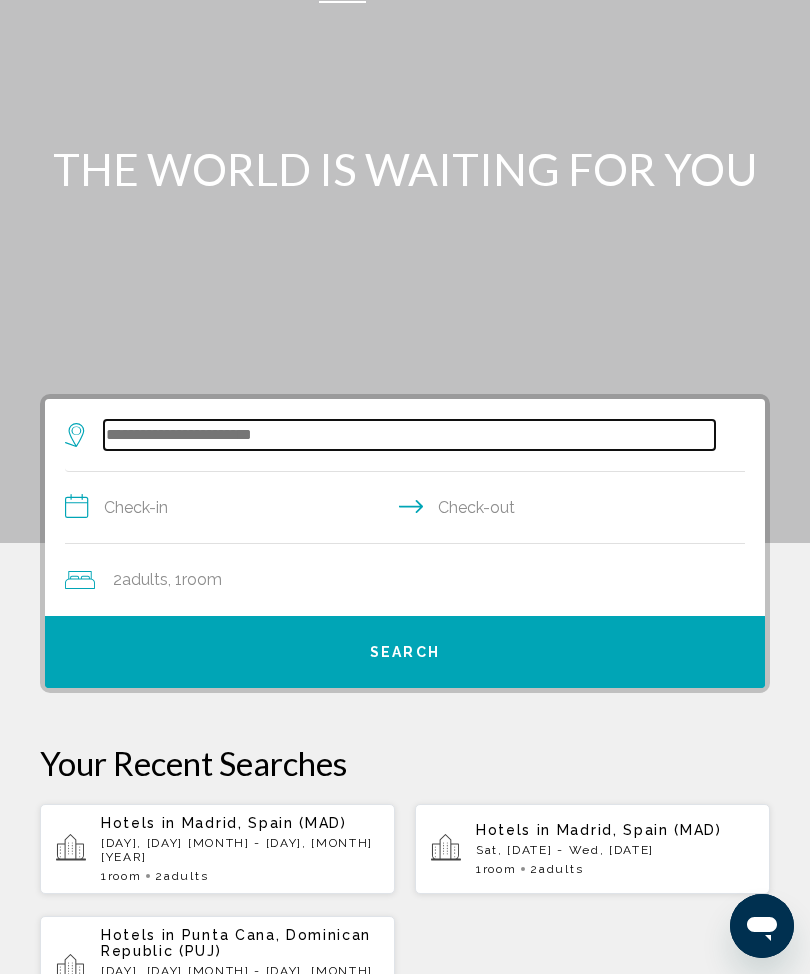 scroll, scrollTop: 0, scrollLeft: 0, axis: both 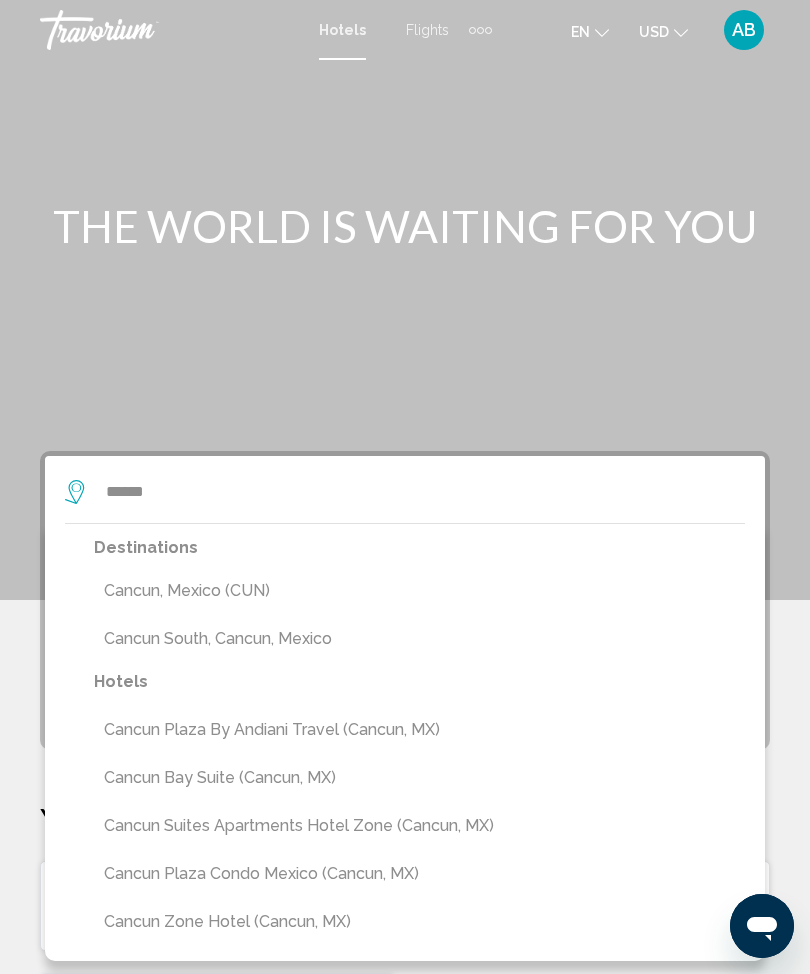 click on "Cancun, Mexico (CUN)" at bounding box center (419, 591) 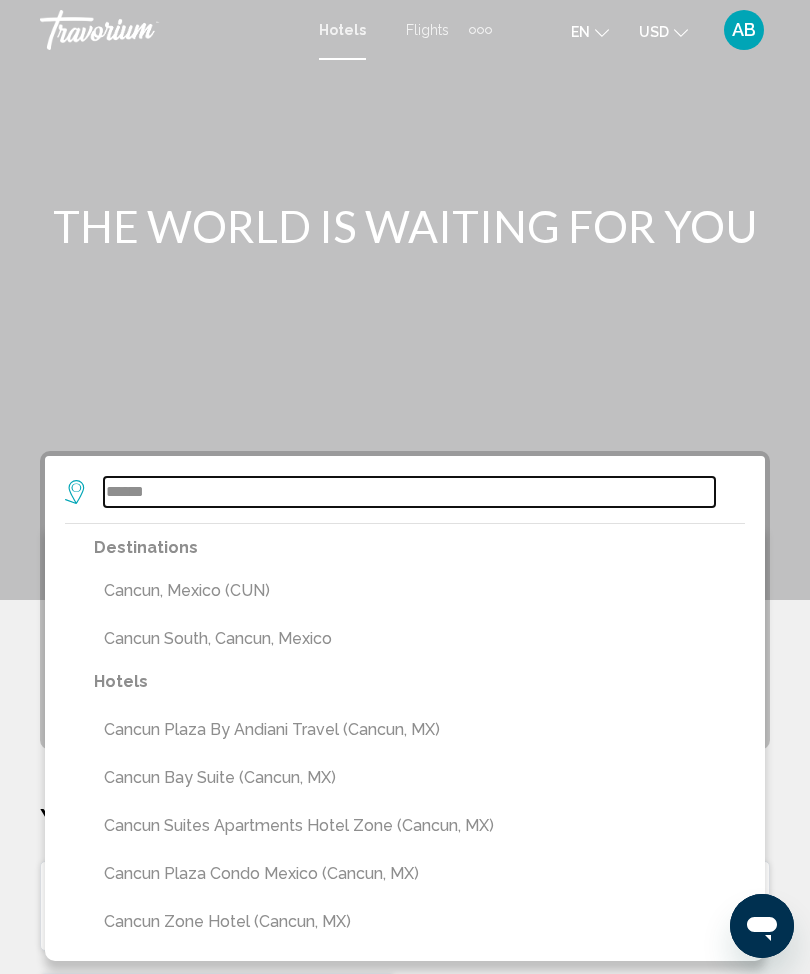 type on "**********" 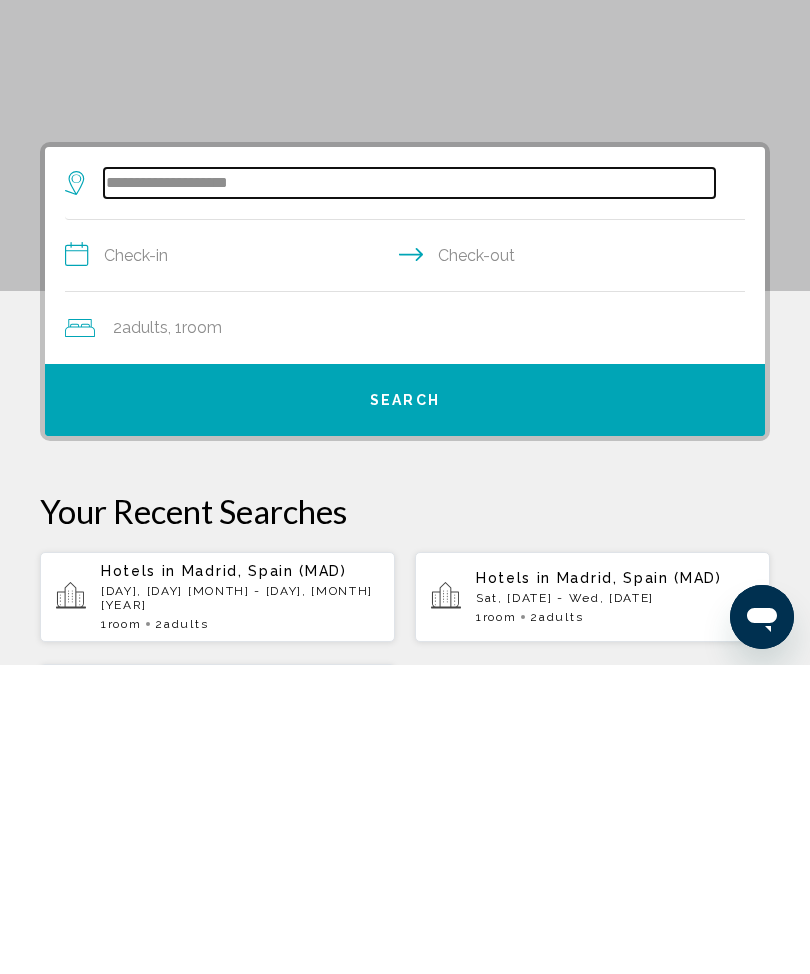 scroll, scrollTop: 65, scrollLeft: 0, axis: vertical 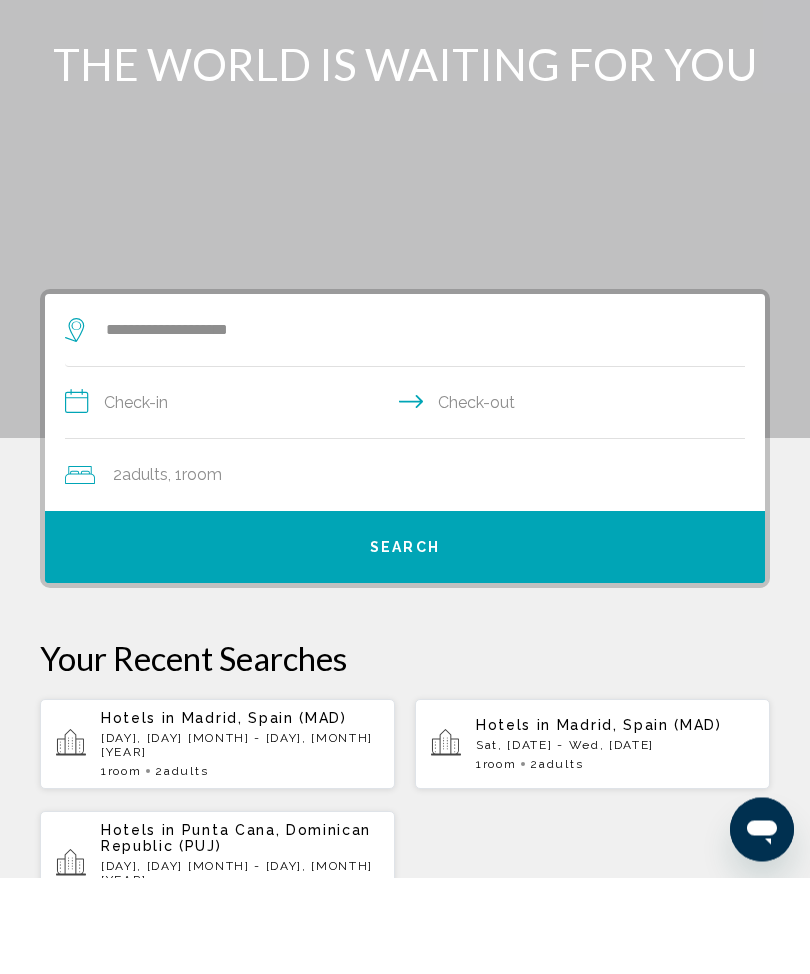 click on "**********" at bounding box center [409, 502] 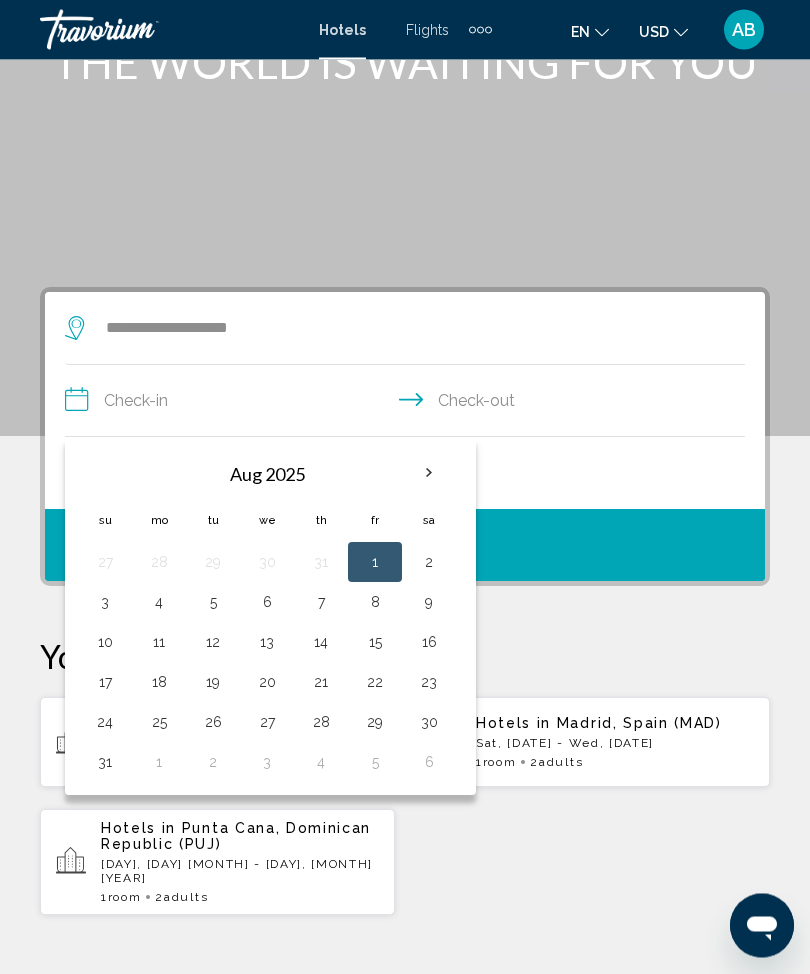 scroll, scrollTop: 133, scrollLeft: 0, axis: vertical 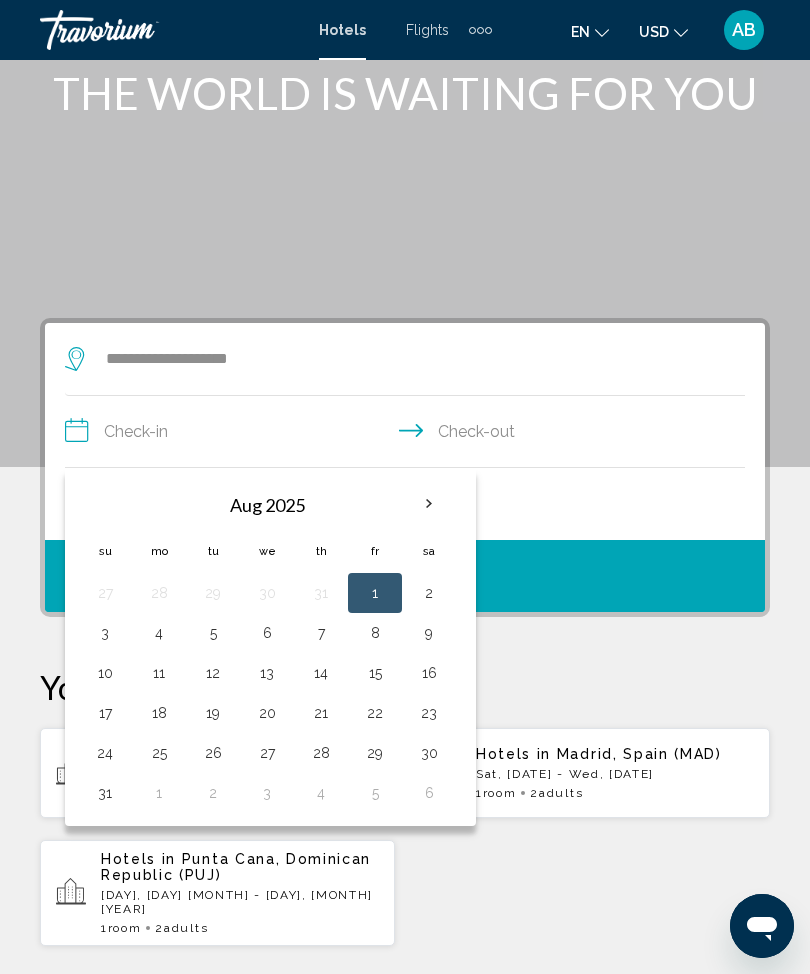 click at bounding box center [429, 504] 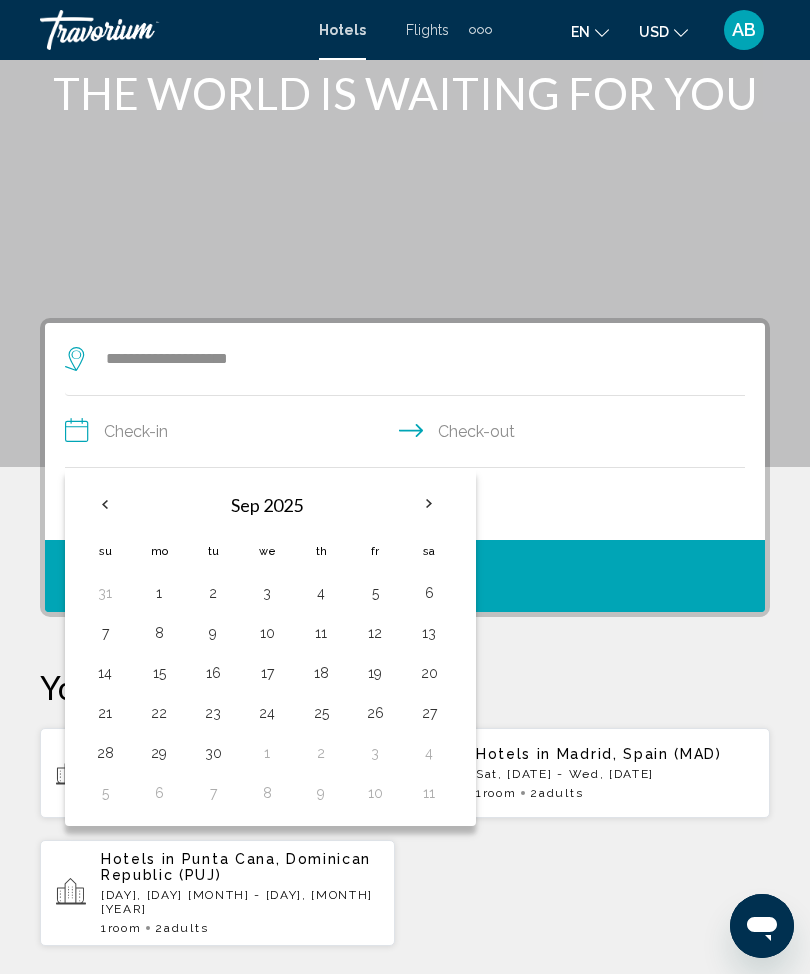 click at bounding box center (429, 504) 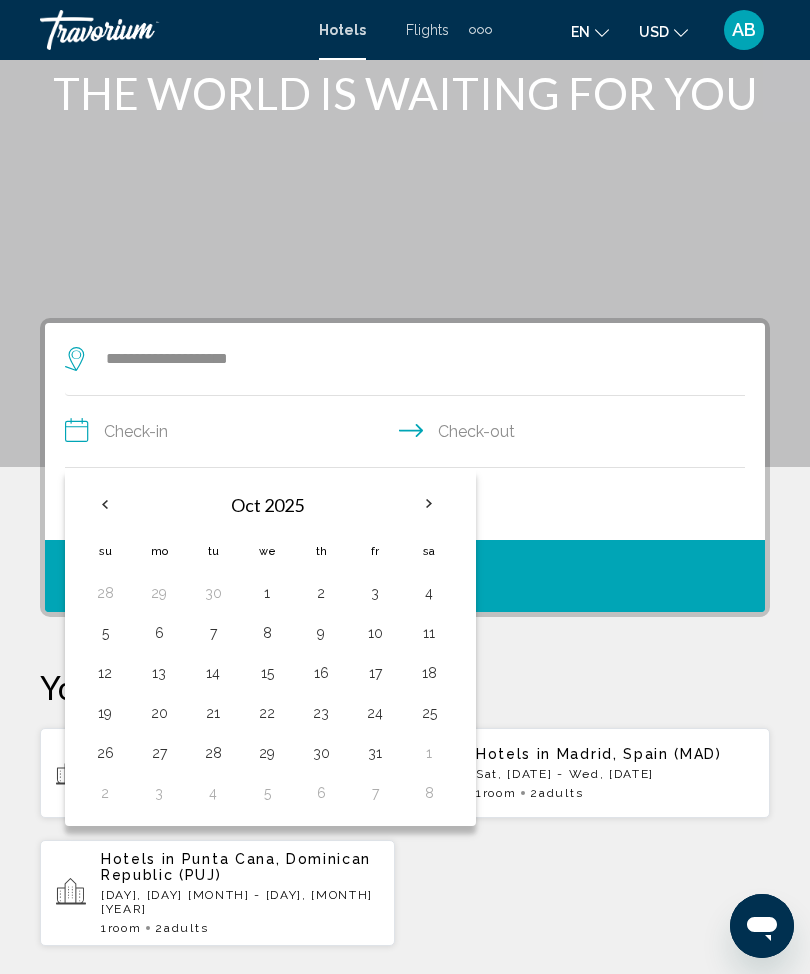 click at bounding box center (429, 504) 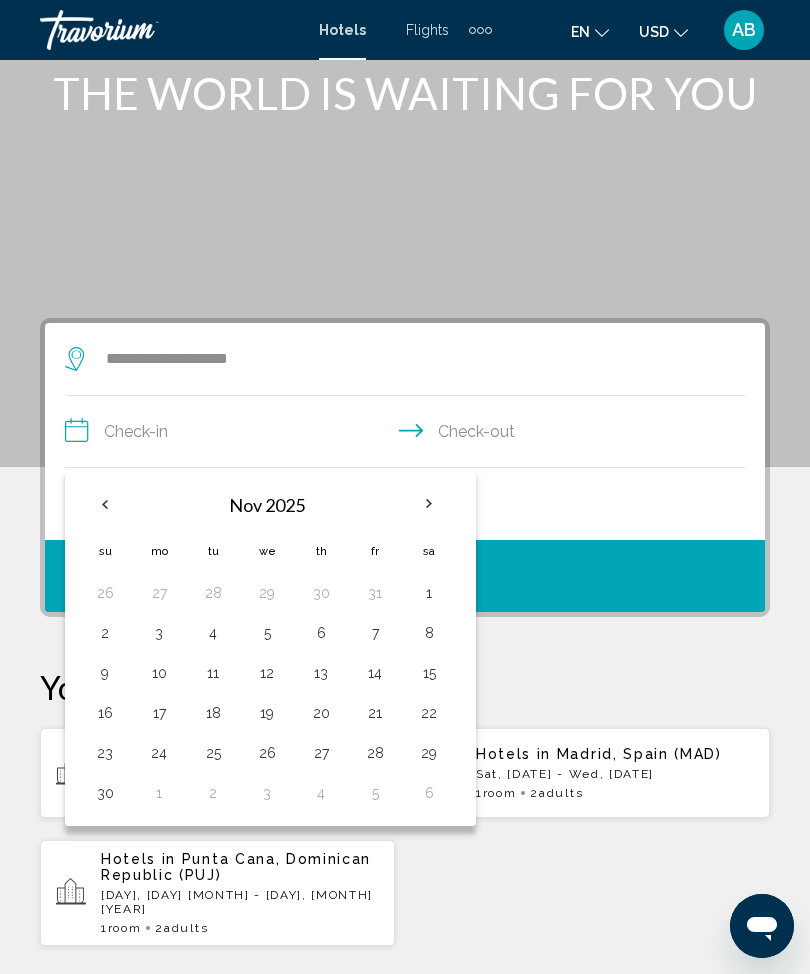 click on "10" at bounding box center (159, 673) 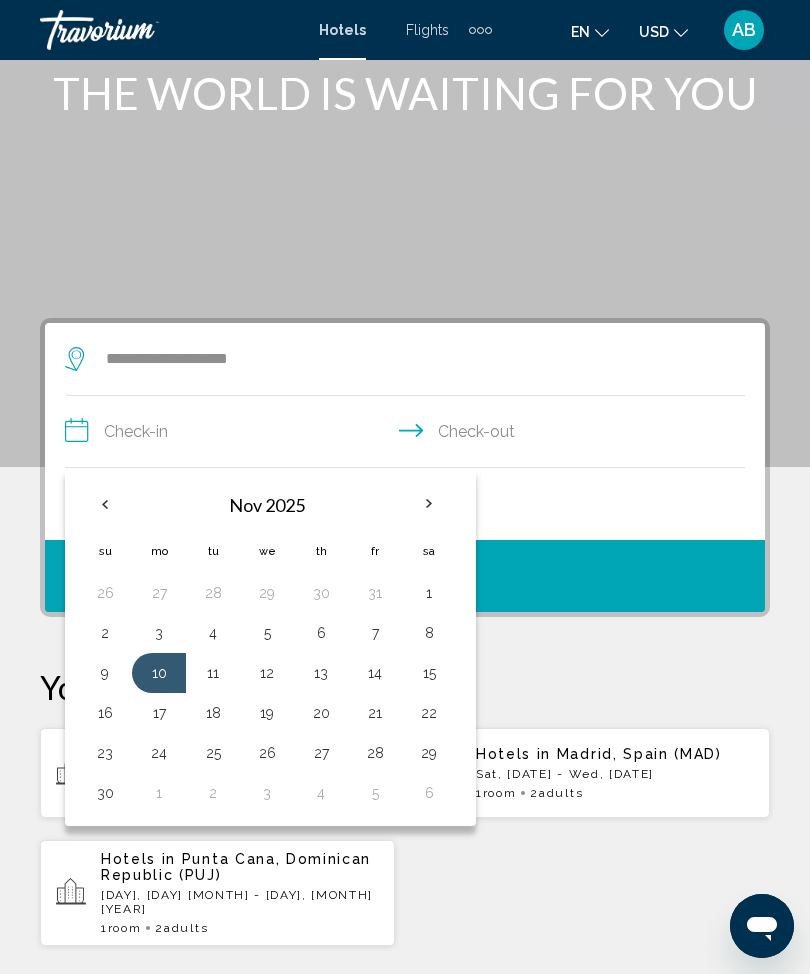 click on "14" at bounding box center [375, 673] 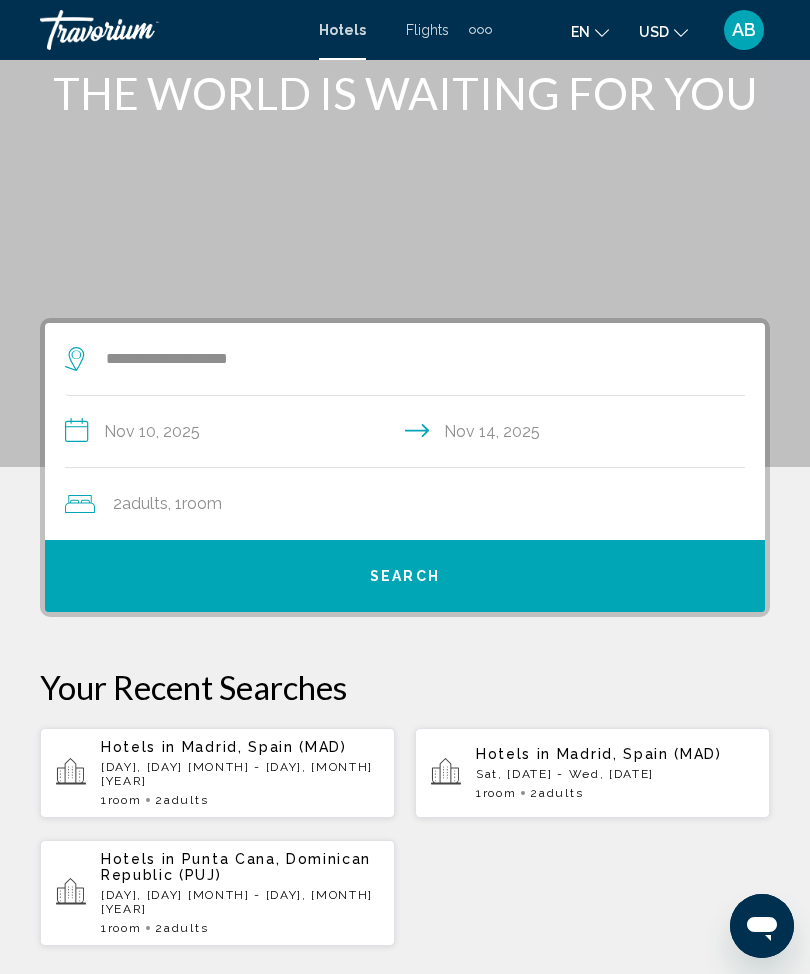 click on "2  Adult Adults , 1  Room rooms" 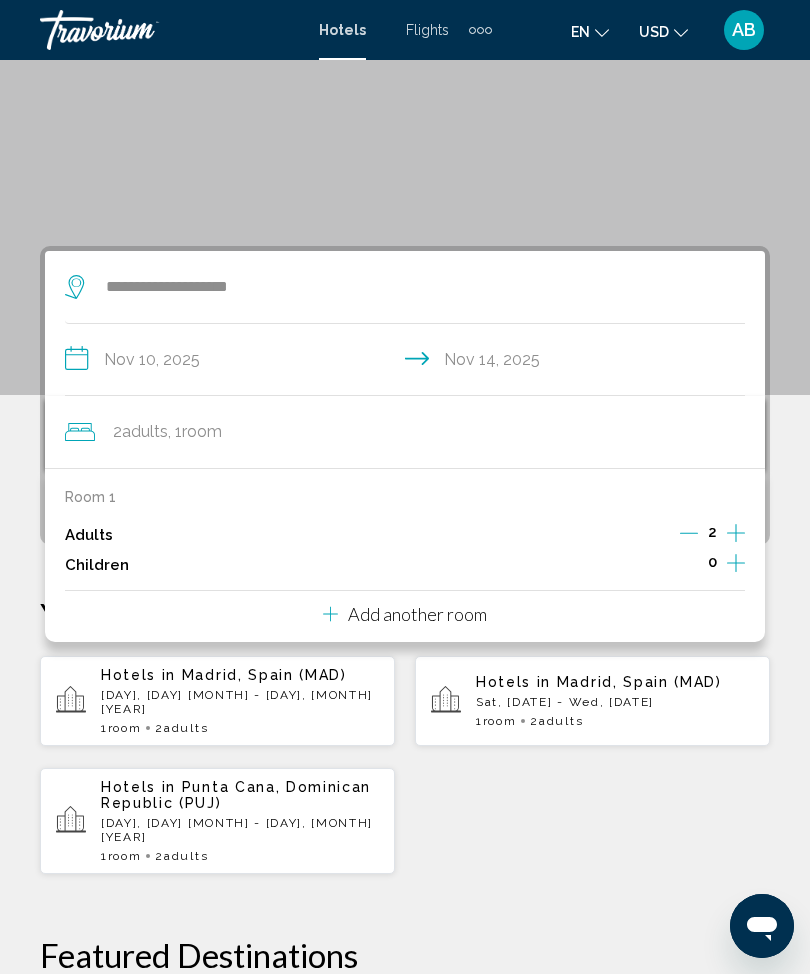 scroll, scrollTop: 204, scrollLeft: 0, axis: vertical 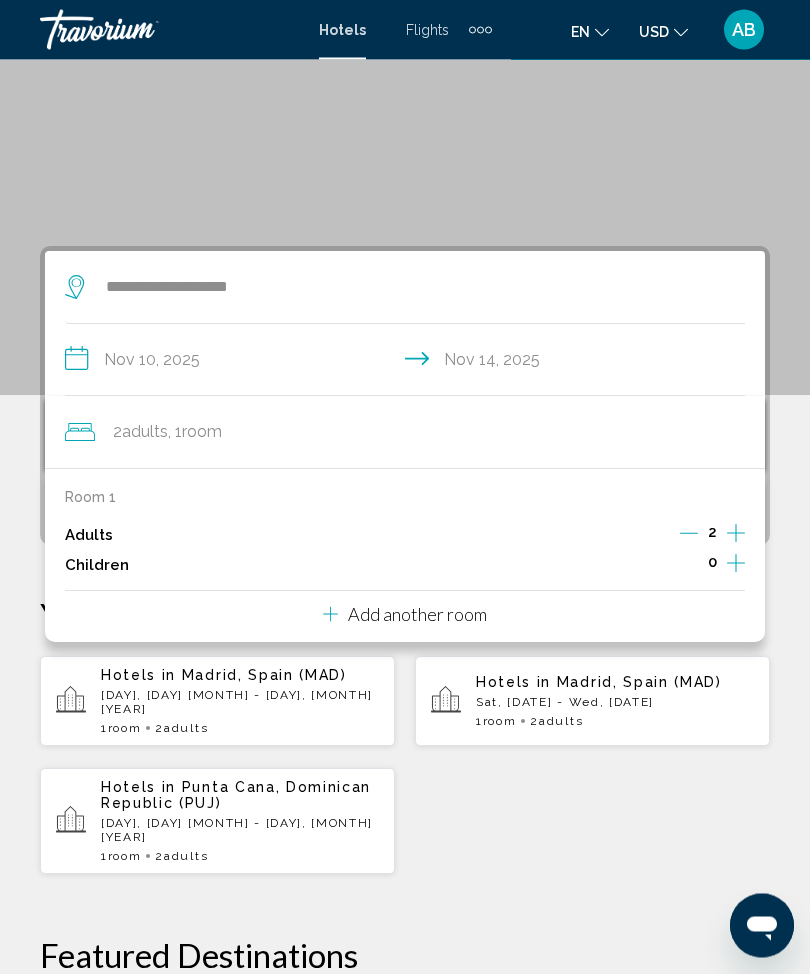 click on "Add another room" at bounding box center (417, 615) 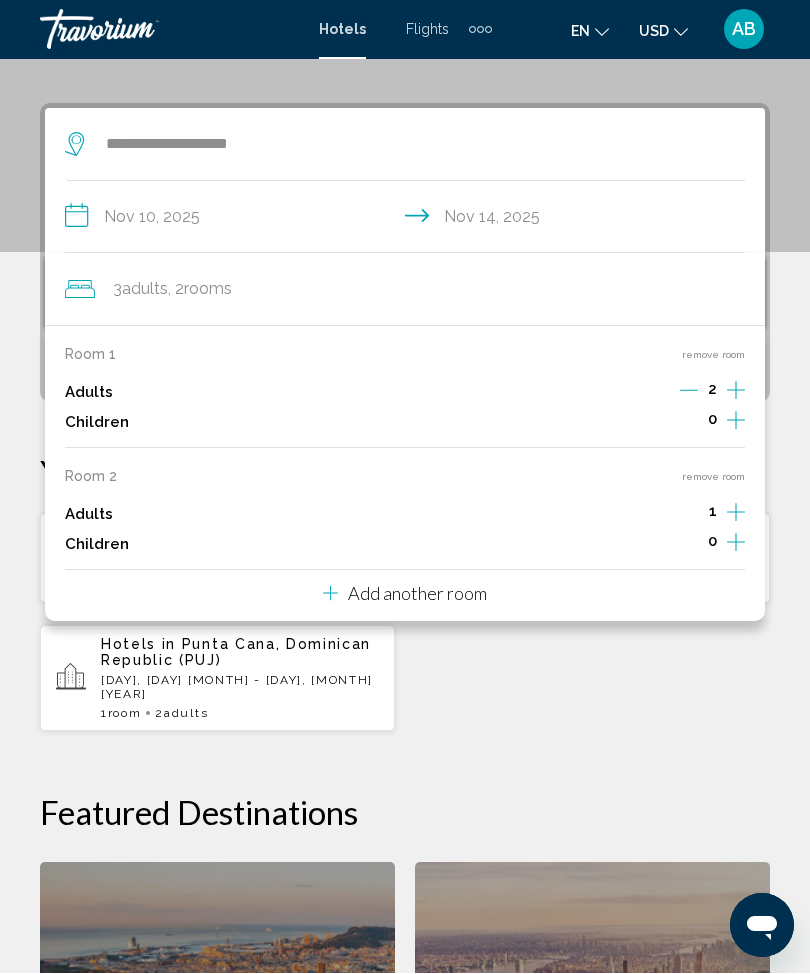 scroll, scrollTop: 386, scrollLeft: 0, axis: vertical 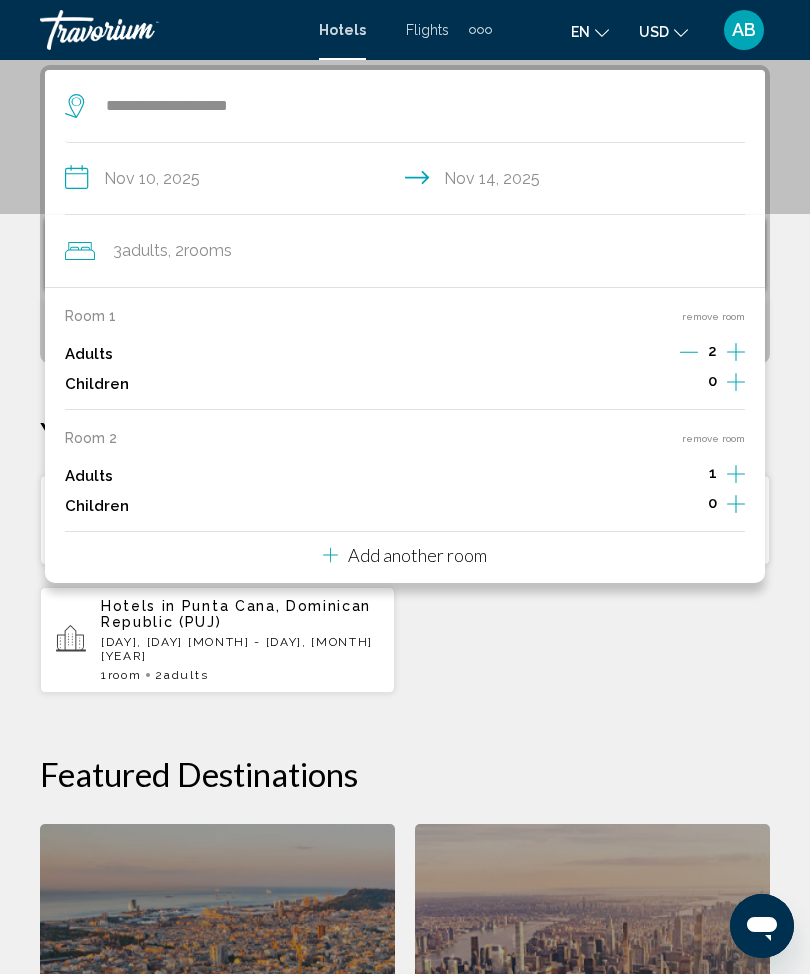 click on "Add another room" at bounding box center (405, 552) 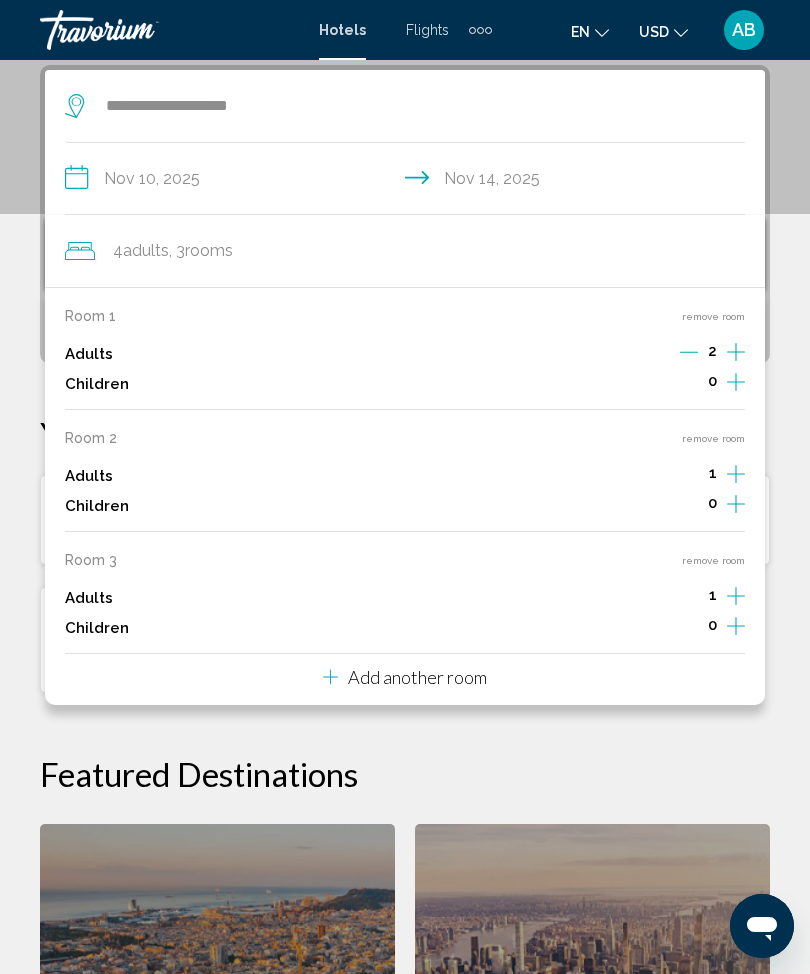 click on "Add another room" at bounding box center [417, 677] 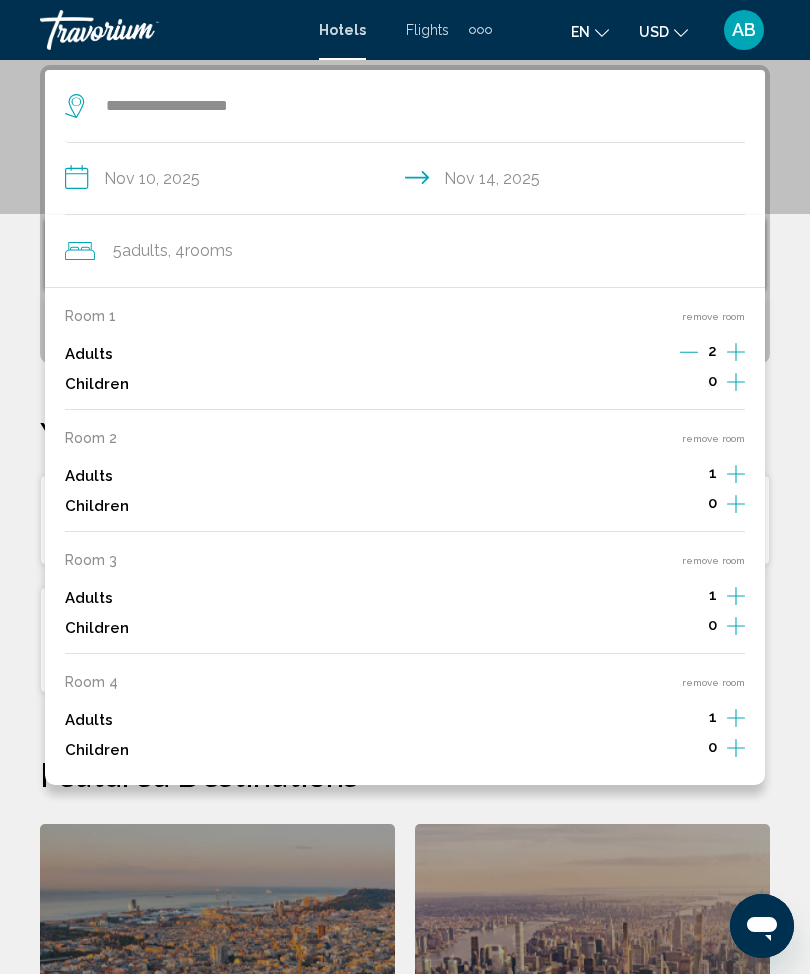 click on "remove room" at bounding box center [713, 682] 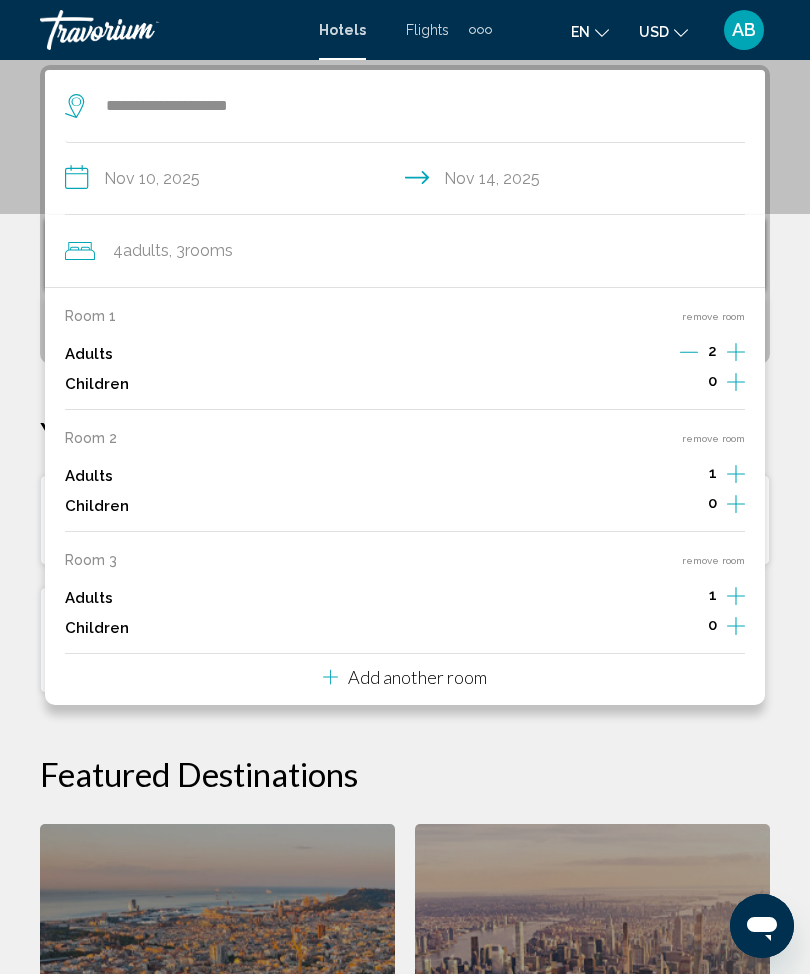 click on "remove room" at bounding box center [713, 560] 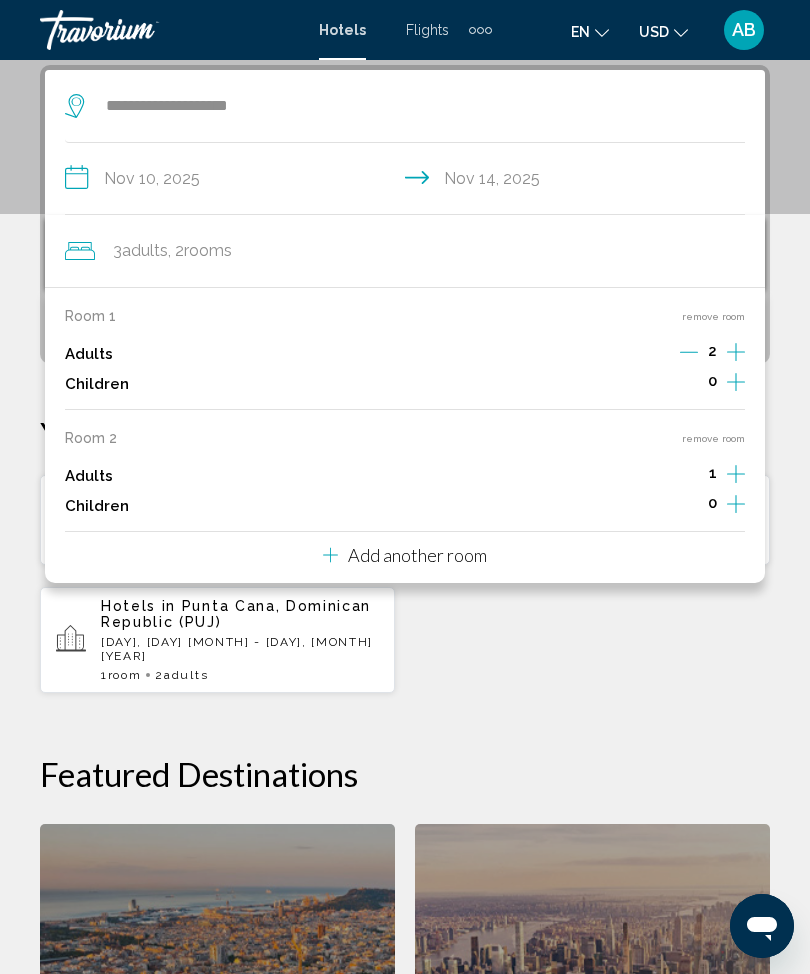 click on "remove room" at bounding box center (713, 438) 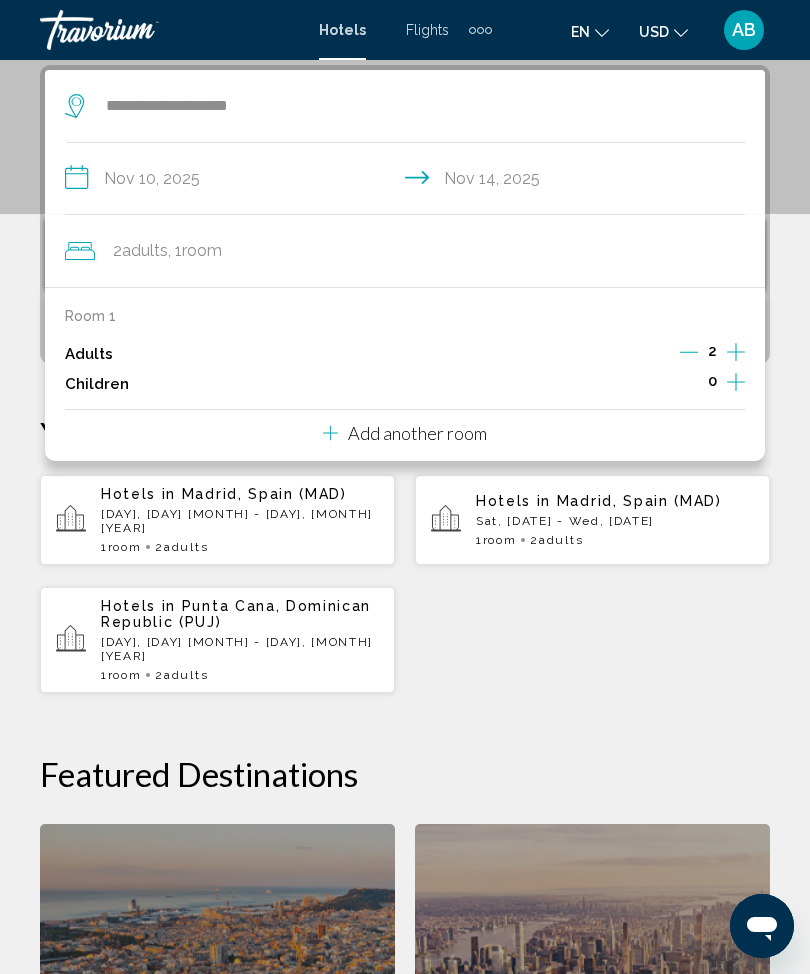 click on "**********" at bounding box center (405, 688) 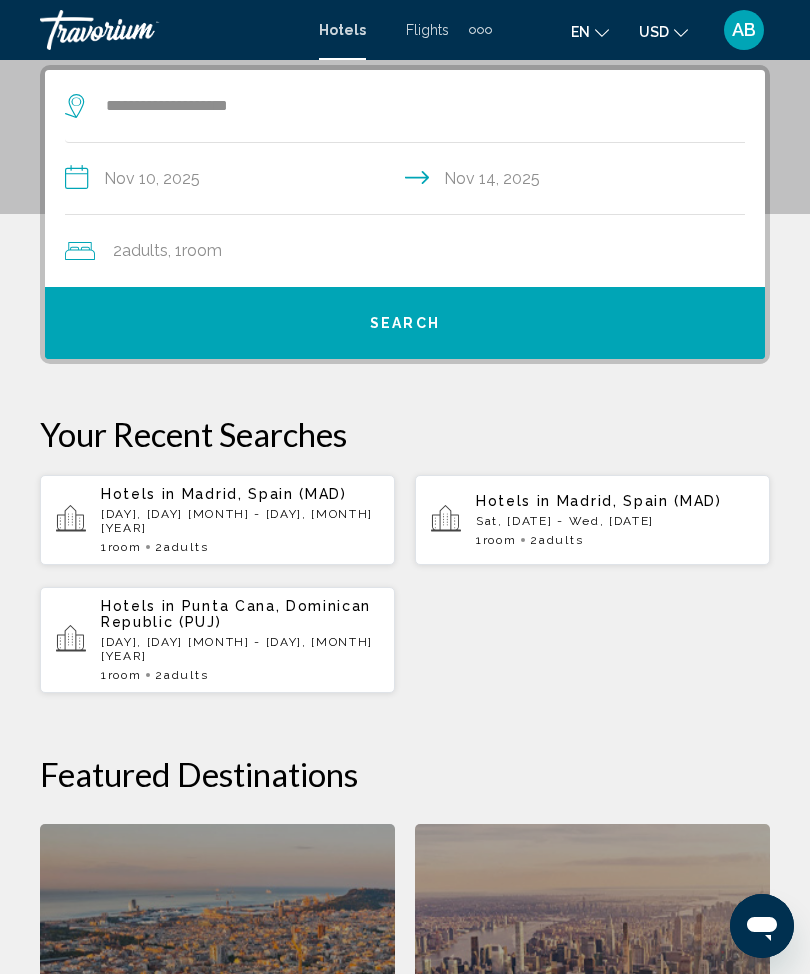 click on "Search" at bounding box center (405, 324) 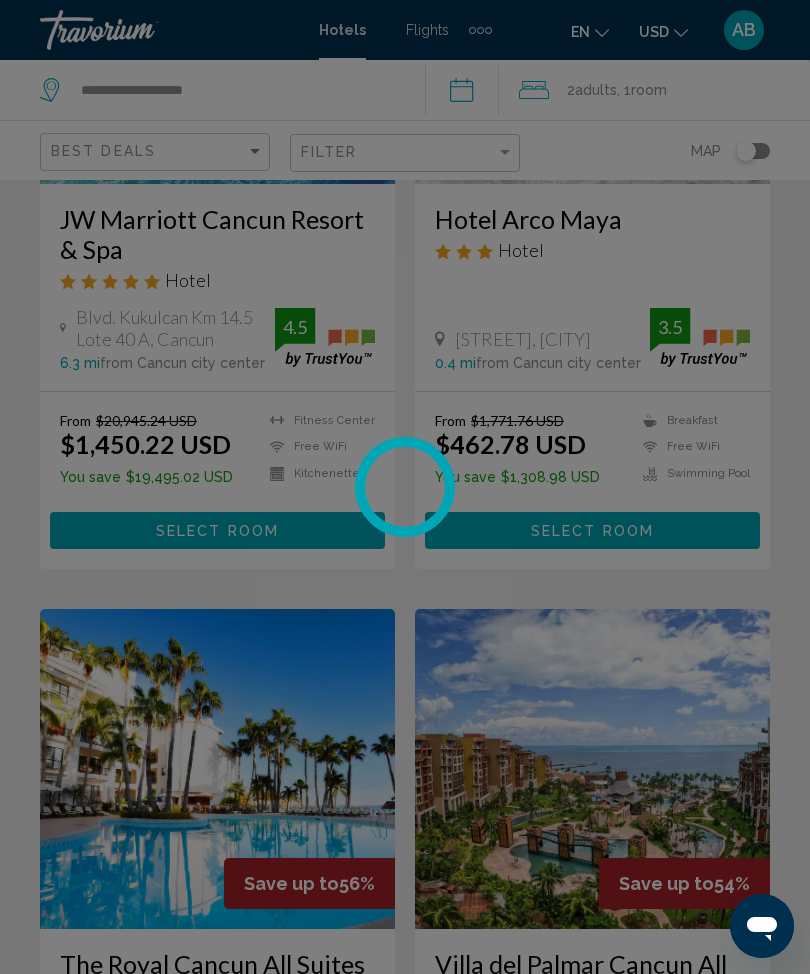 scroll, scrollTop: 0, scrollLeft: 0, axis: both 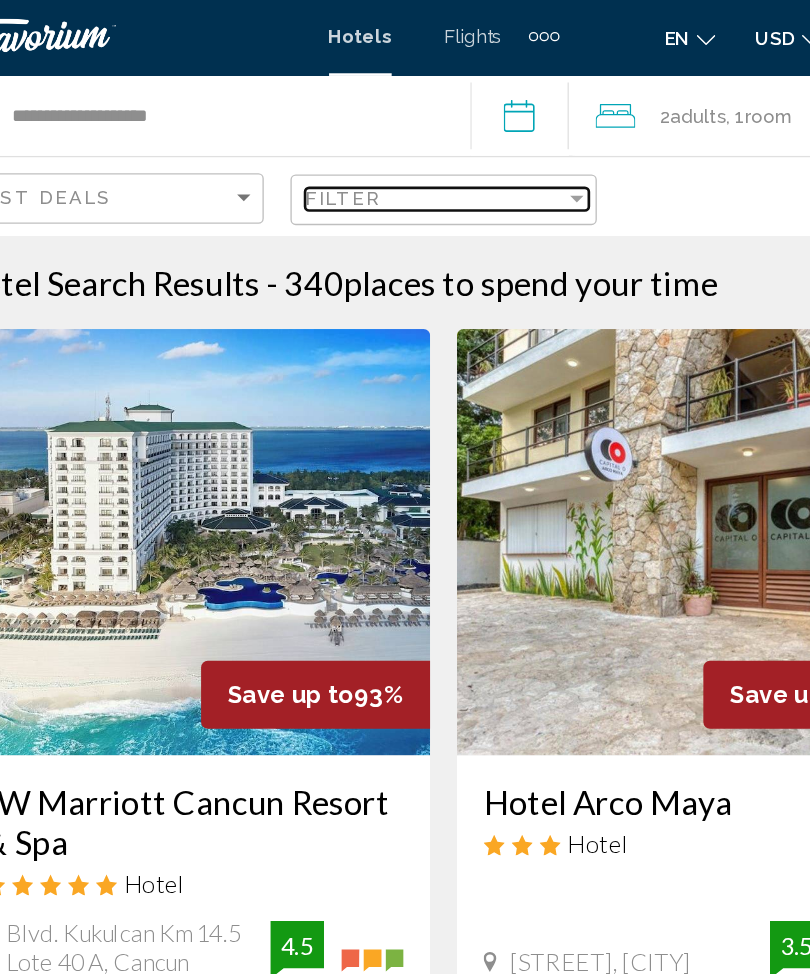 click at bounding box center (505, 152) 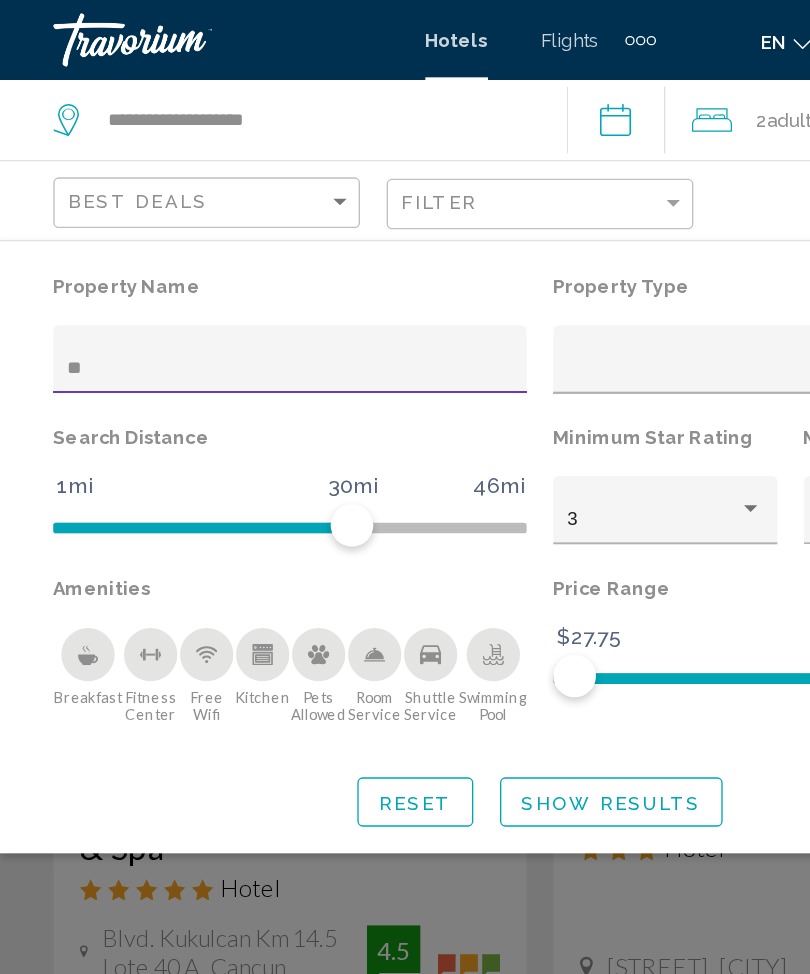 type on "***" 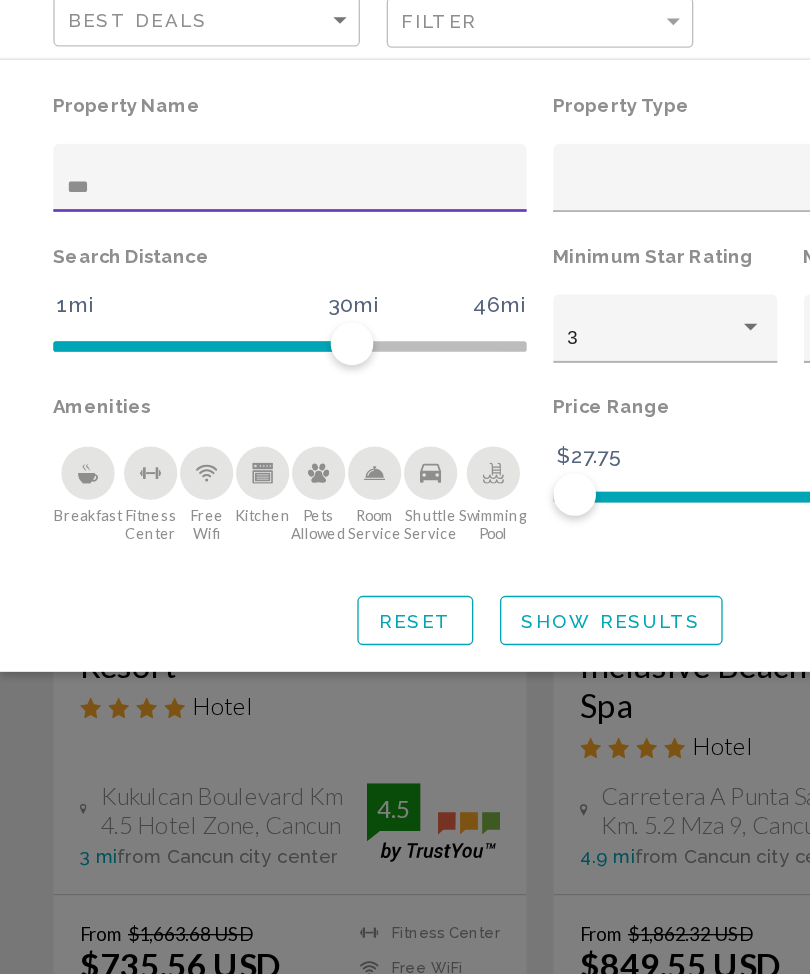 click on "Show Results" 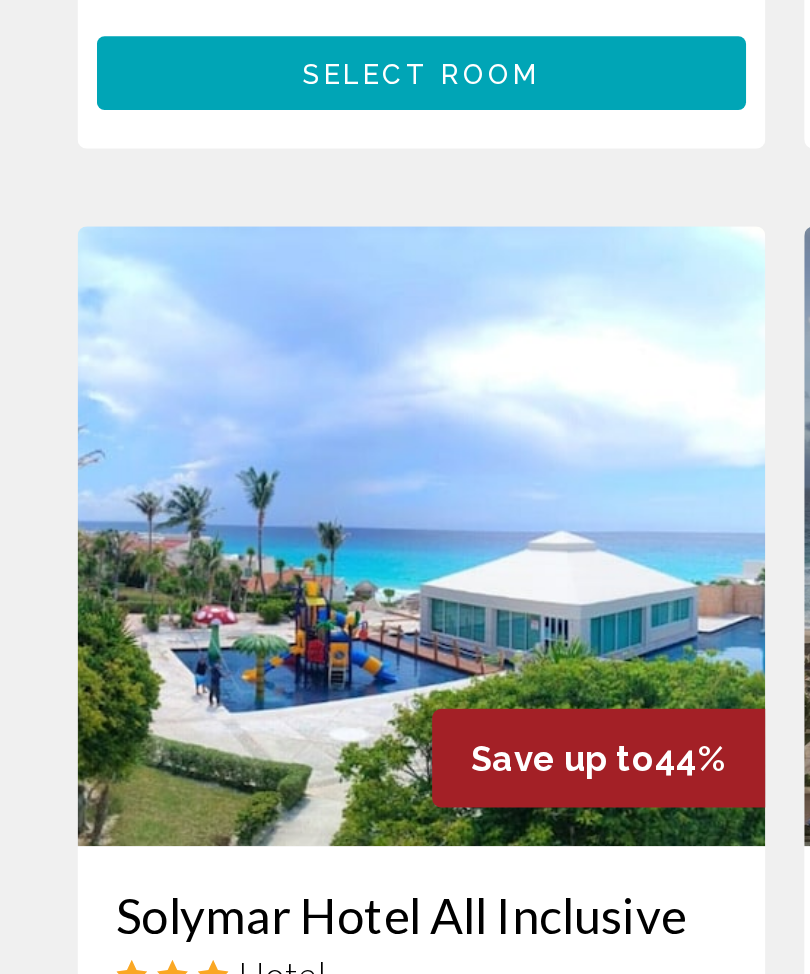 scroll, scrollTop: 1292, scrollLeft: 0, axis: vertical 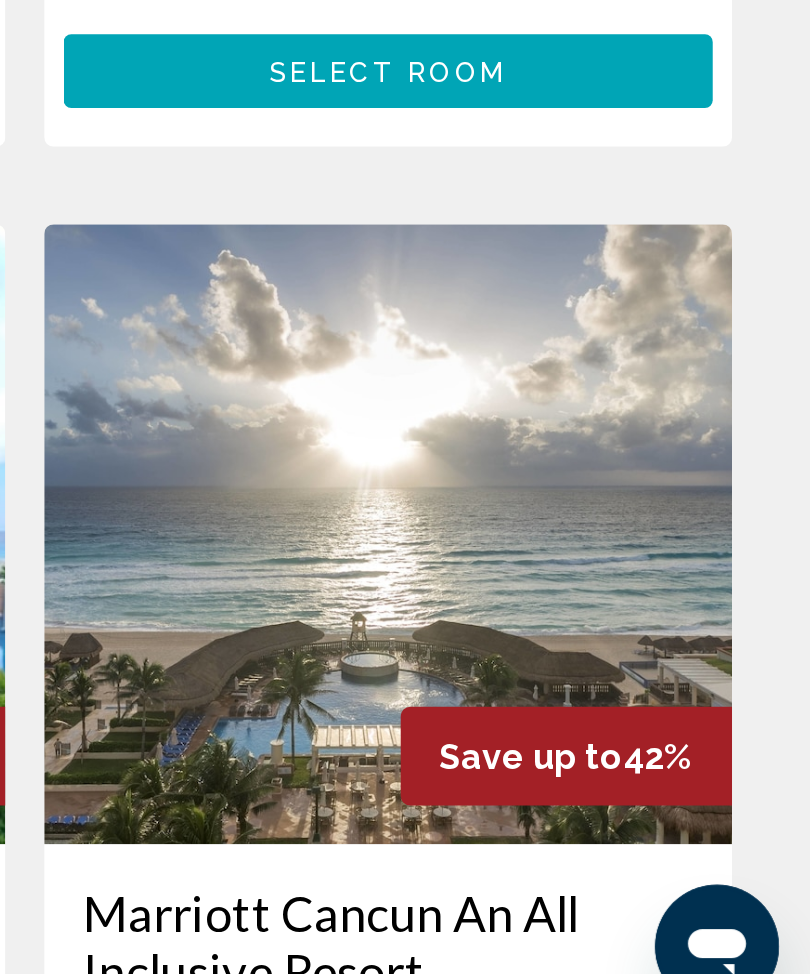 click at bounding box center [592, 713] 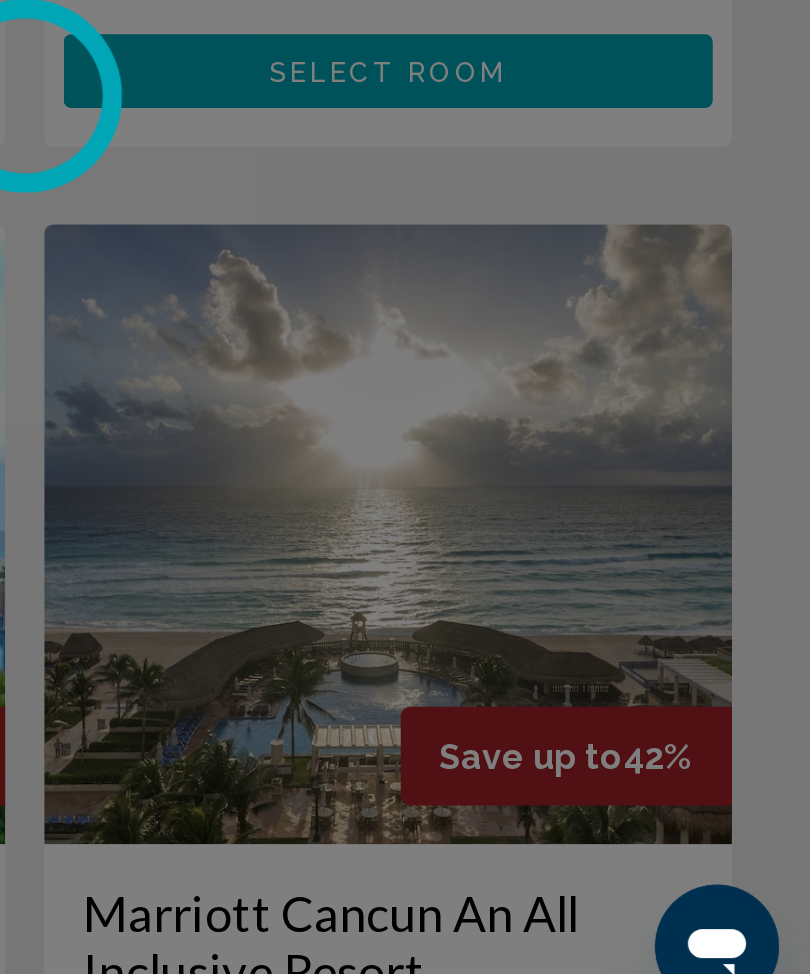 scroll, scrollTop: 1293, scrollLeft: 0, axis: vertical 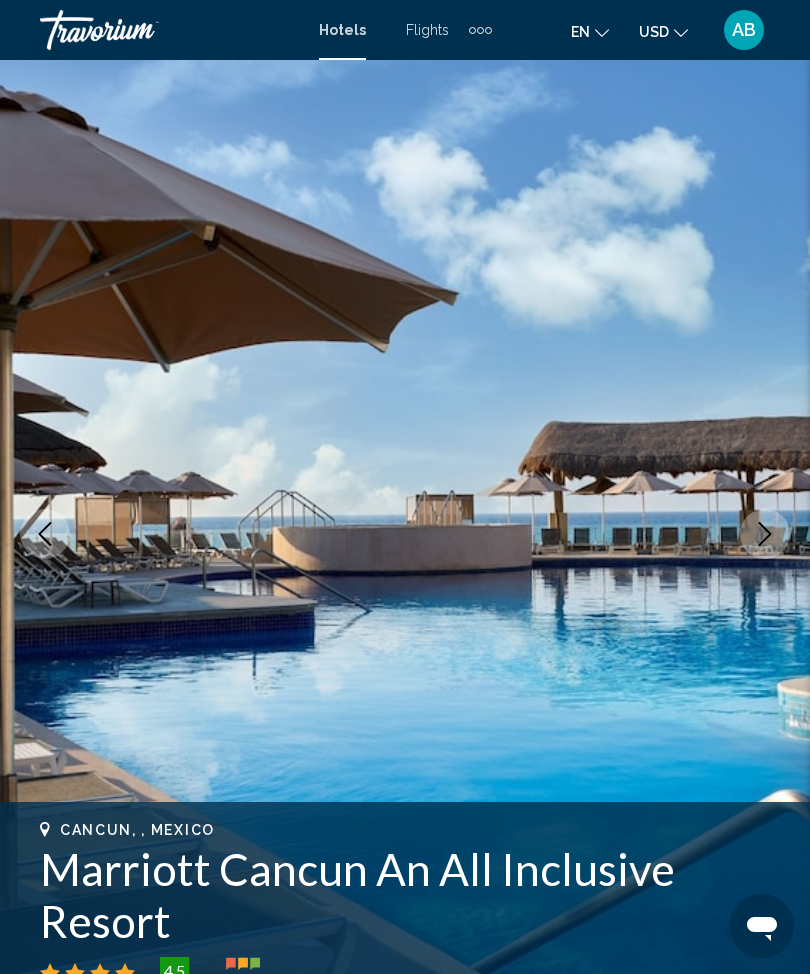 click 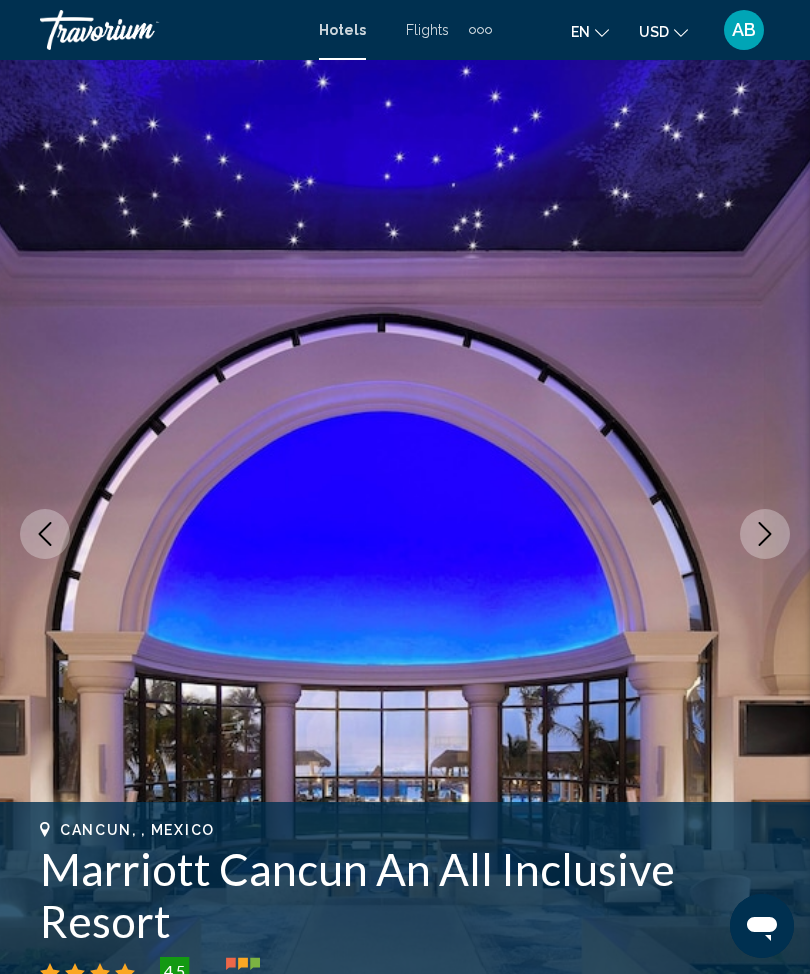 click at bounding box center [765, 534] 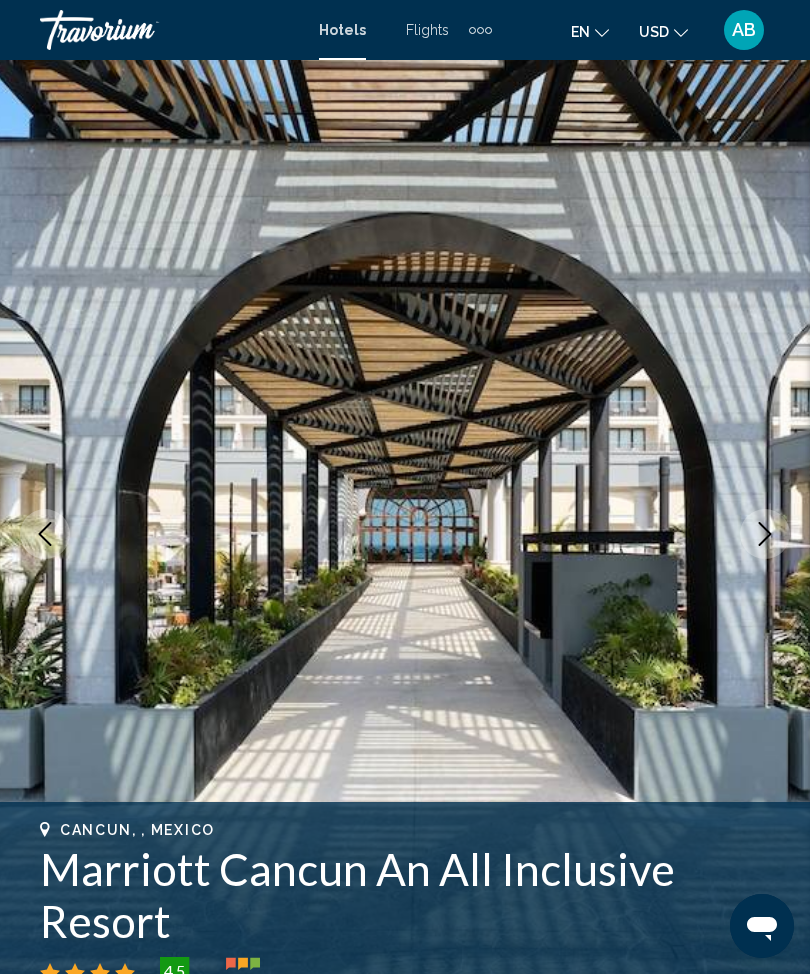 click 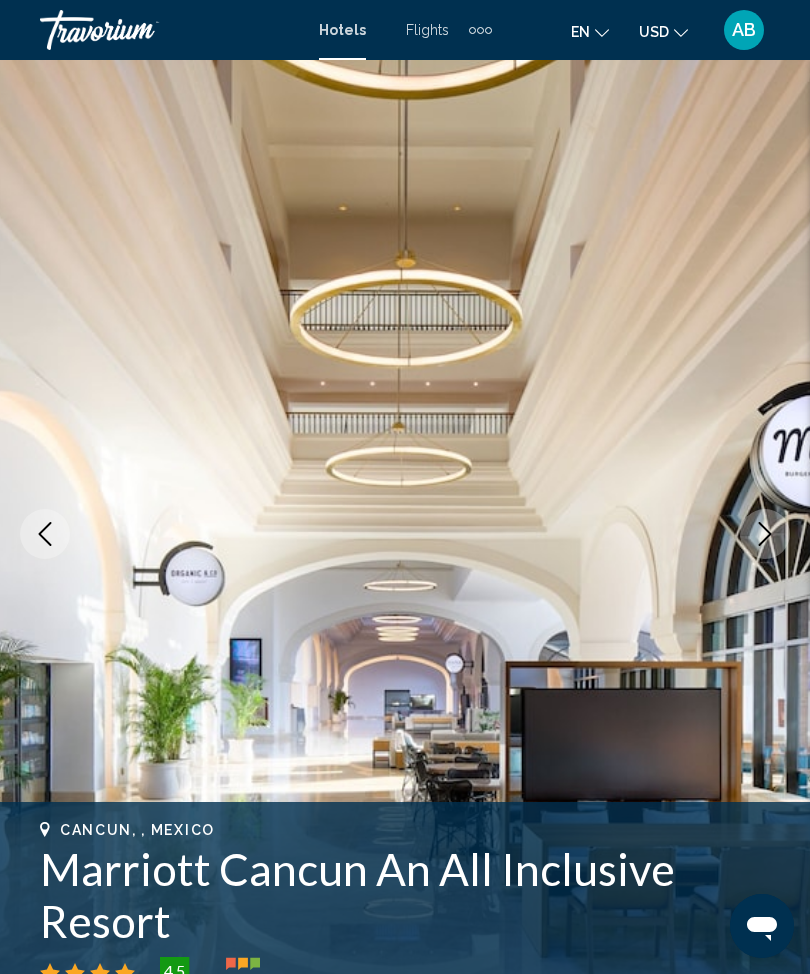 click 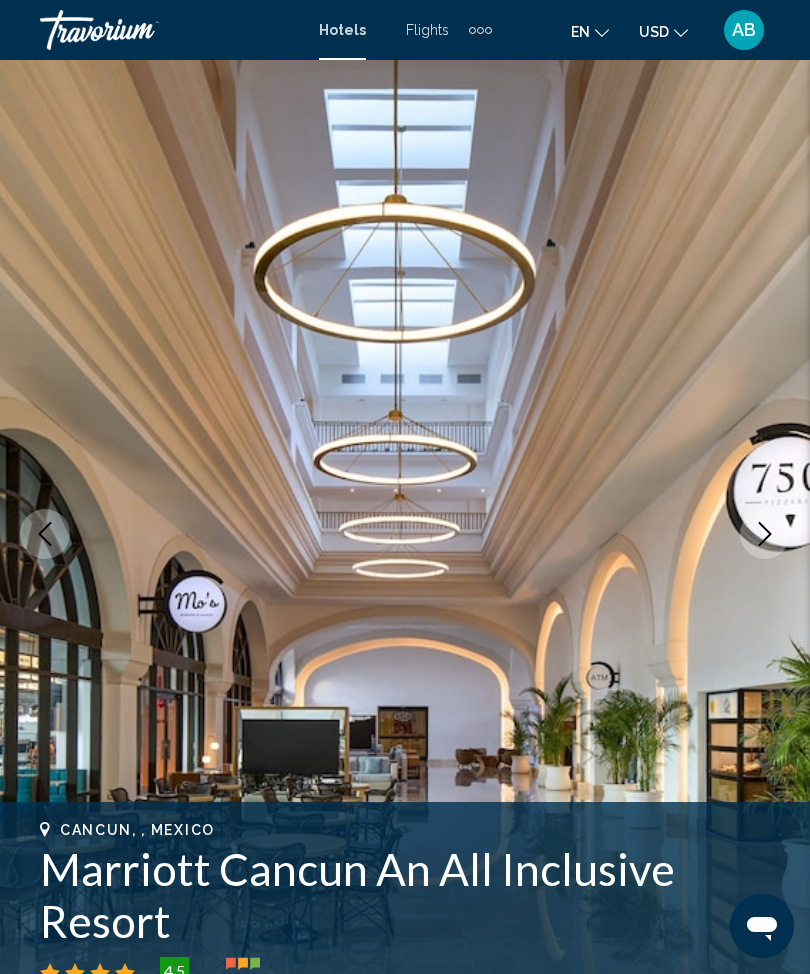click at bounding box center [765, 534] 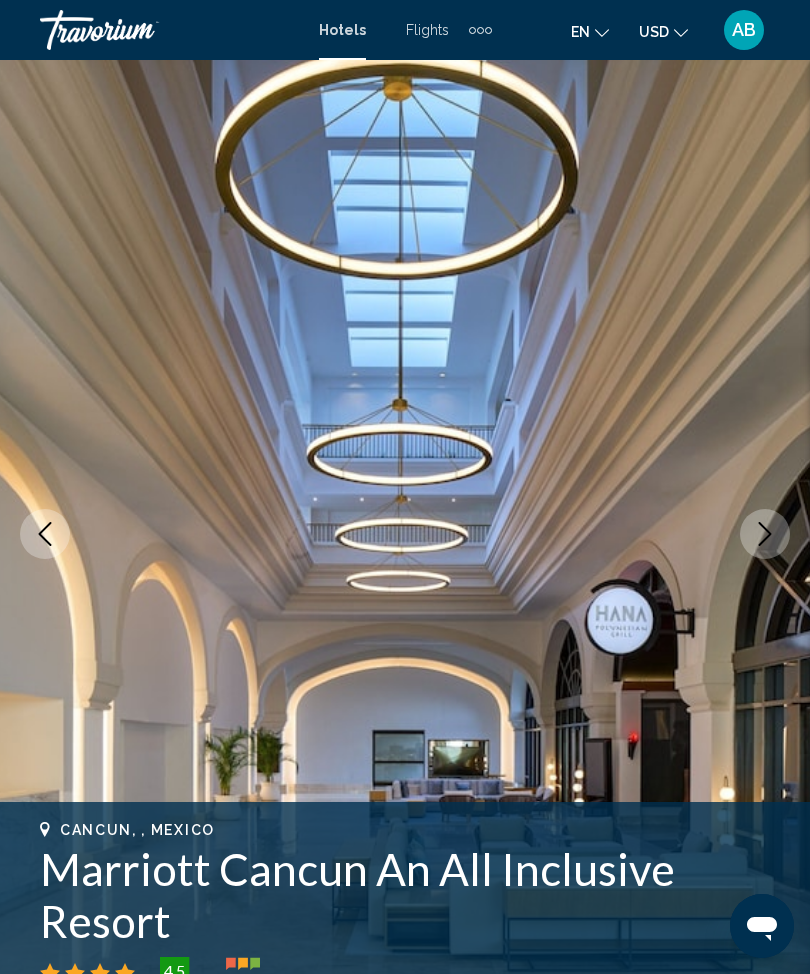 click 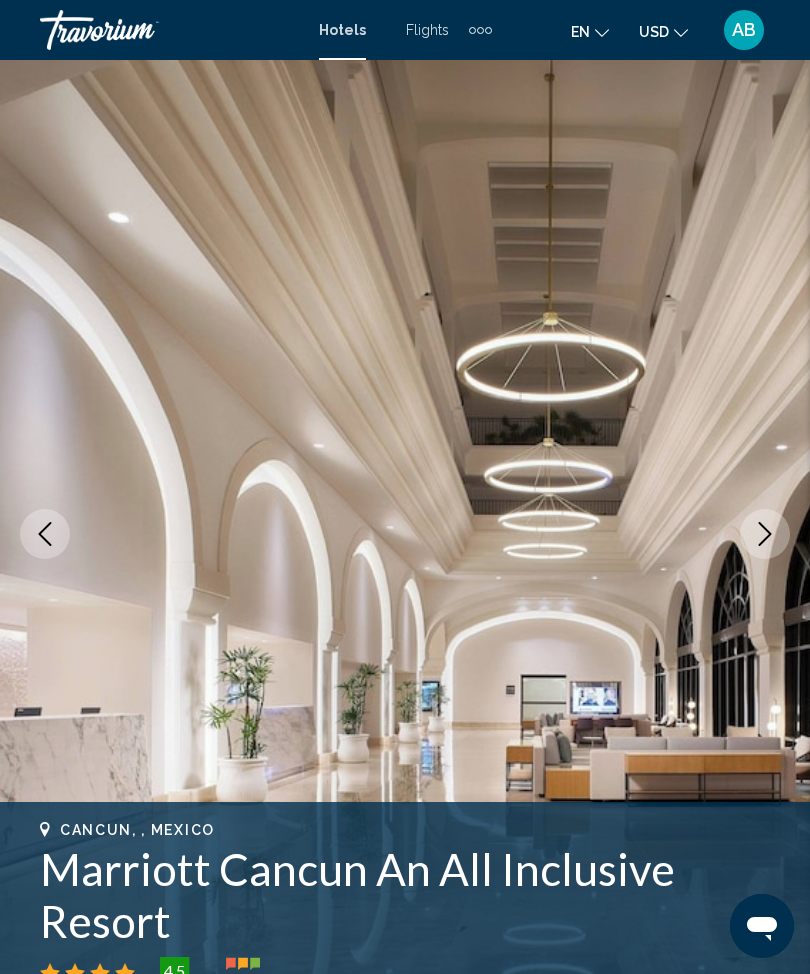 click 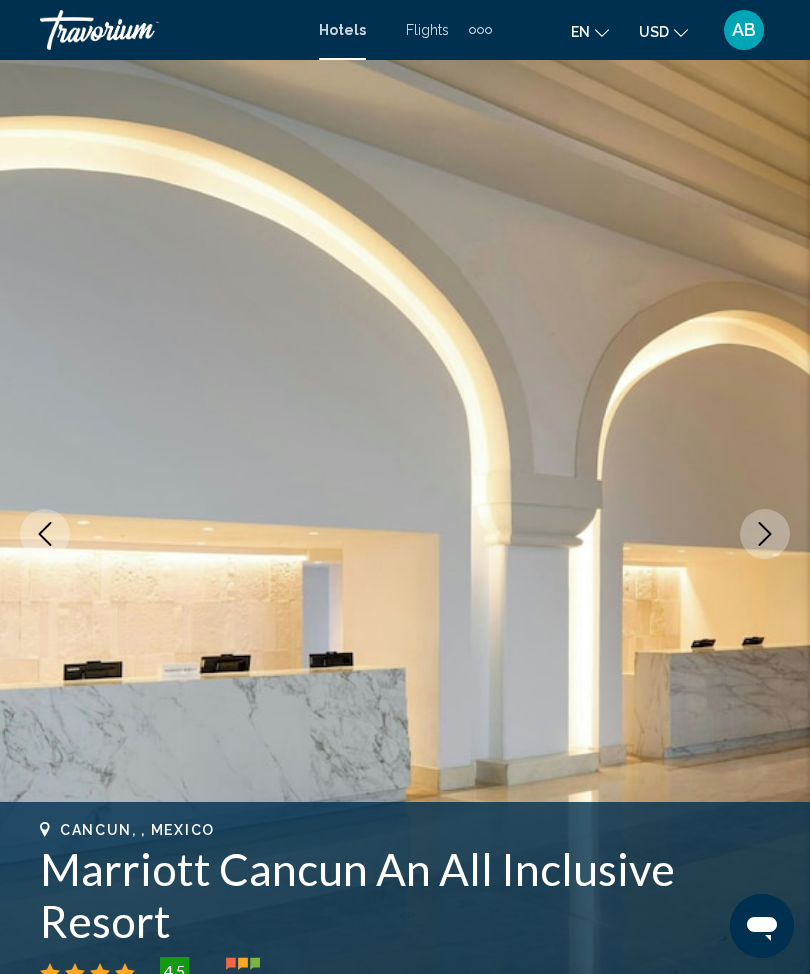 click 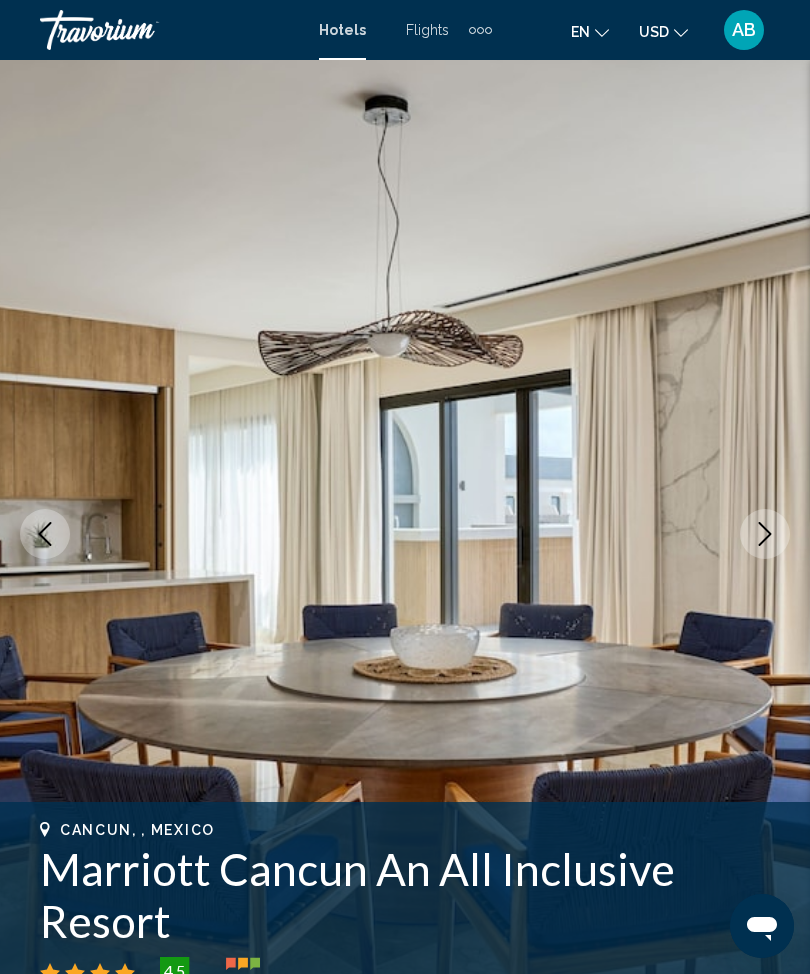 click 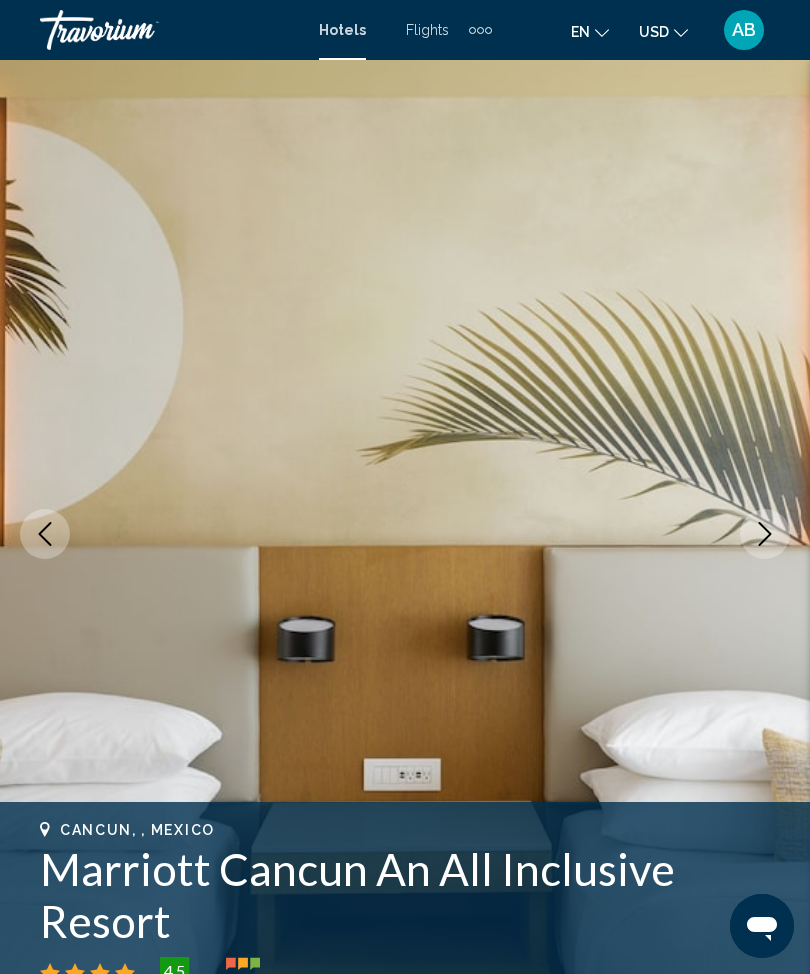click 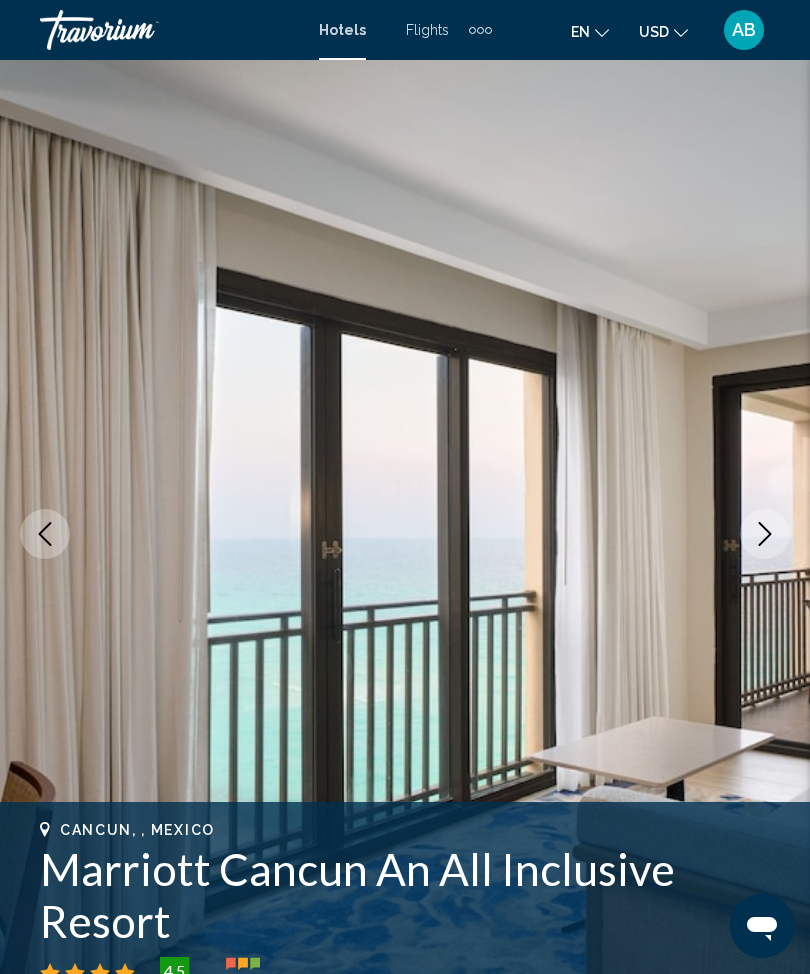 click 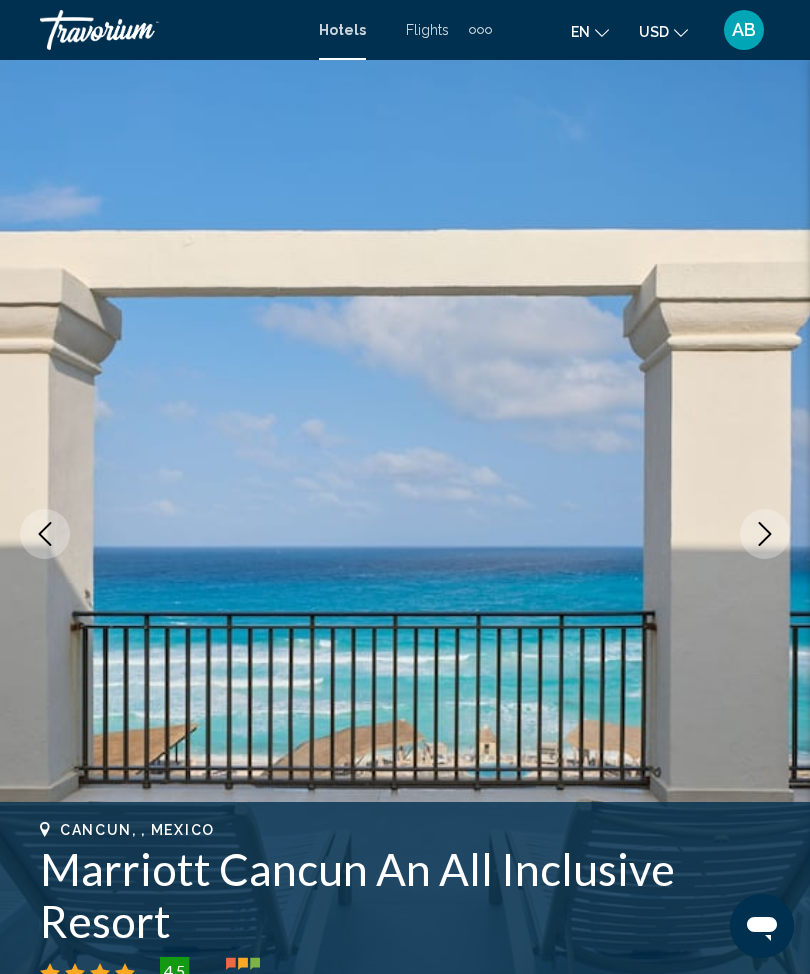 click at bounding box center [765, 534] 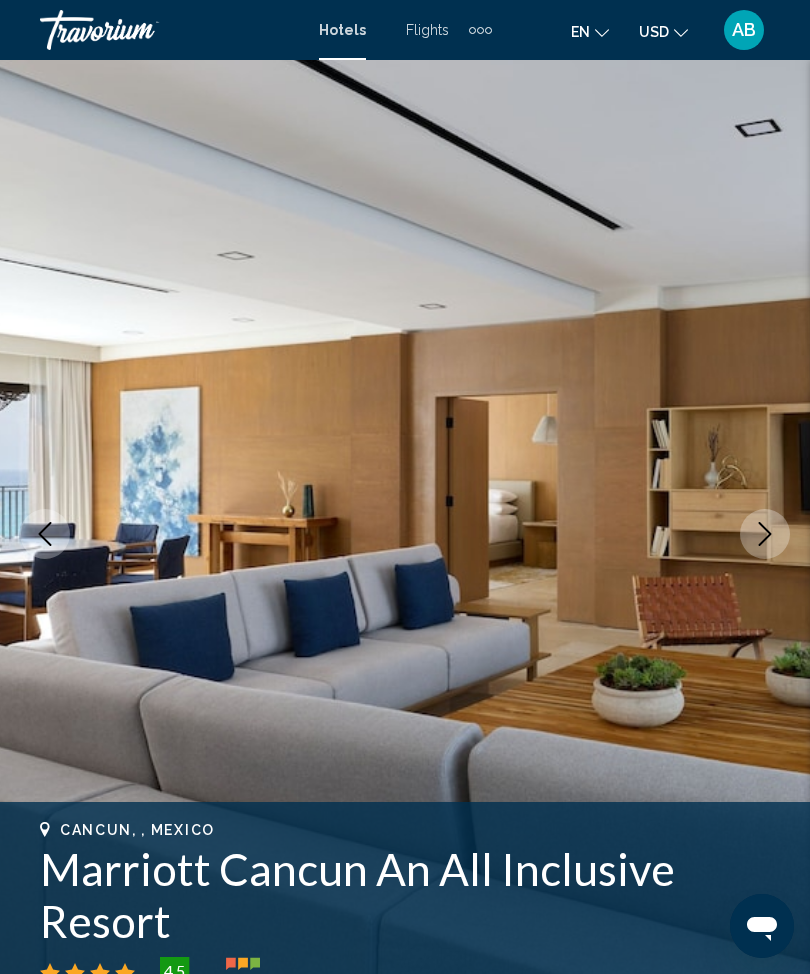click 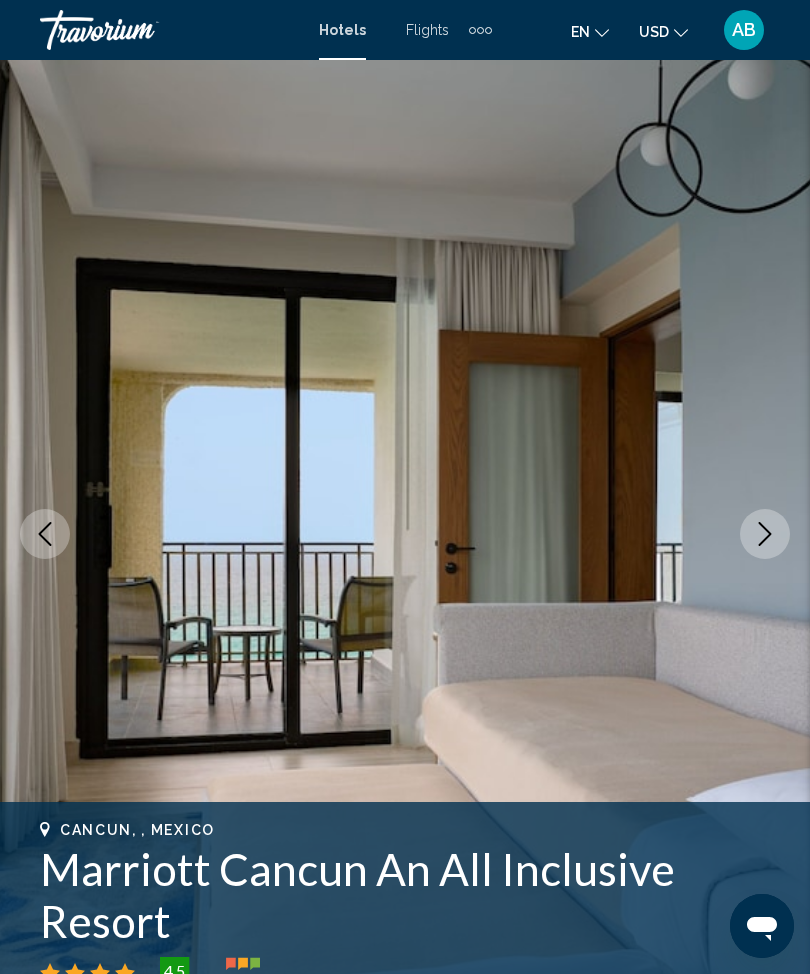 click 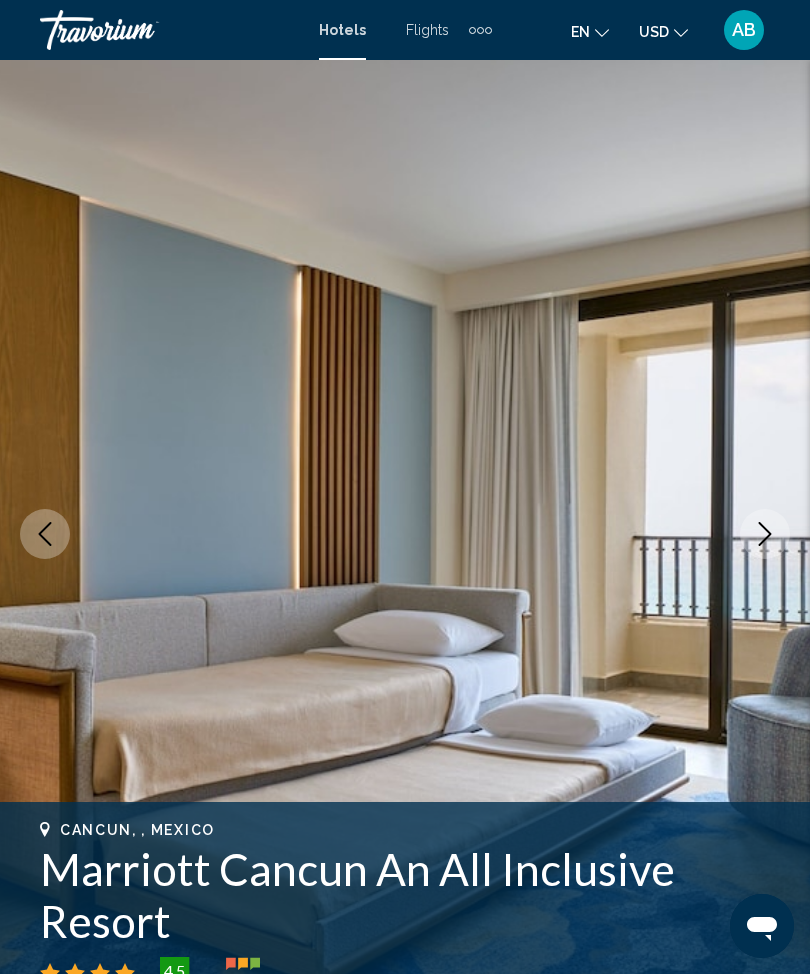 click at bounding box center (765, 534) 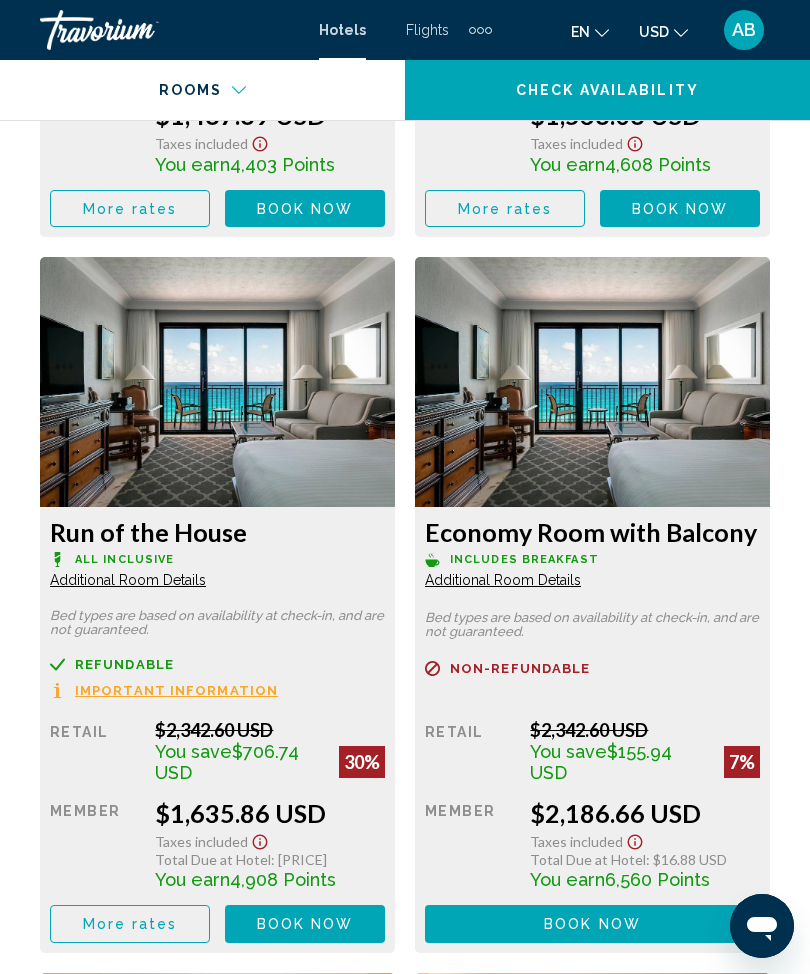 scroll, scrollTop: 6222, scrollLeft: 0, axis: vertical 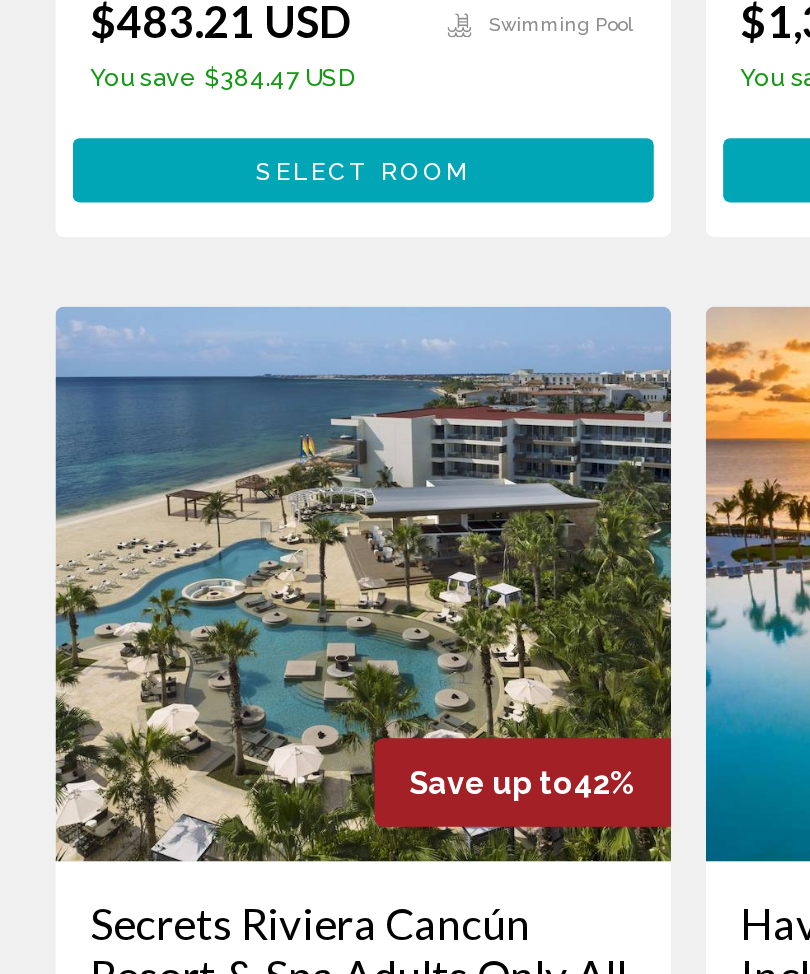 click at bounding box center [217, 711] 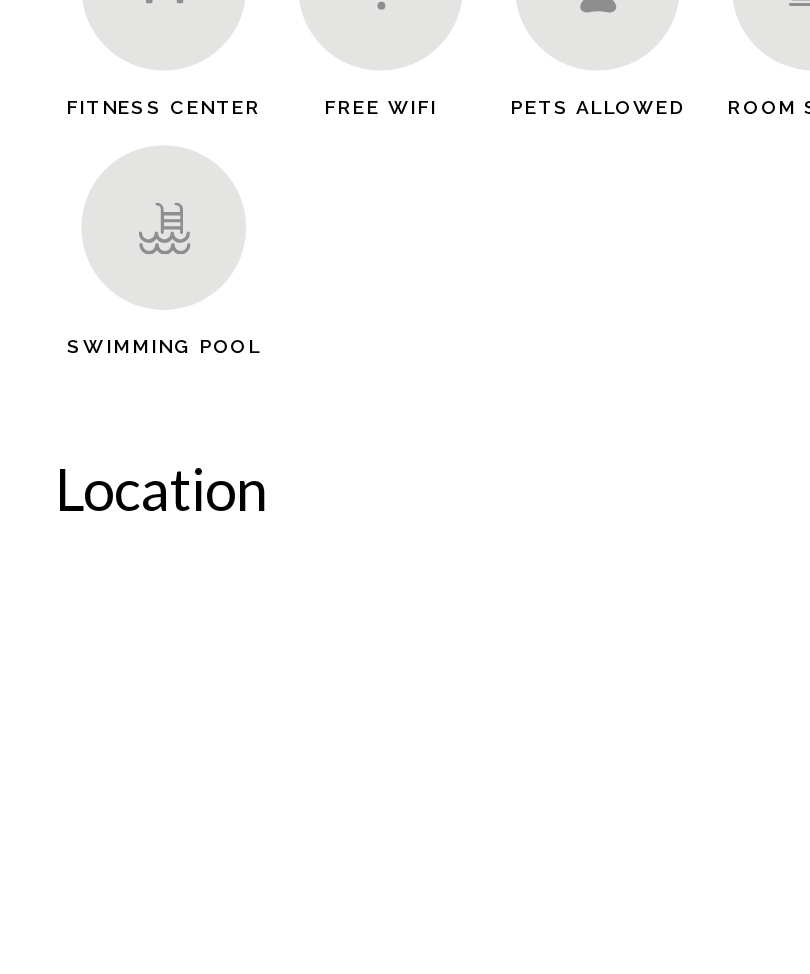 scroll, scrollTop: 0, scrollLeft: 0, axis: both 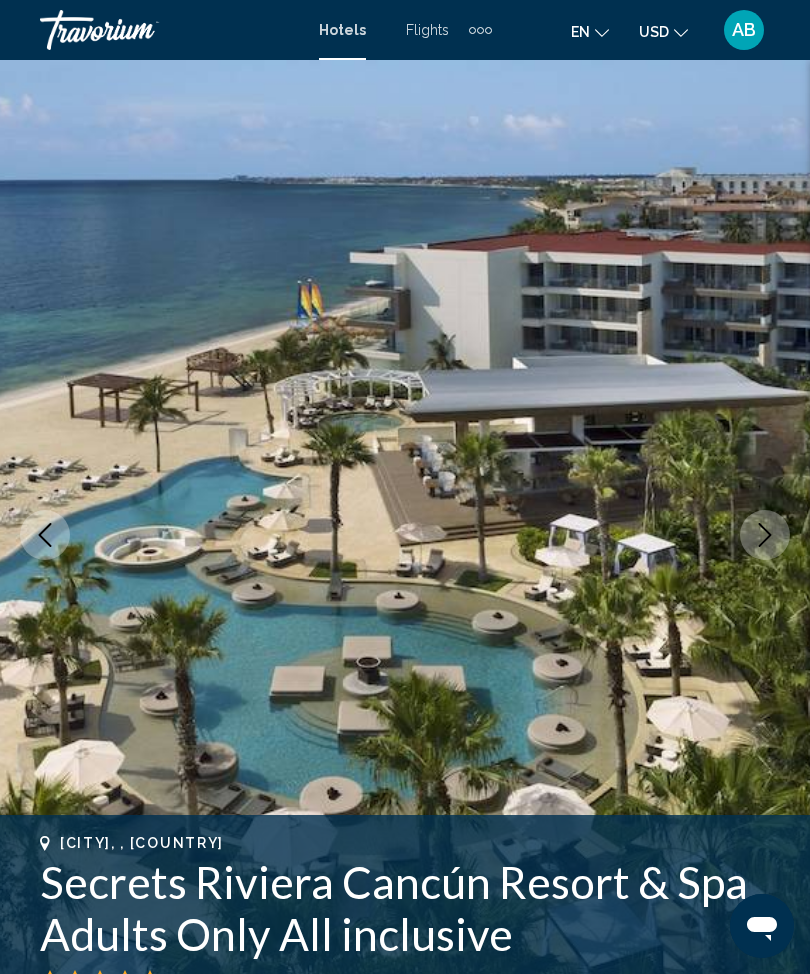 click at bounding box center [765, 535] 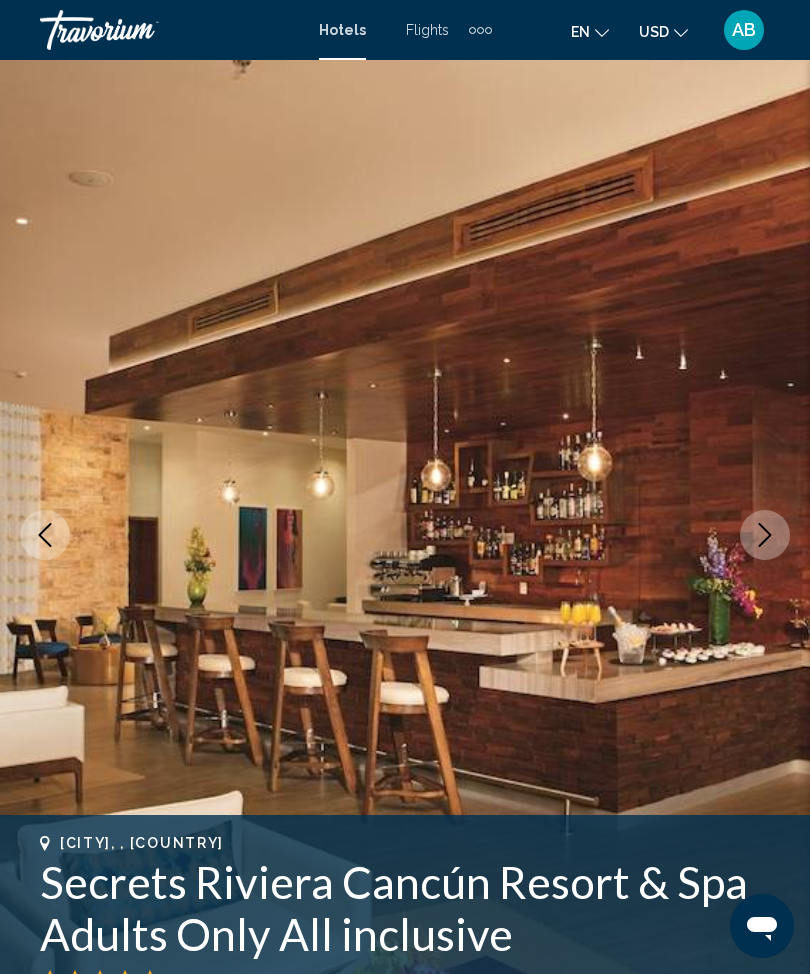 click at bounding box center [765, 535] 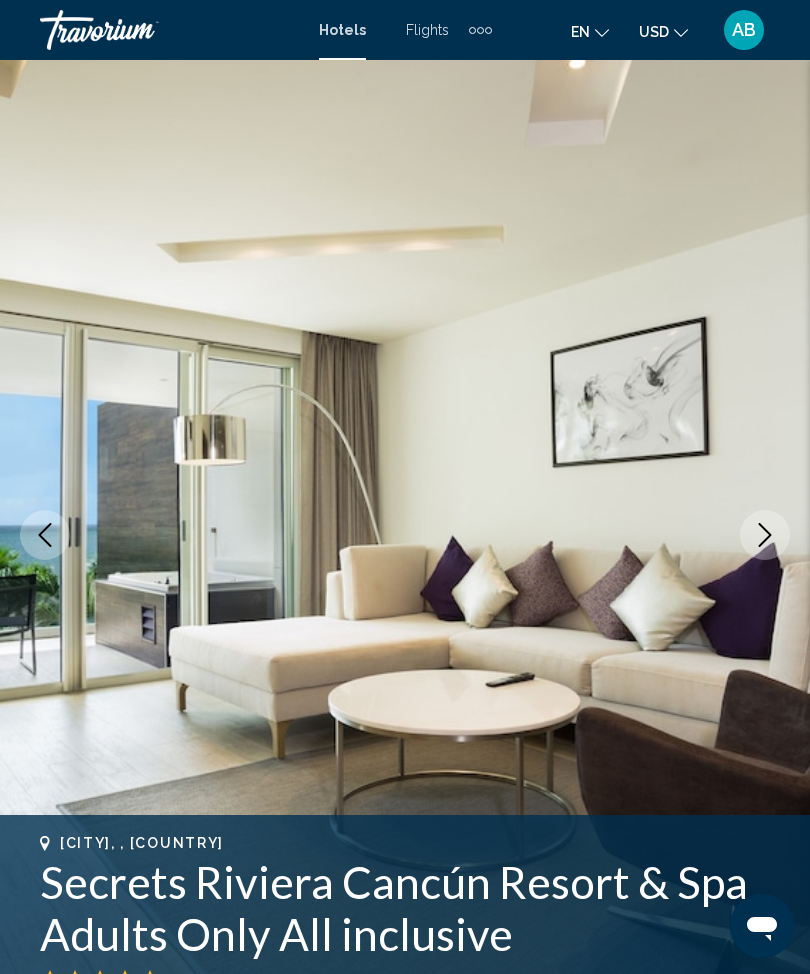 click 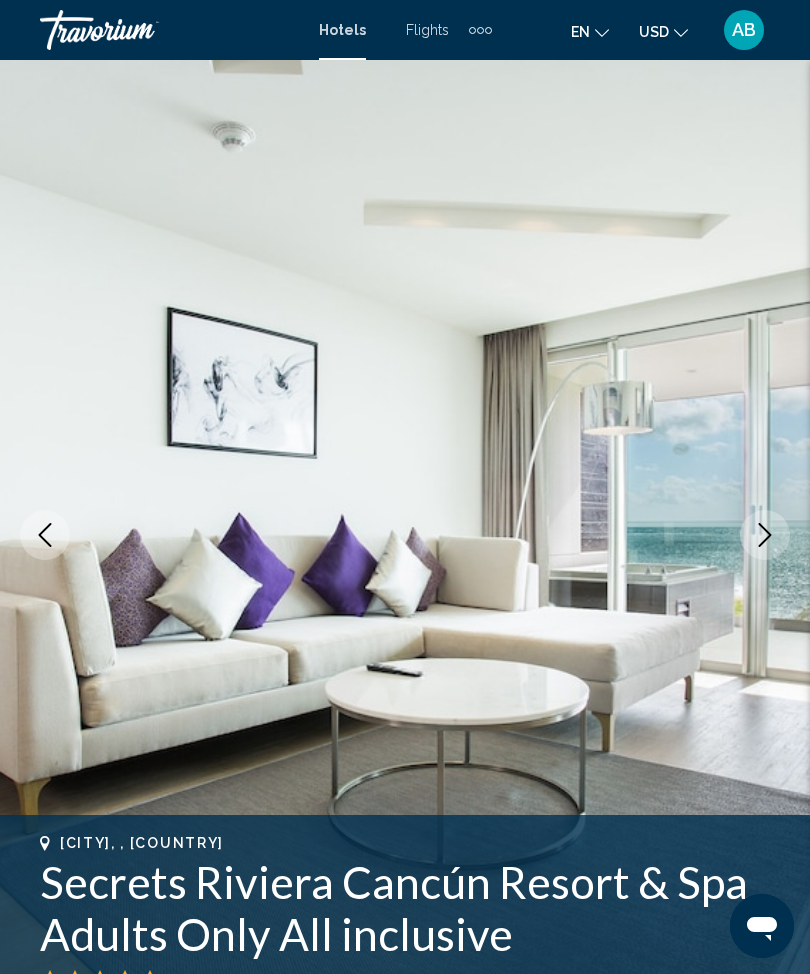 click 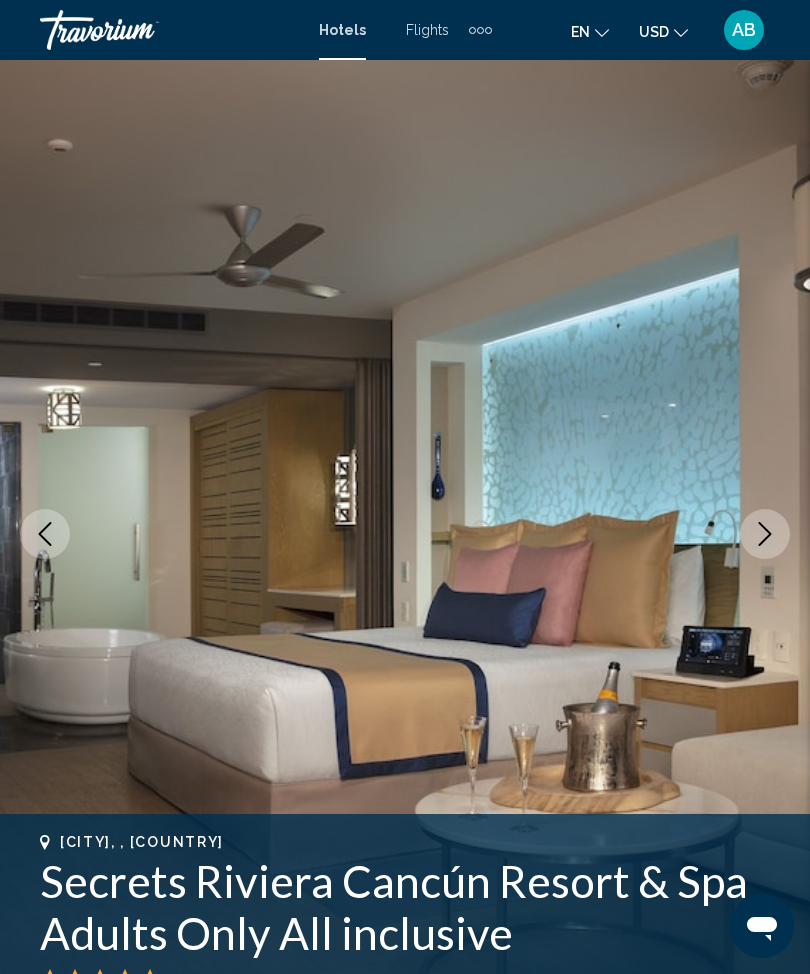 scroll, scrollTop: 0, scrollLeft: 0, axis: both 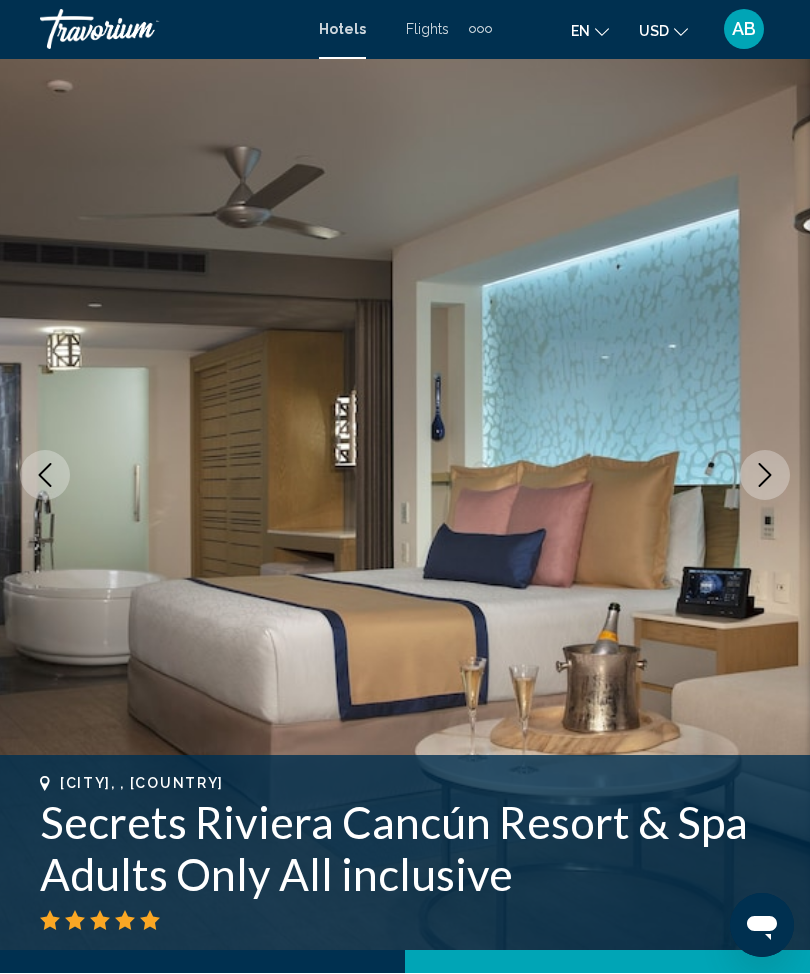 click at bounding box center (765, 476) 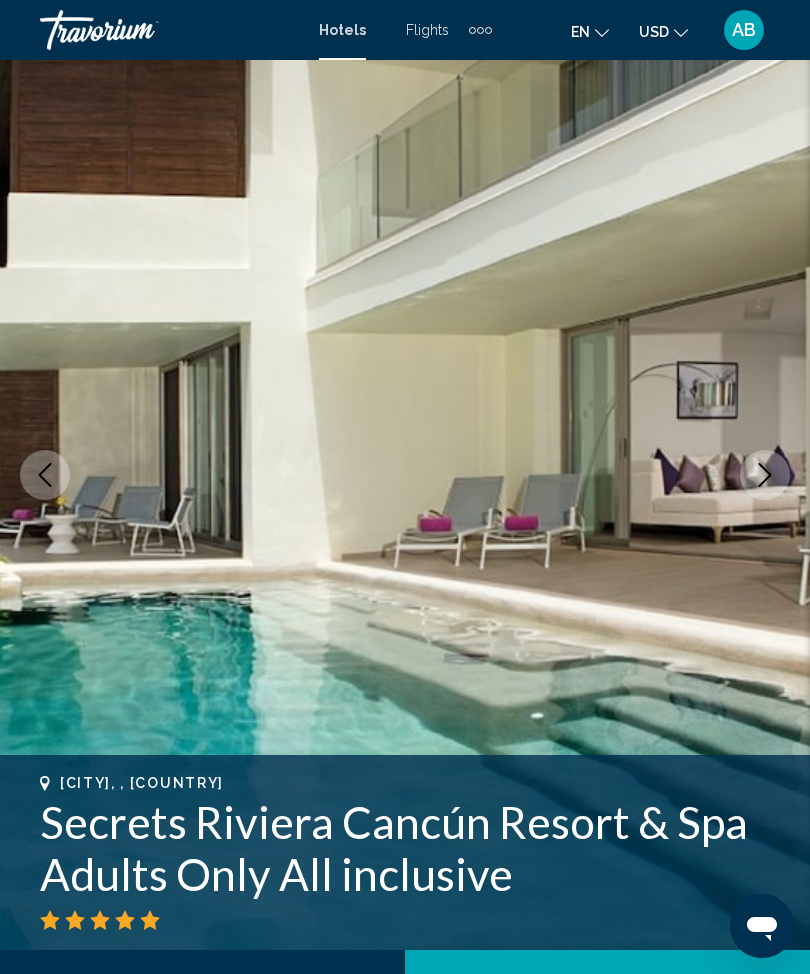 click 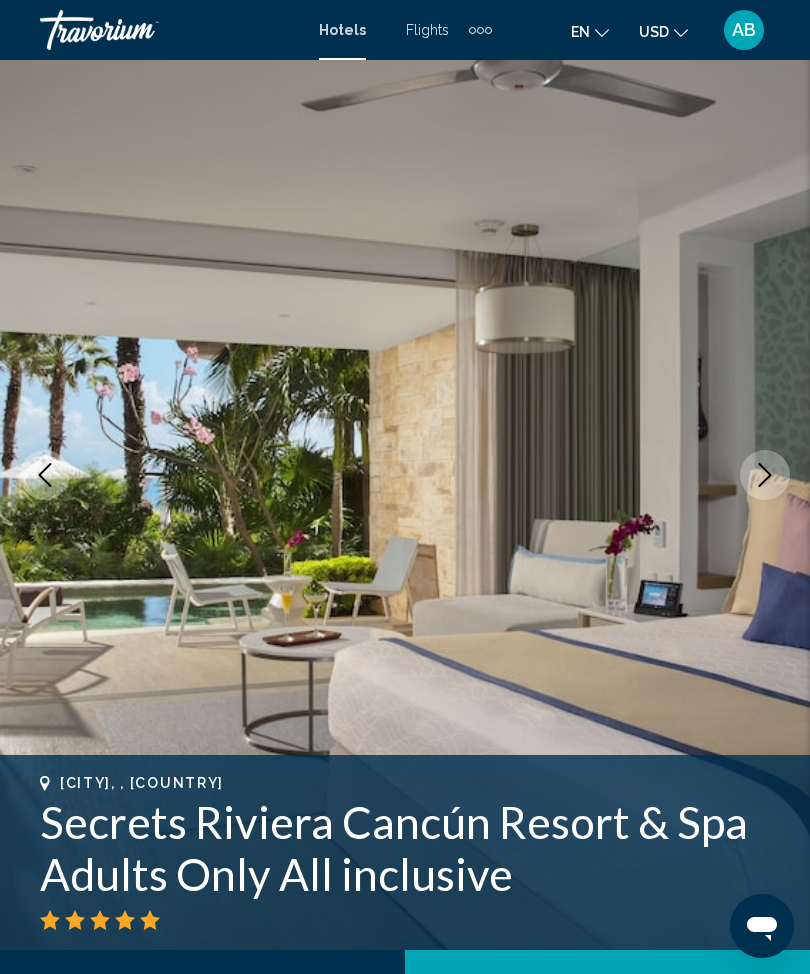 click 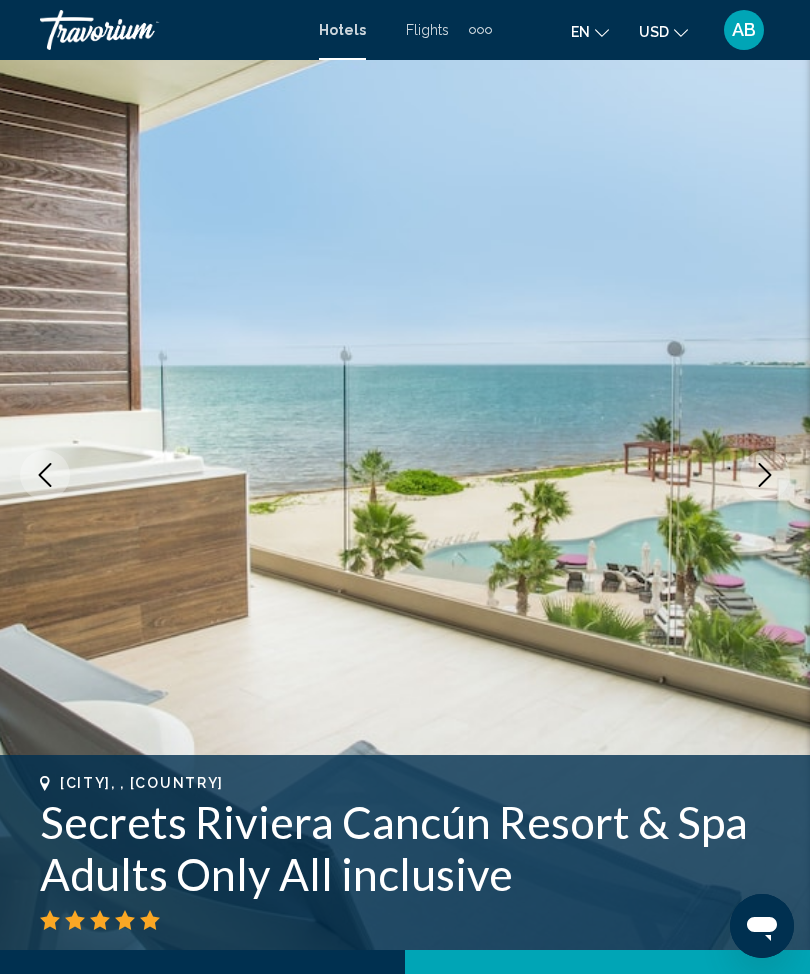 click 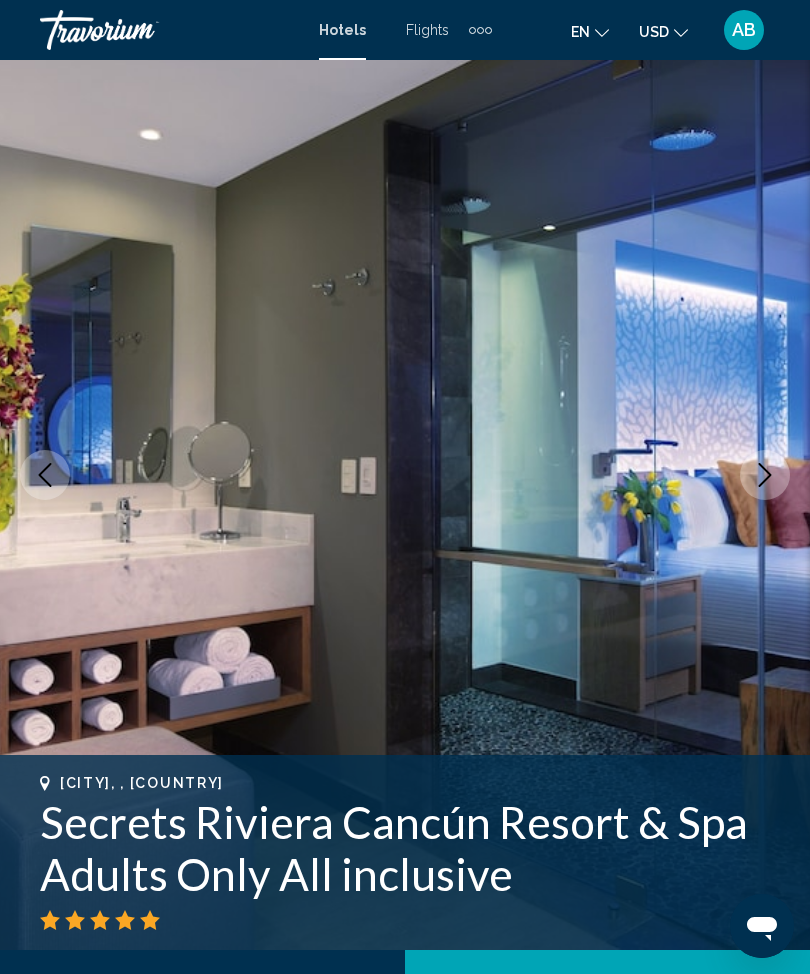 click 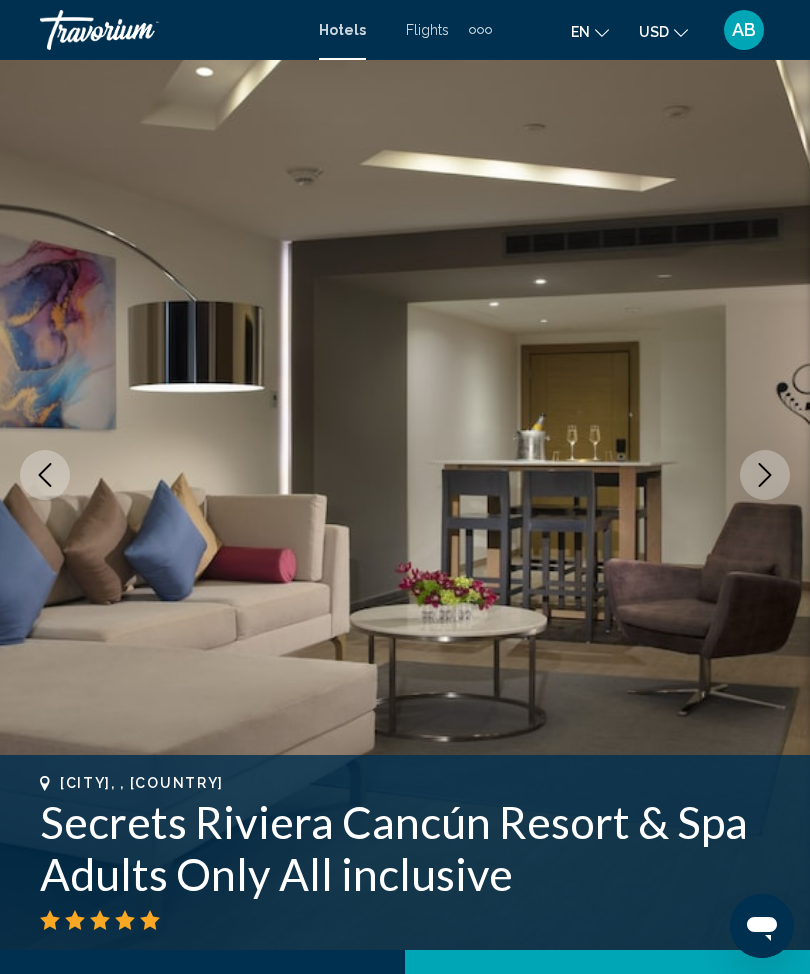 click 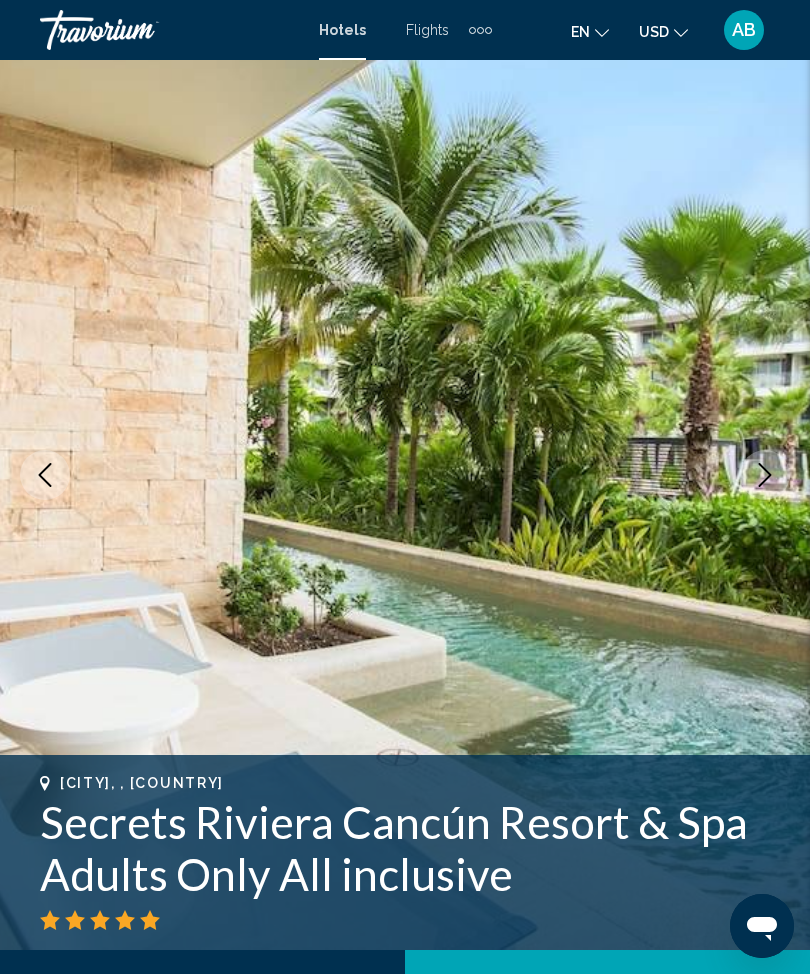 click at bounding box center [765, 475] 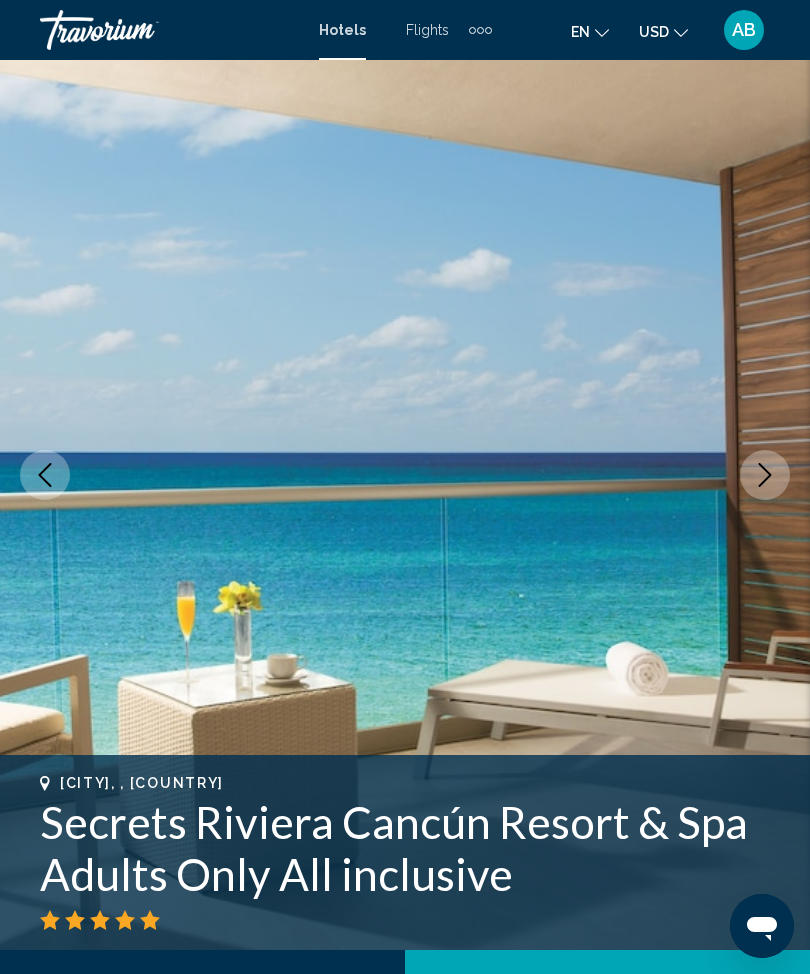 click at bounding box center [765, 475] 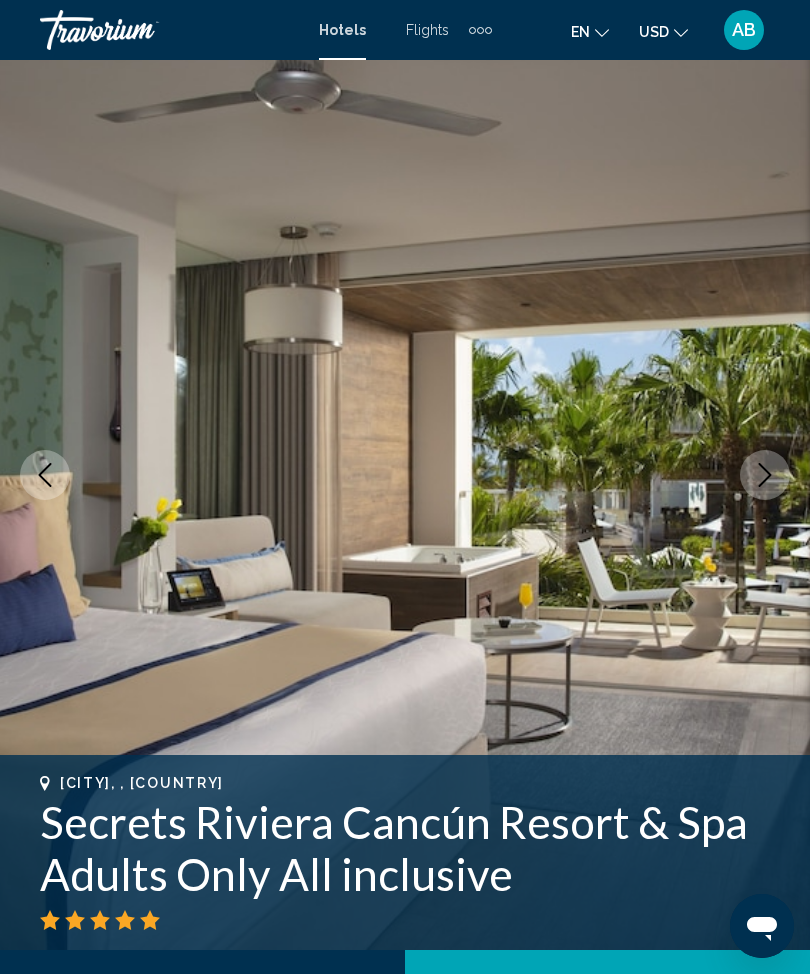 click 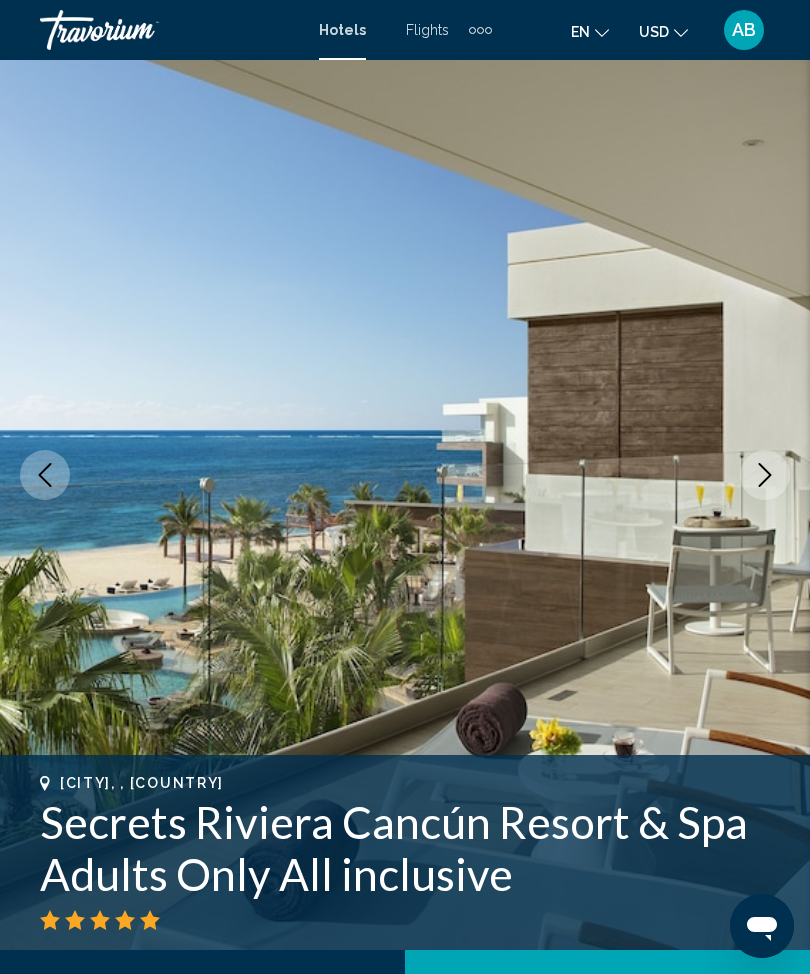 click 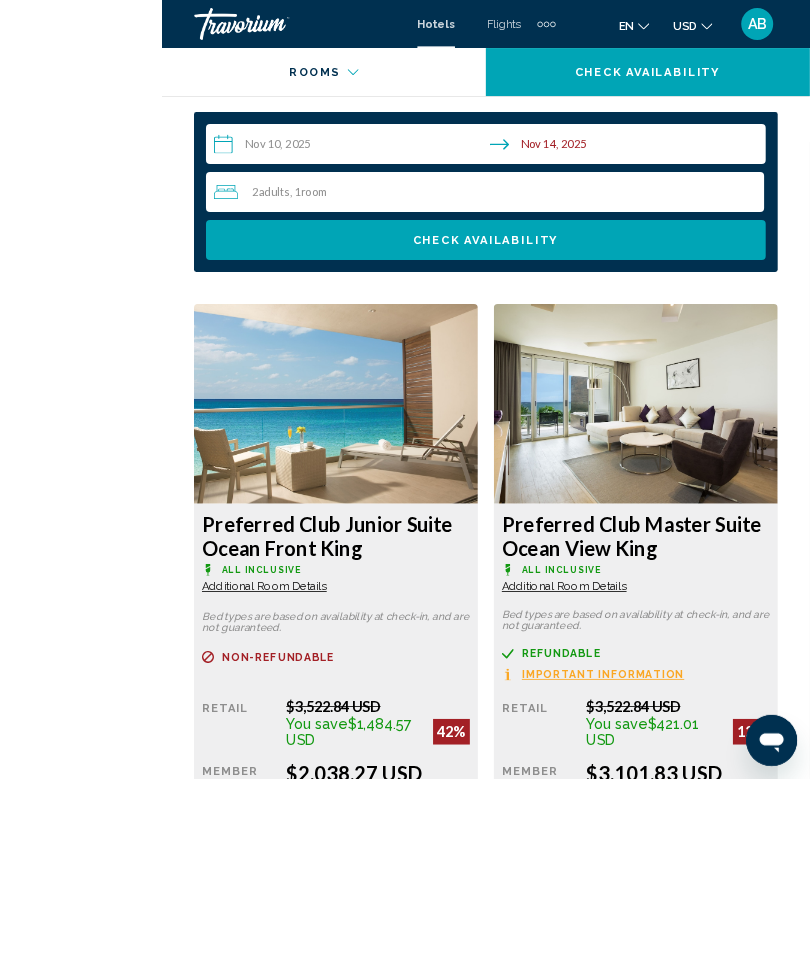 scroll, scrollTop: 3578, scrollLeft: 0, axis: vertical 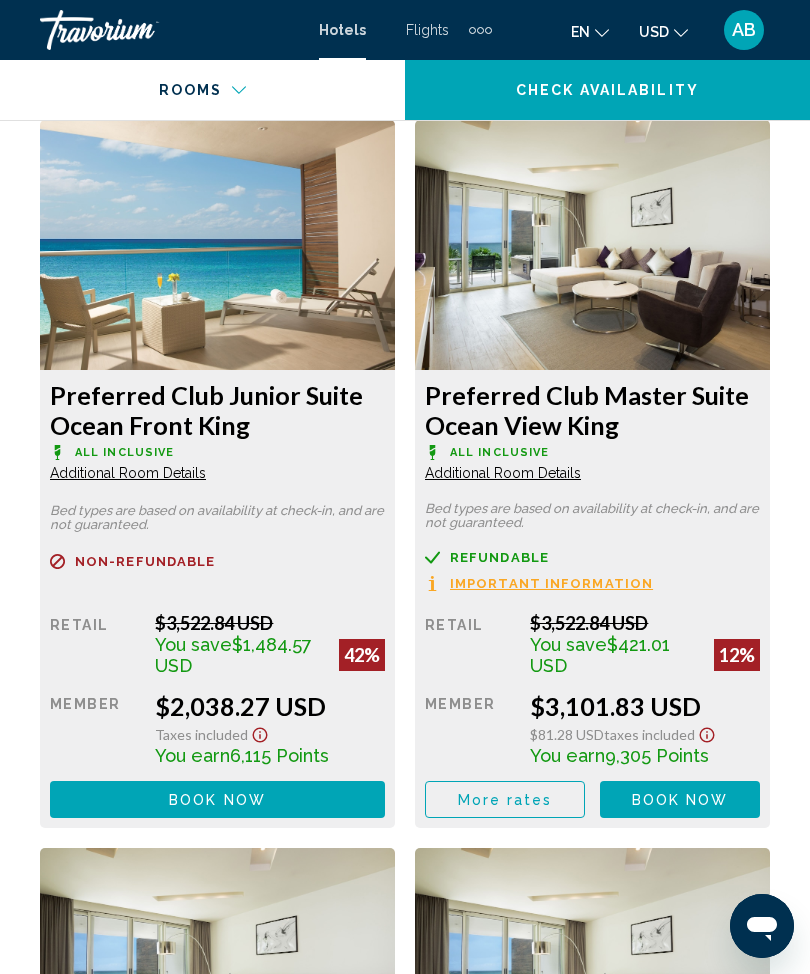 click on "Book now No longer available" at bounding box center (217, 799) 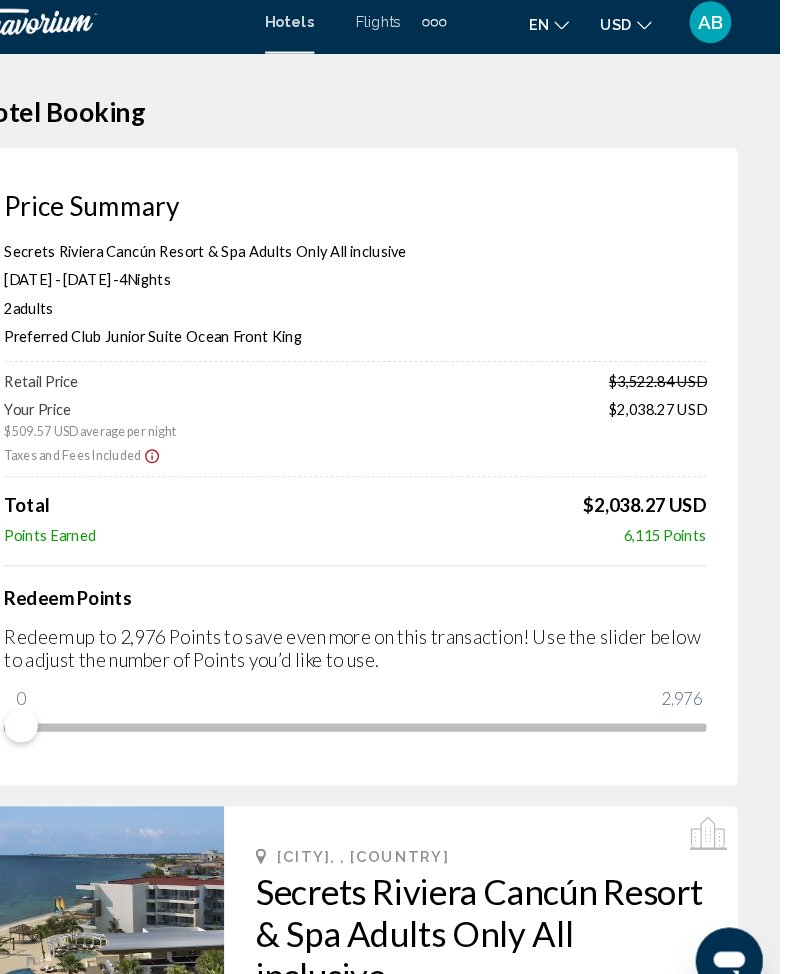 scroll, scrollTop: 0, scrollLeft: 0, axis: both 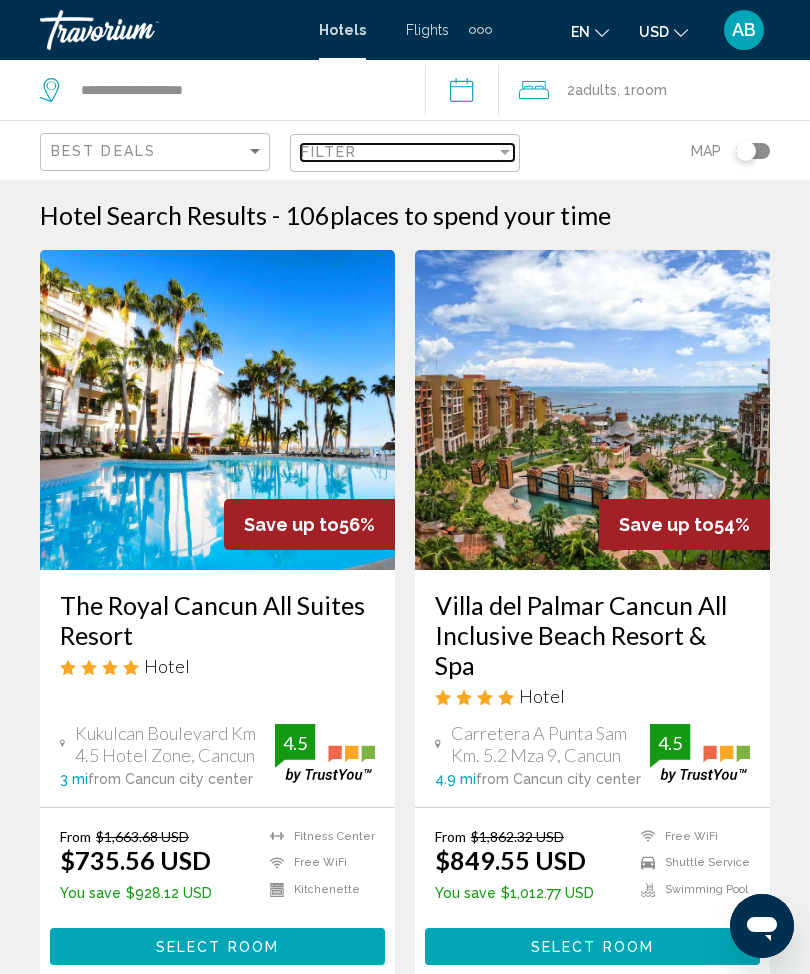 click at bounding box center (505, 152) 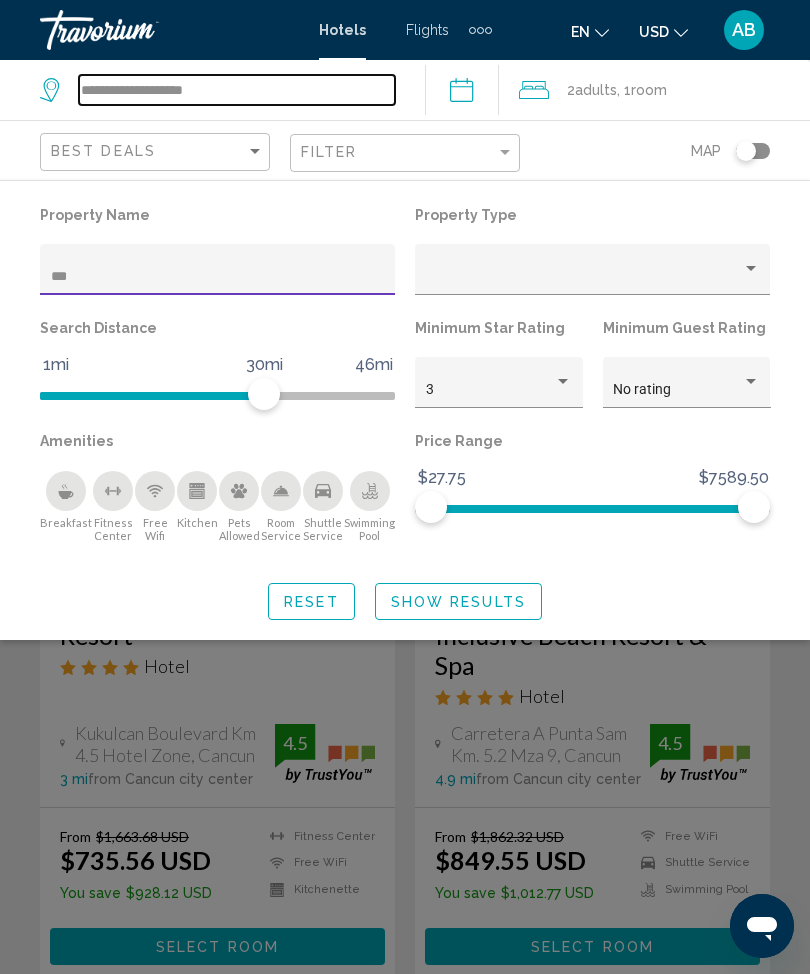 click on "**********" at bounding box center (237, 90) 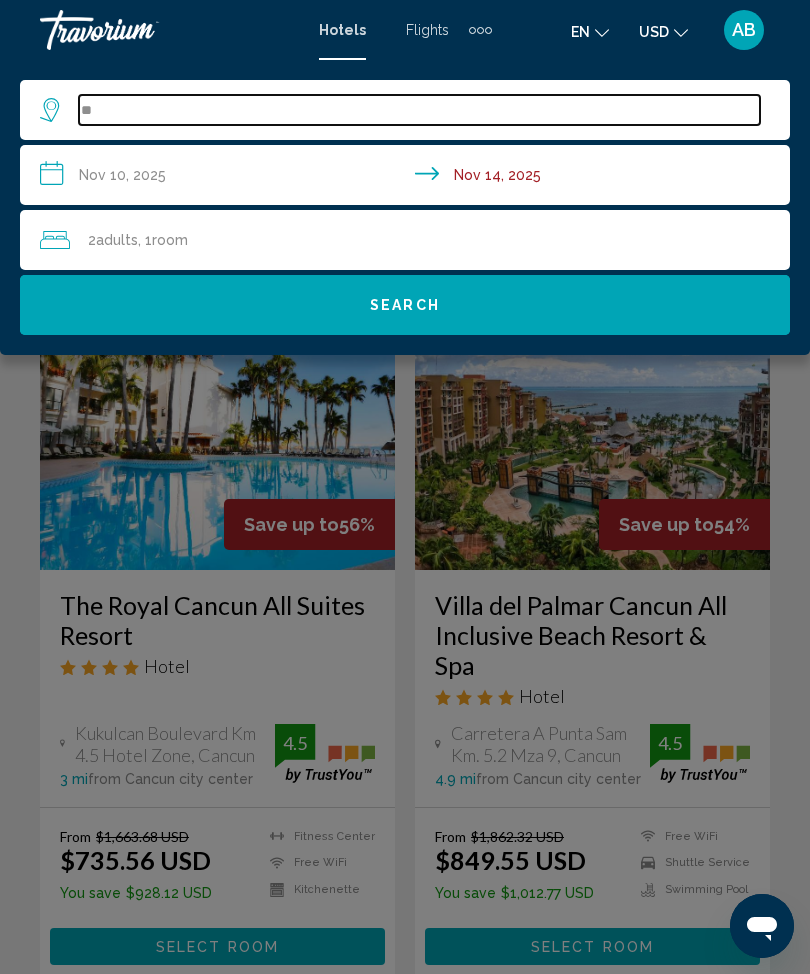 type on "*" 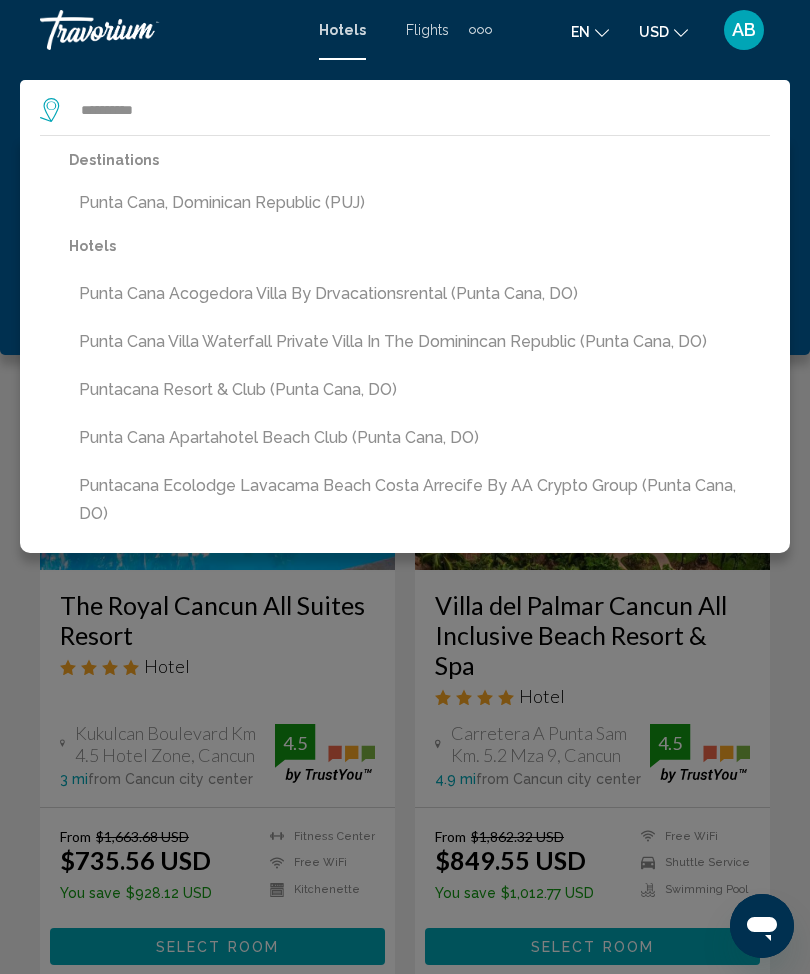 click on "Punta Cana, Dominican Republic (PUJ)" at bounding box center (419, 203) 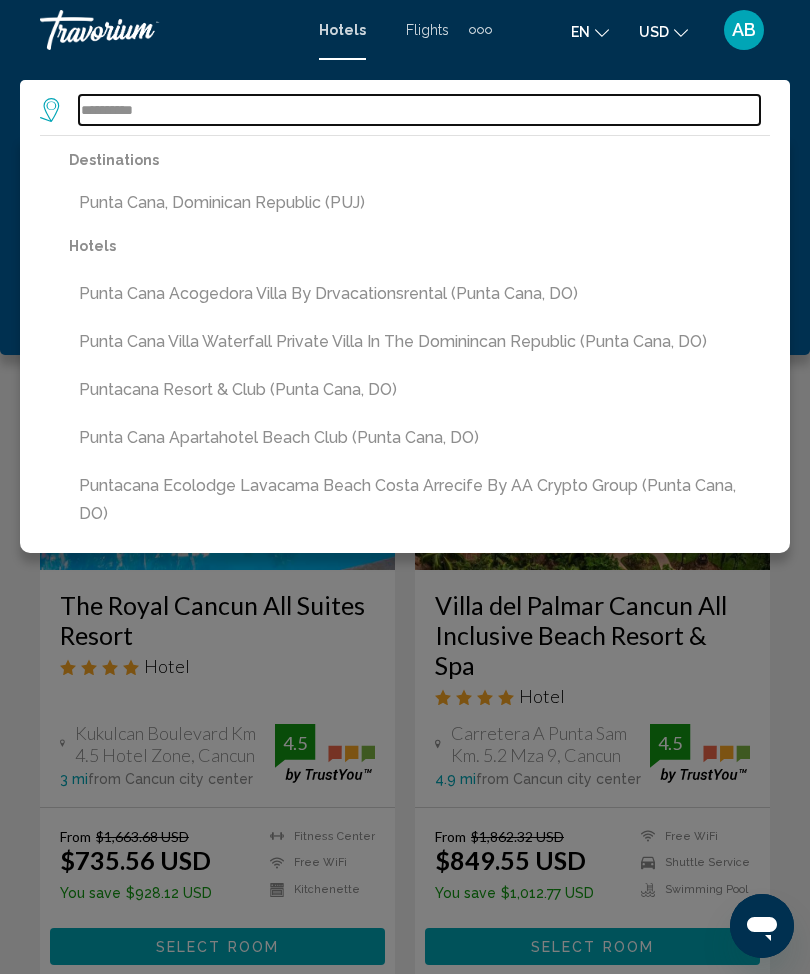 type on "**********" 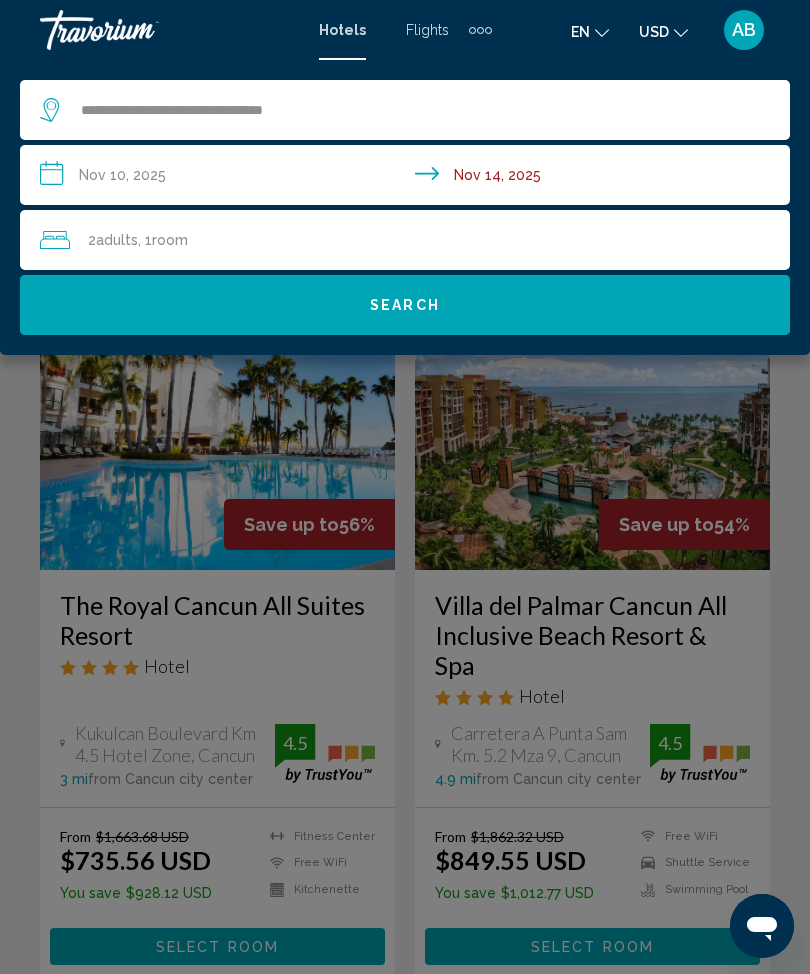 click on "**********" at bounding box center (409, 178) 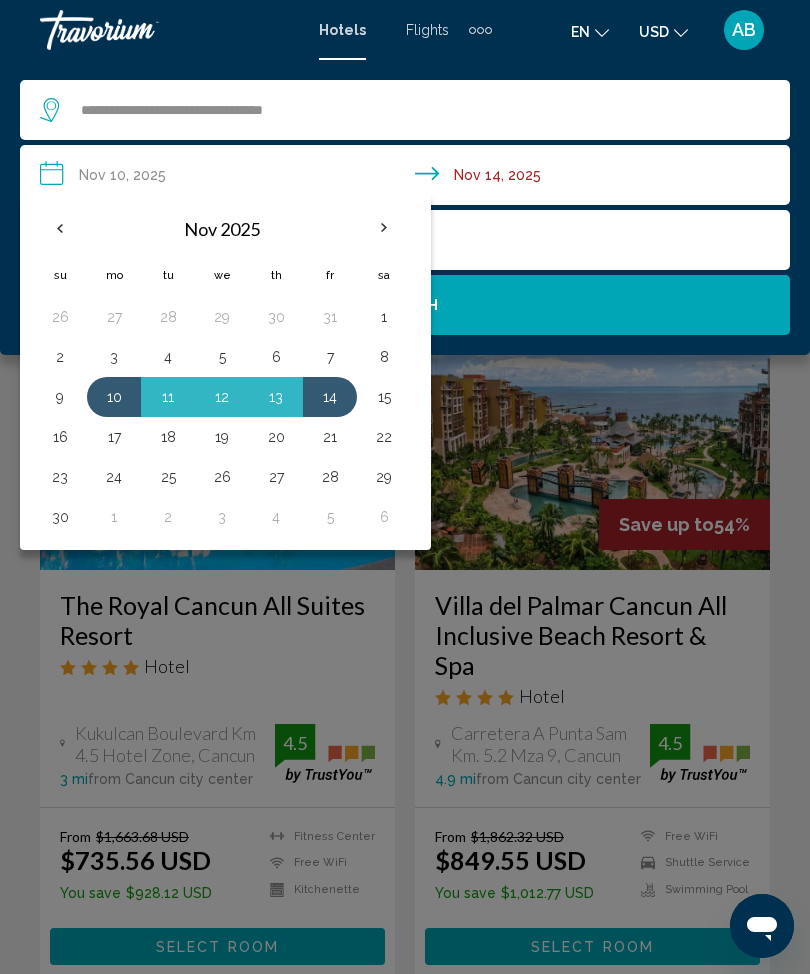click at bounding box center (60, 228) 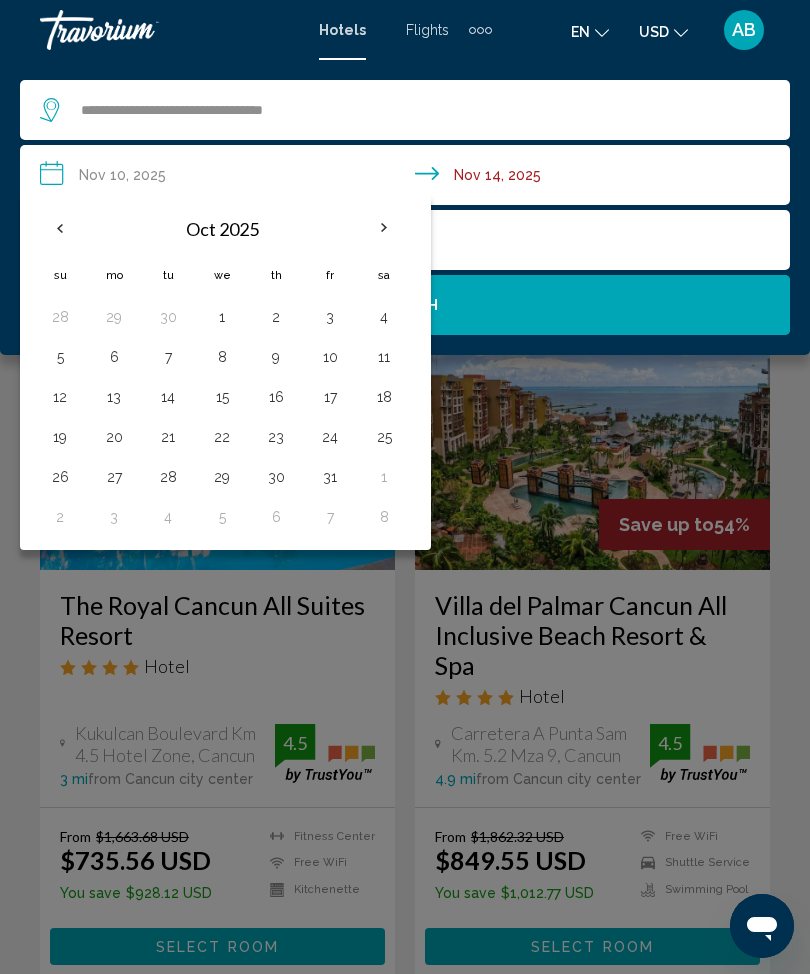 click at bounding box center (60, 228) 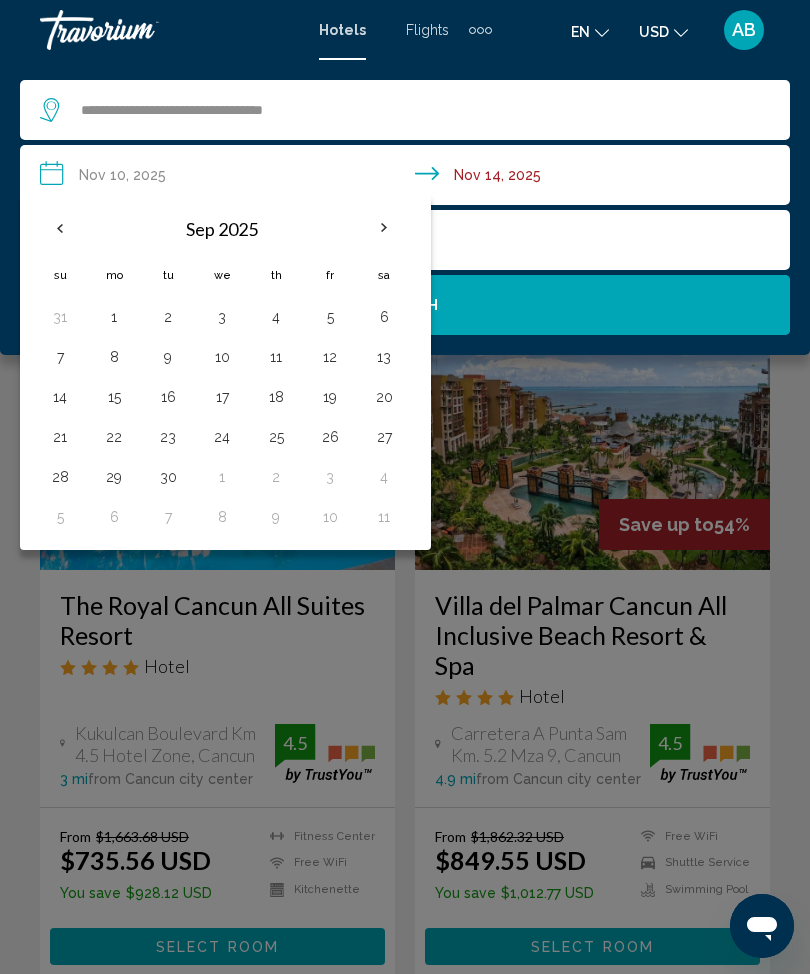 click on "7" at bounding box center (60, 357) 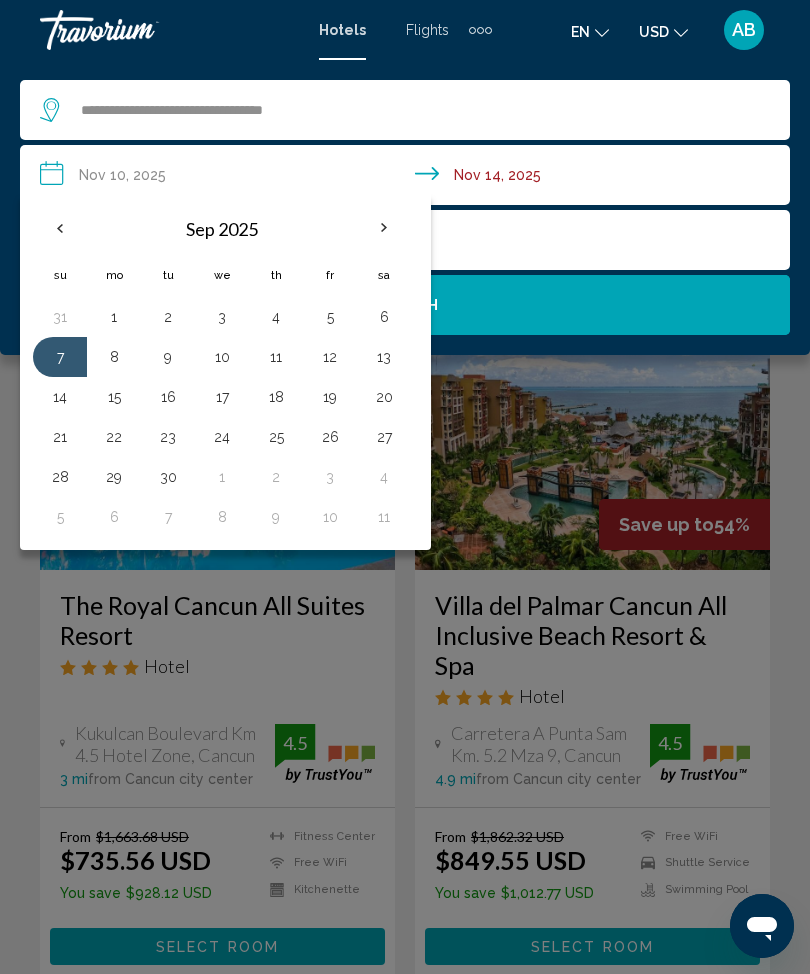 click on "10" at bounding box center [222, 357] 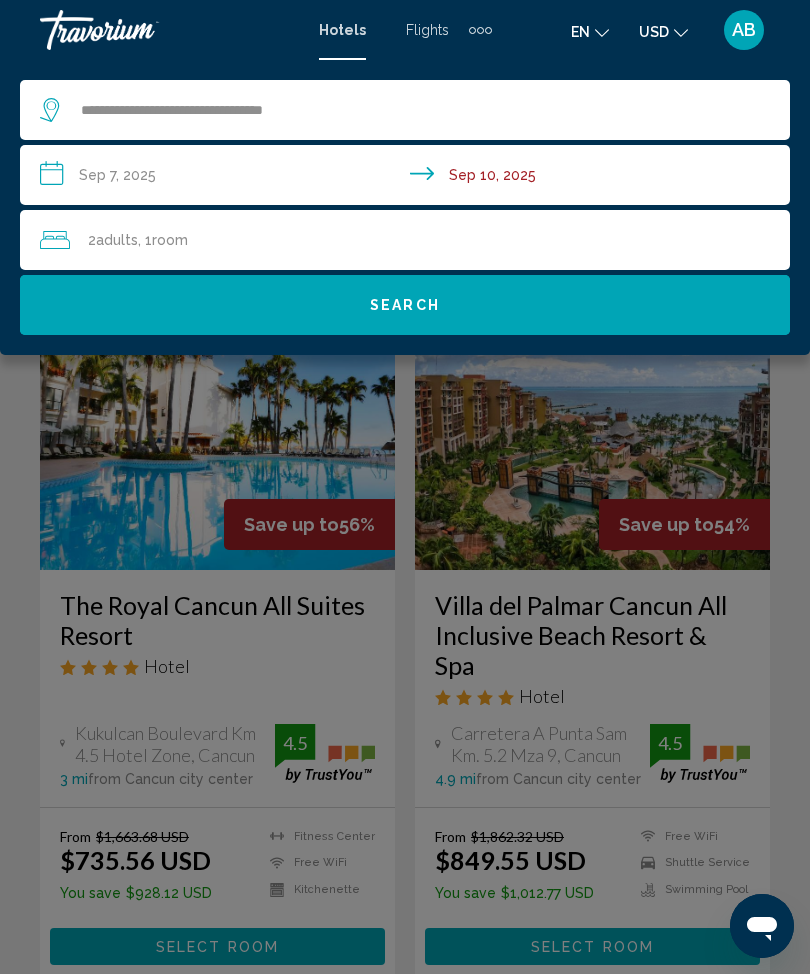 click on "Search" 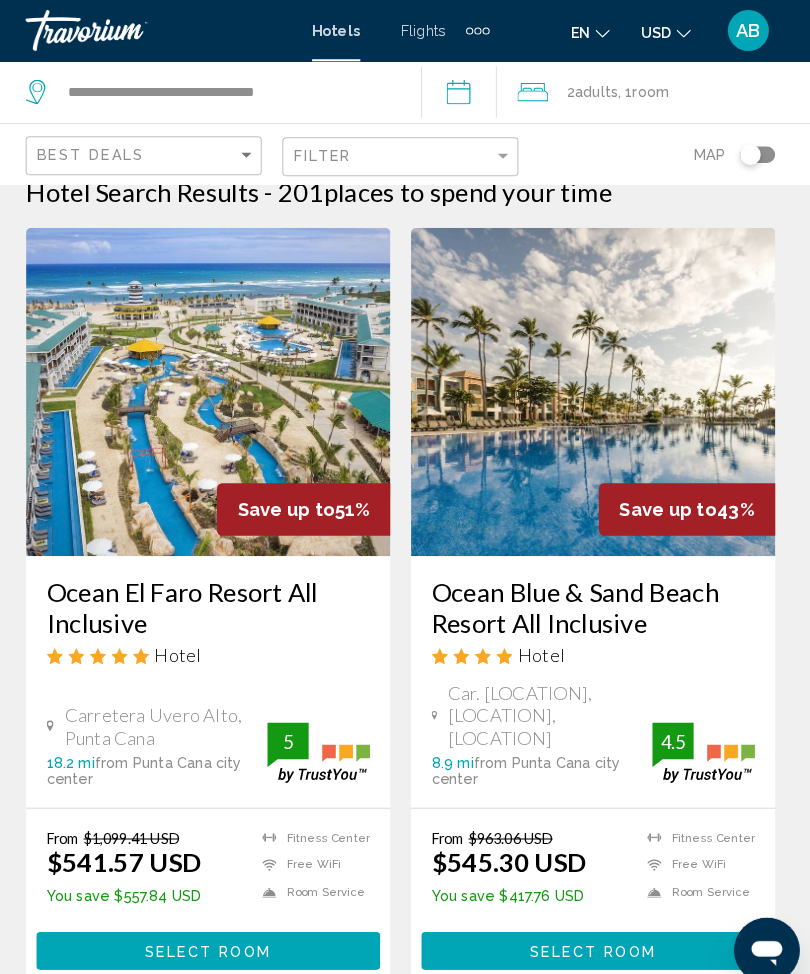 scroll, scrollTop: 0, scrollLeft: 0, axis: both 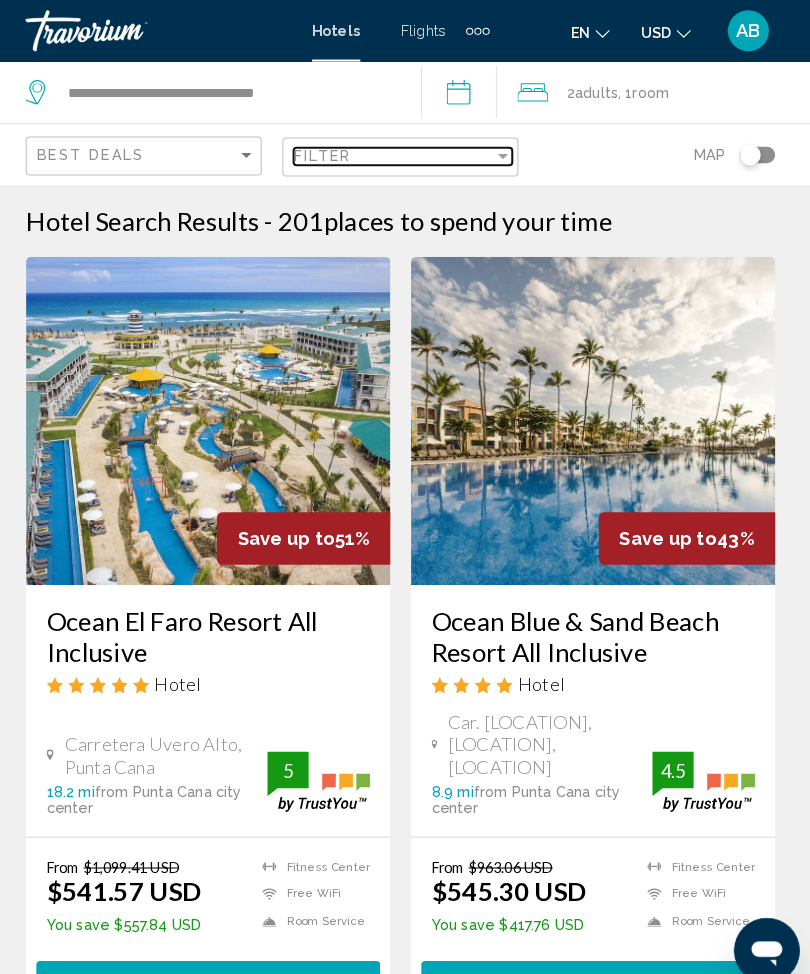 click on "Filter" at bounding box center [398, 152] 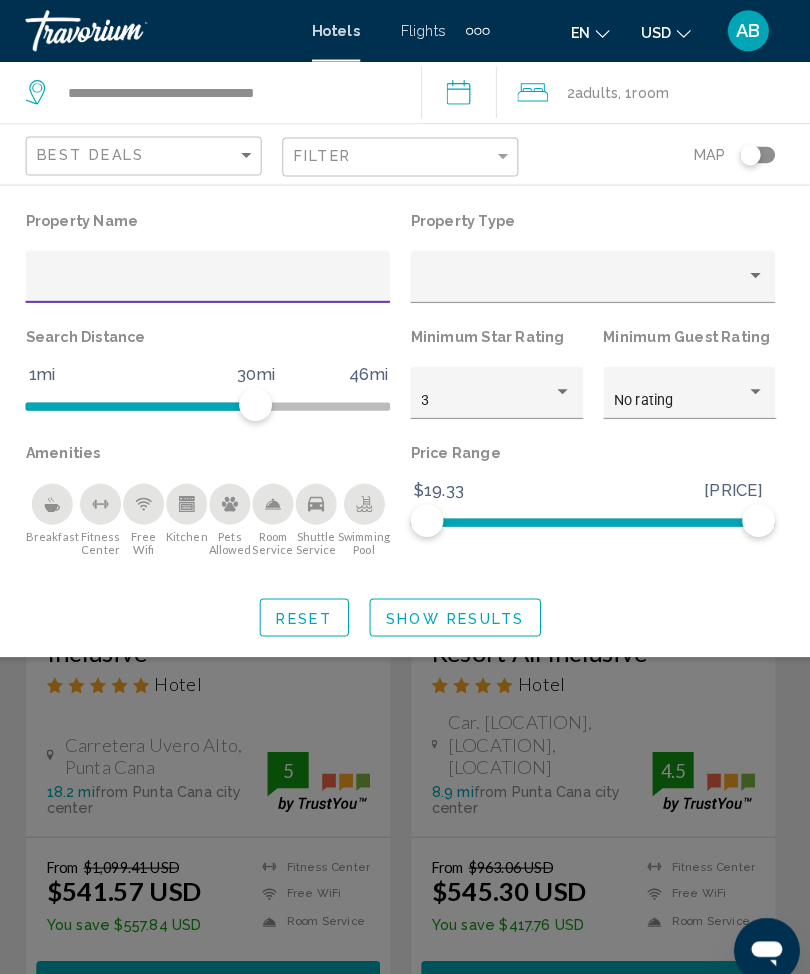 click at bounding box center [218, 277] 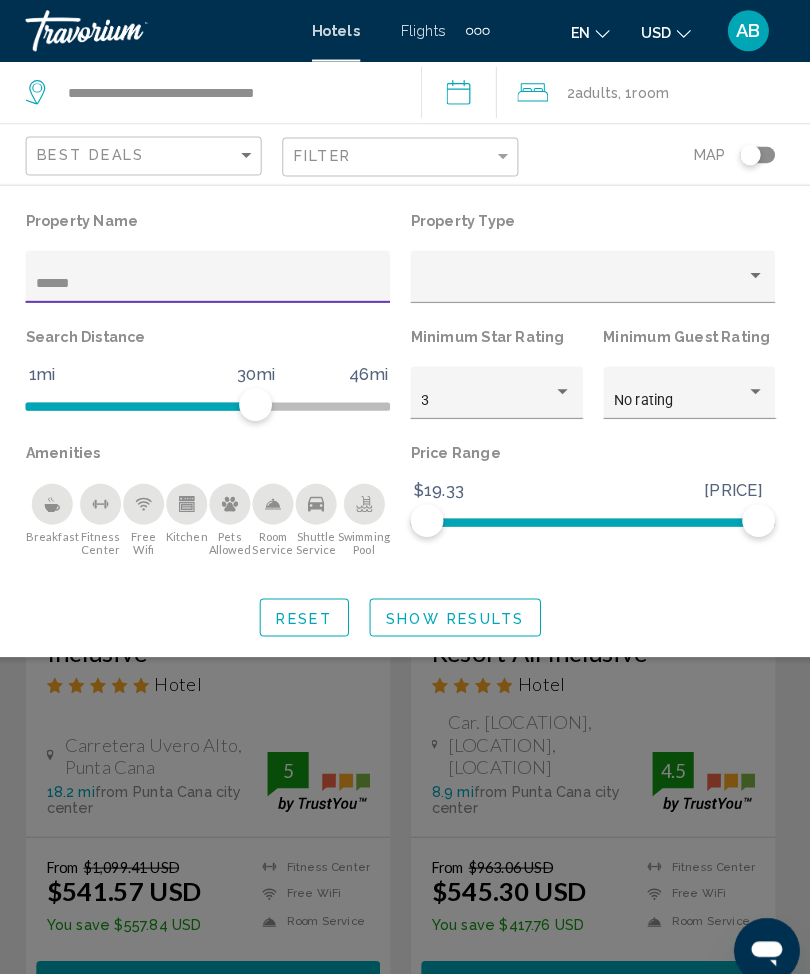 type on "*******" 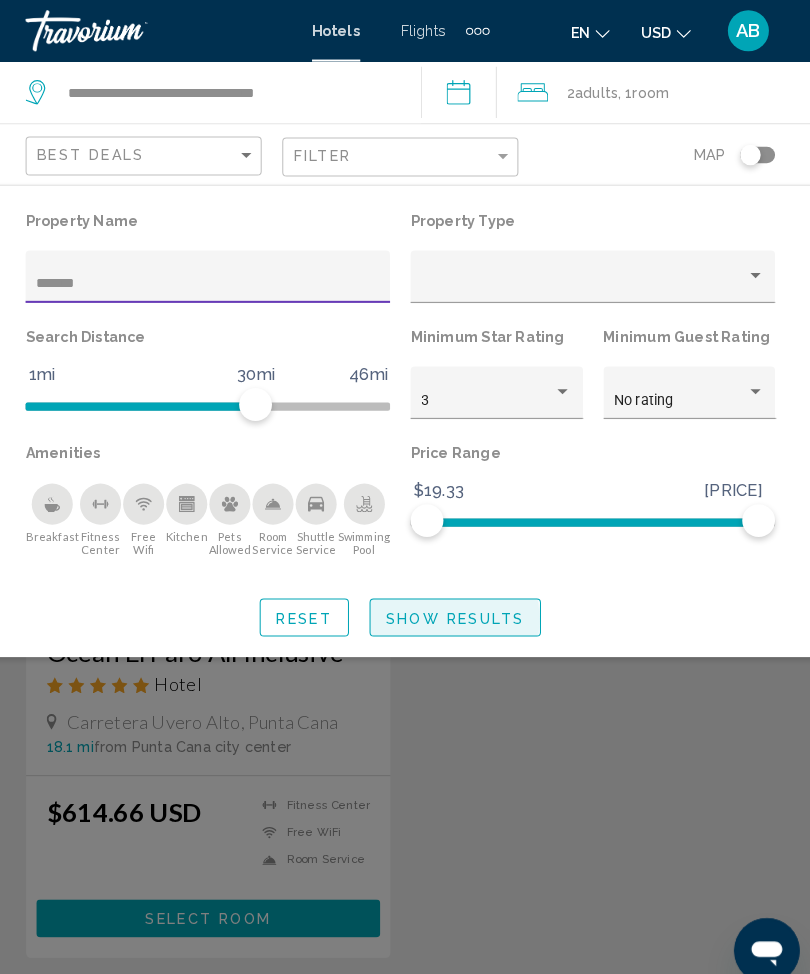 click on "Show Results" 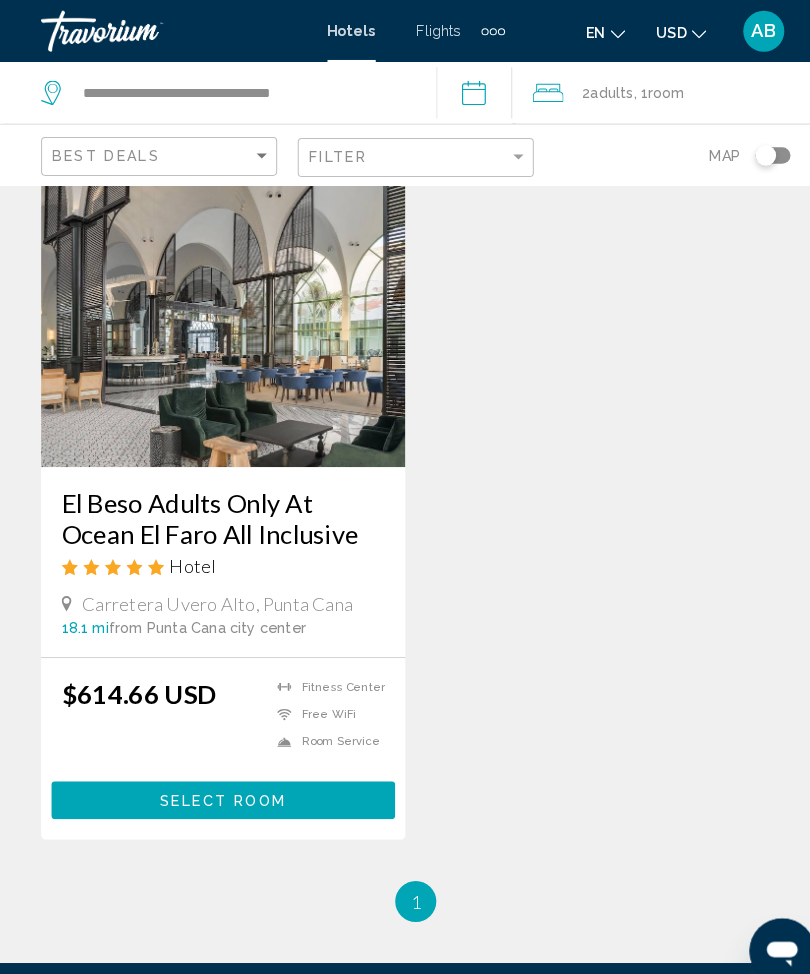 scroll, scrollTop: 117, scrollLeft: 0, axis: vertical 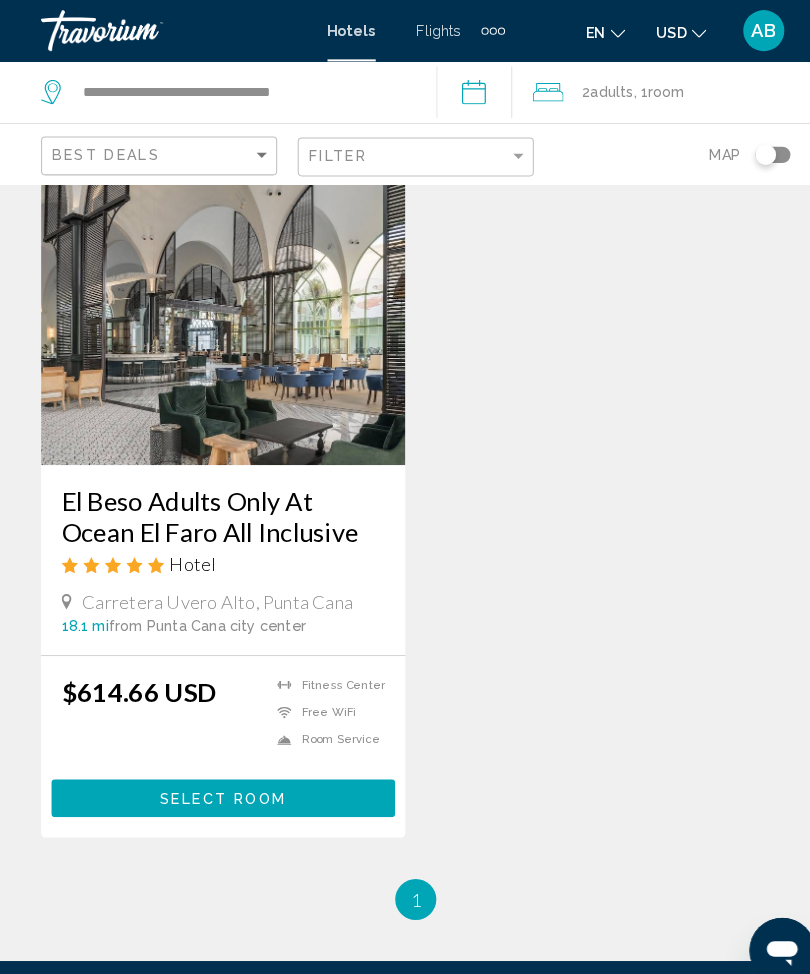 click on "Select Room" at bounding box center [217, 778] 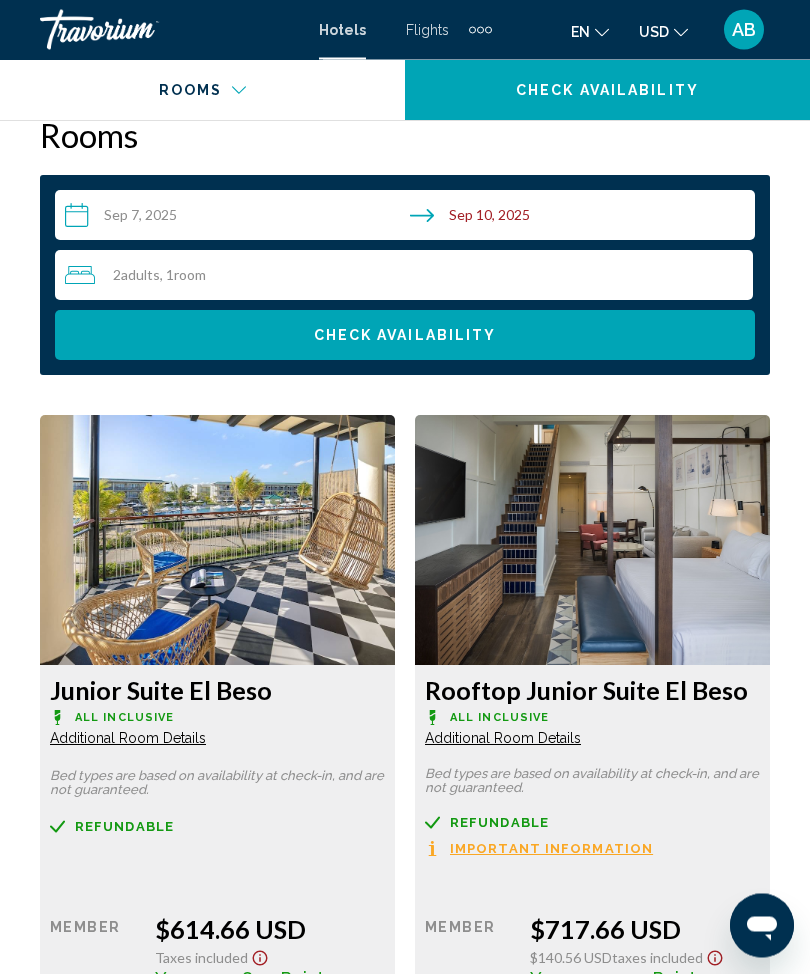 scroll, scrollTop: 3048, scrollLeft: 0, axis: vertical 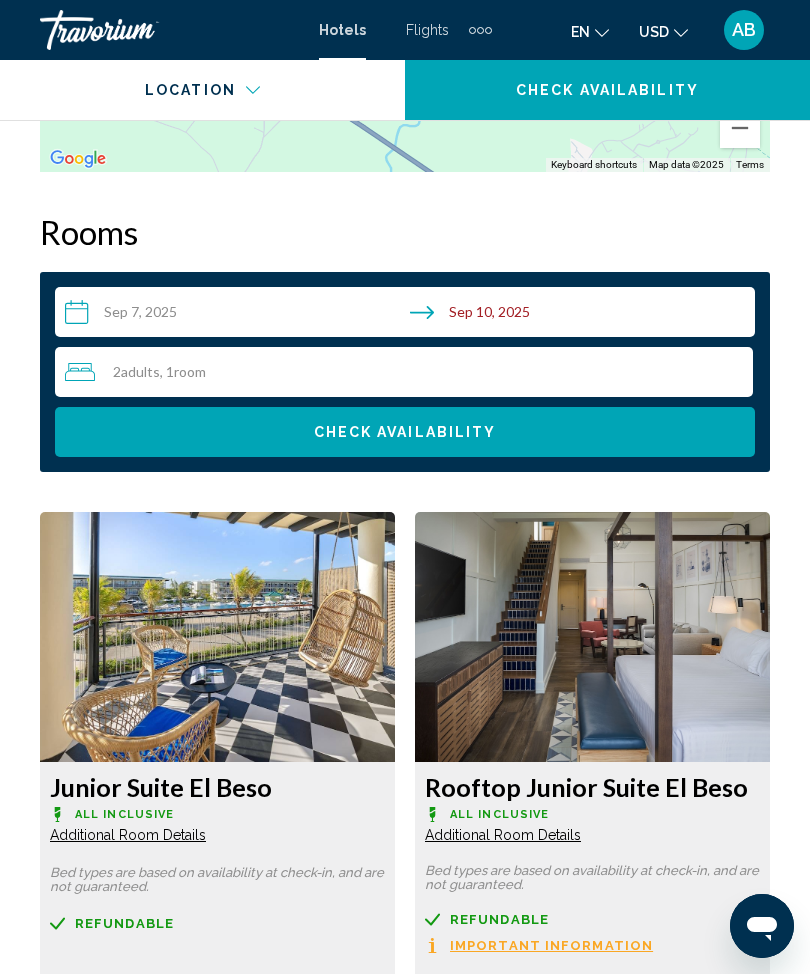click on "Room" at bounding box center (190, 371) 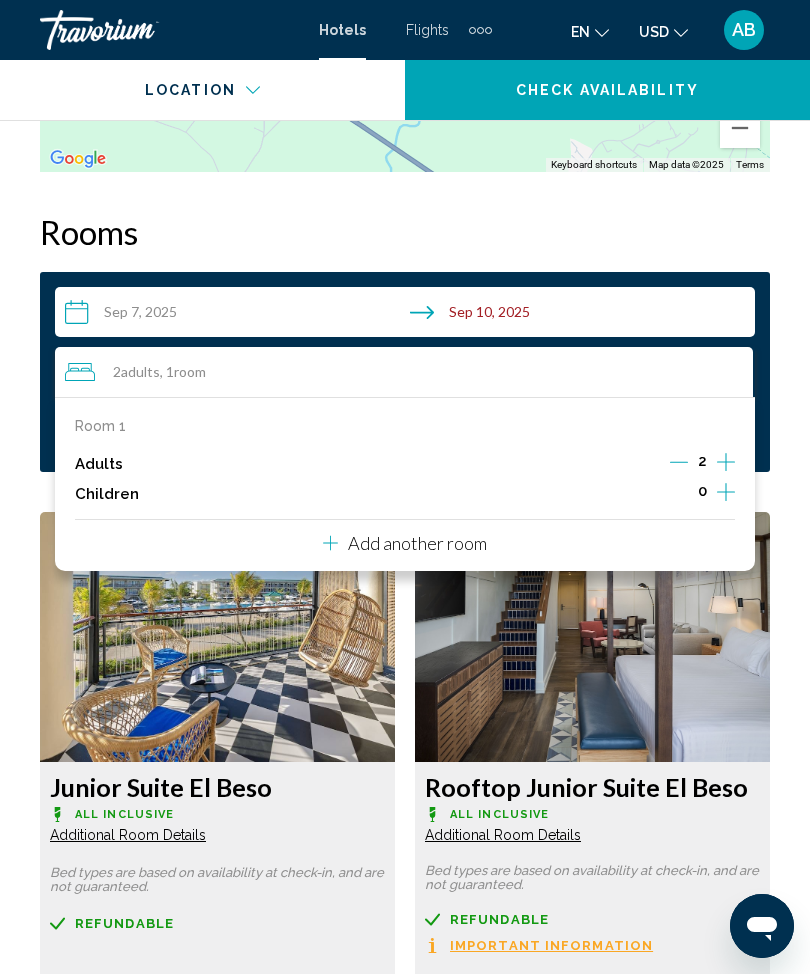 click 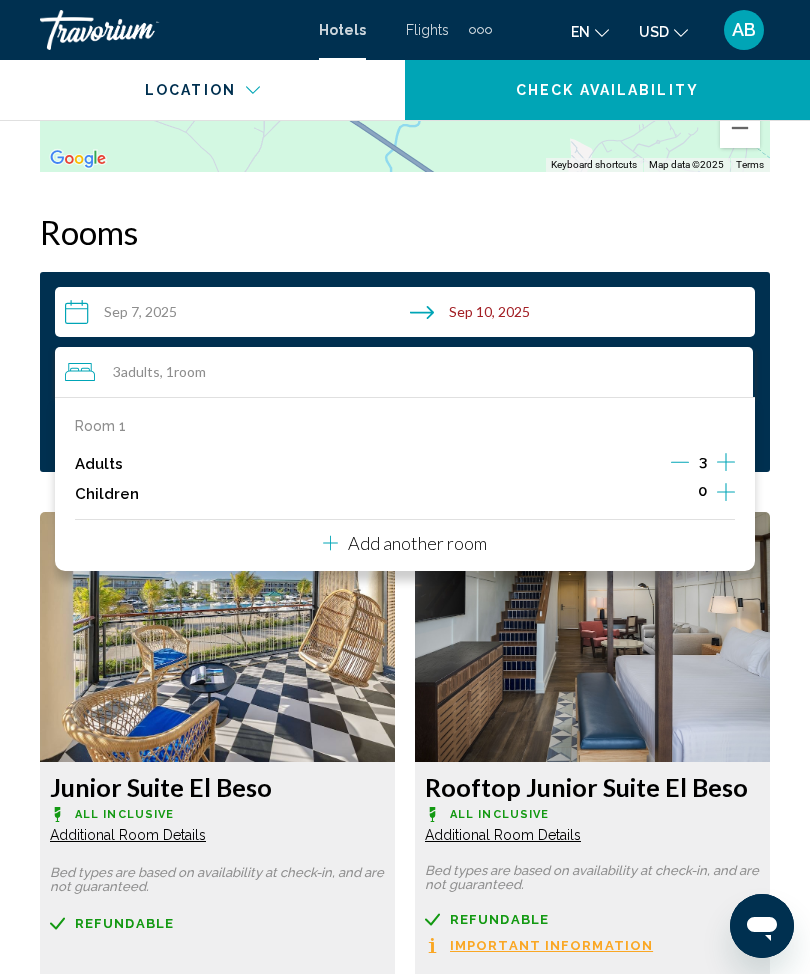 click 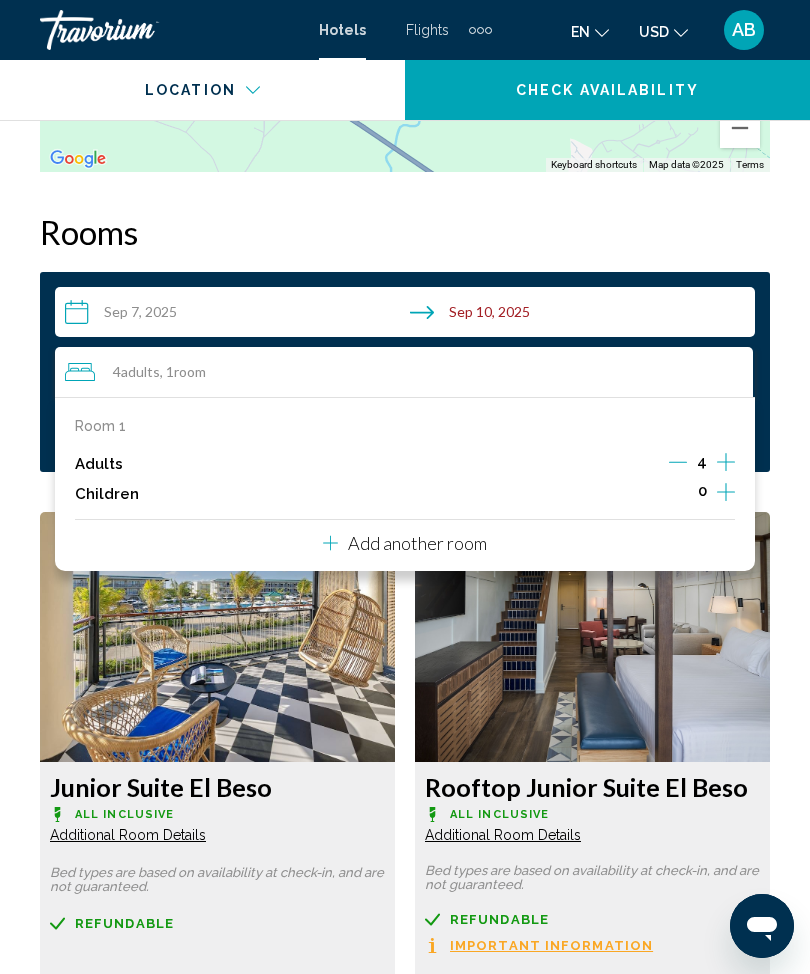 click on "Overview Type Hotel Address [STREET], [CITY]  [POSTAL_CODE], [COUNTRY] Description Read more
Photos Amenities
Fitness Center
Free WiFi
Room Service
Swimming Pool No amenities information available. Location To navigate the map with touch gestures double-tap and hold your finger on the map, then drag the map. ← Move left → Move right ↑ Move up ↓ Move down + Zoom in - Zoom out Home Jump left by 75% End Jump right by 75% Page Up Jump up by 75% Page Down Jump down by 75% To activate drag with keyboard, press Alt + Enter. Once in keyboard drag state, use the arrow keys to move the marker. To complete the drag, press the Enter key. To cancel, press Escape. Keyboard shortcuts Map Data Map data ©2025 Map data ©2025 500 m  Terms Rooms Su" at bounding box center (405, 346) 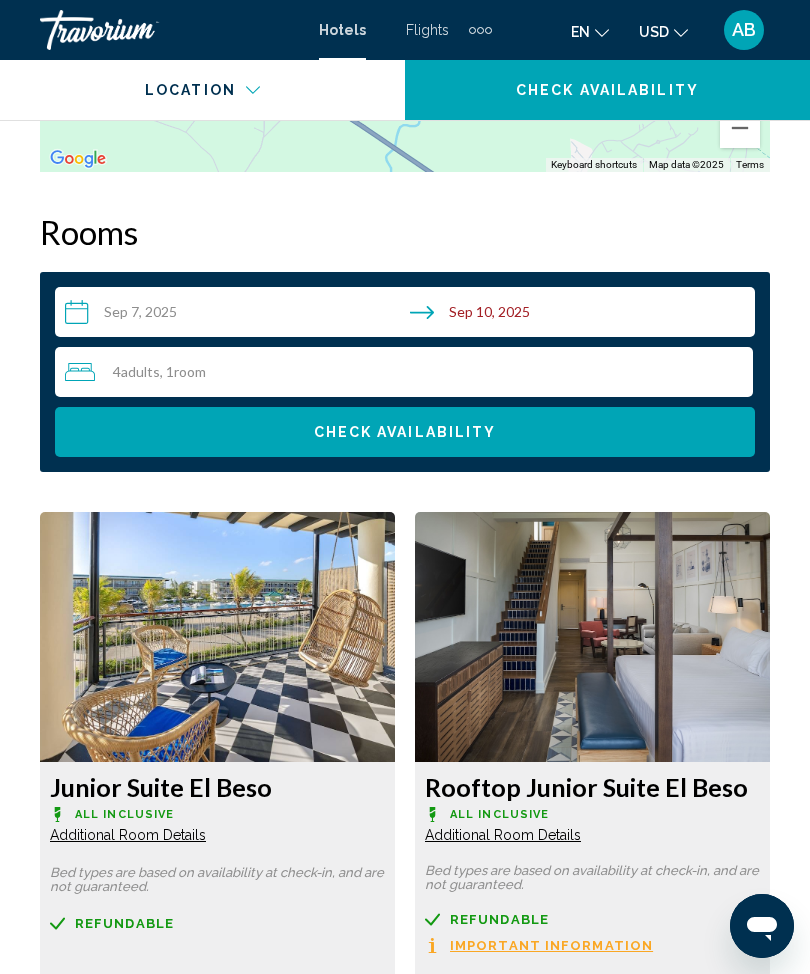 click on "Check Availability" at bounding box center [405, 433] 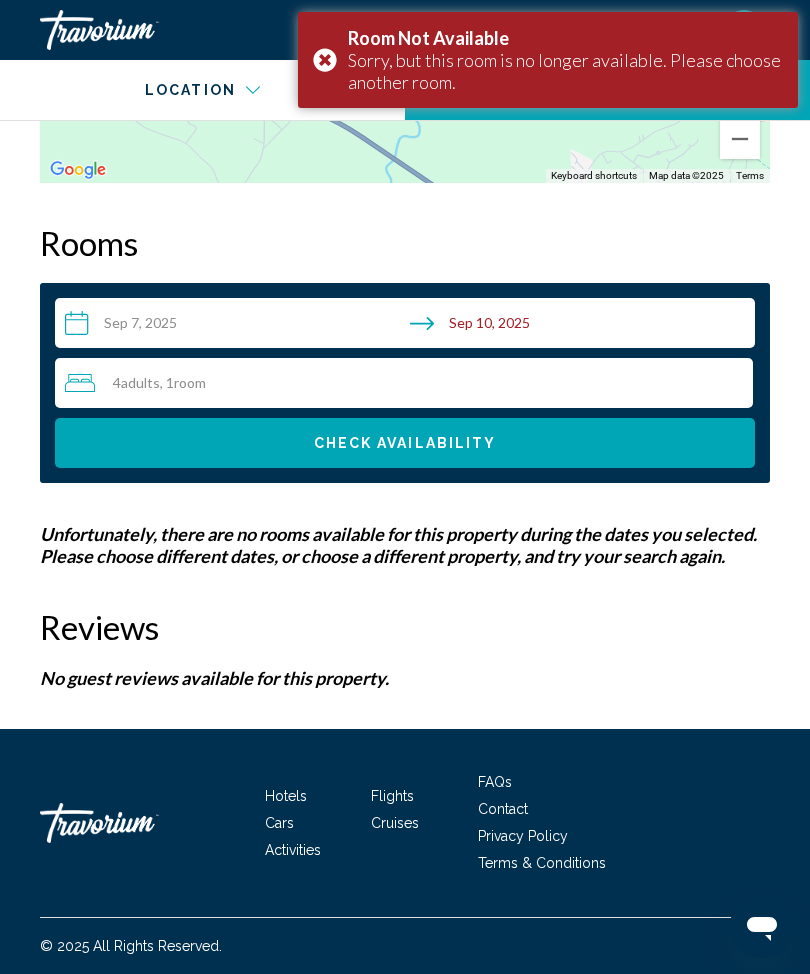 scroll, scrollTop: 2971, scrollLeft: 0, axis: vertical 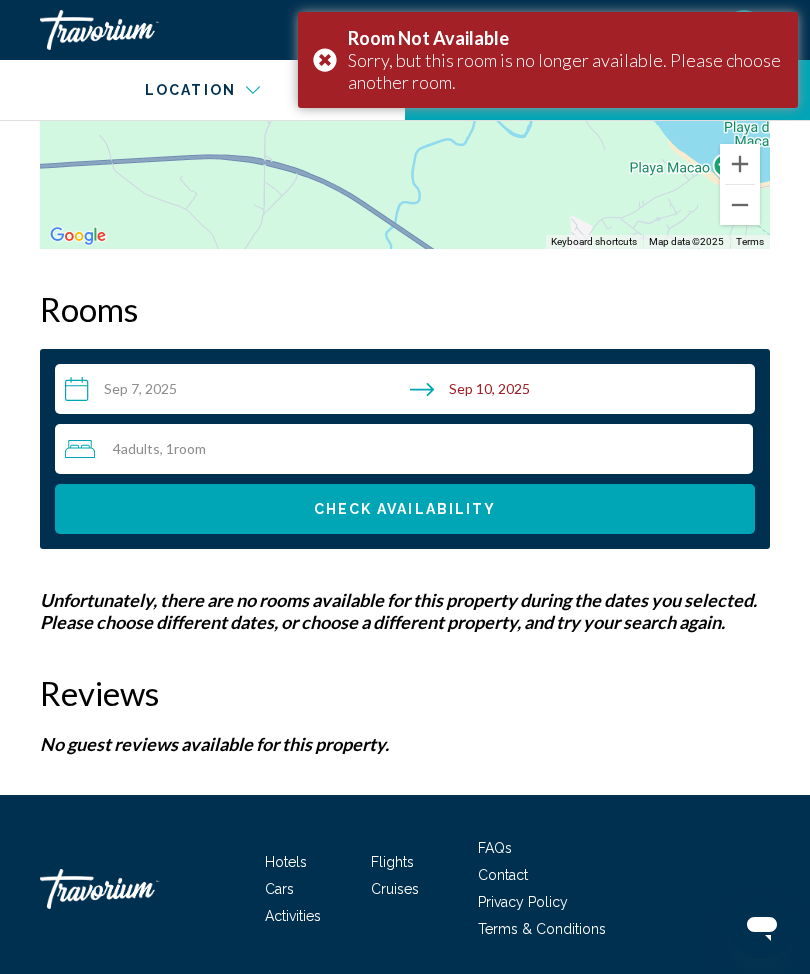 click on "Room Not Available   Sorry, but this room is no longer available. Please choose another room." at bounding box center [548, 60] 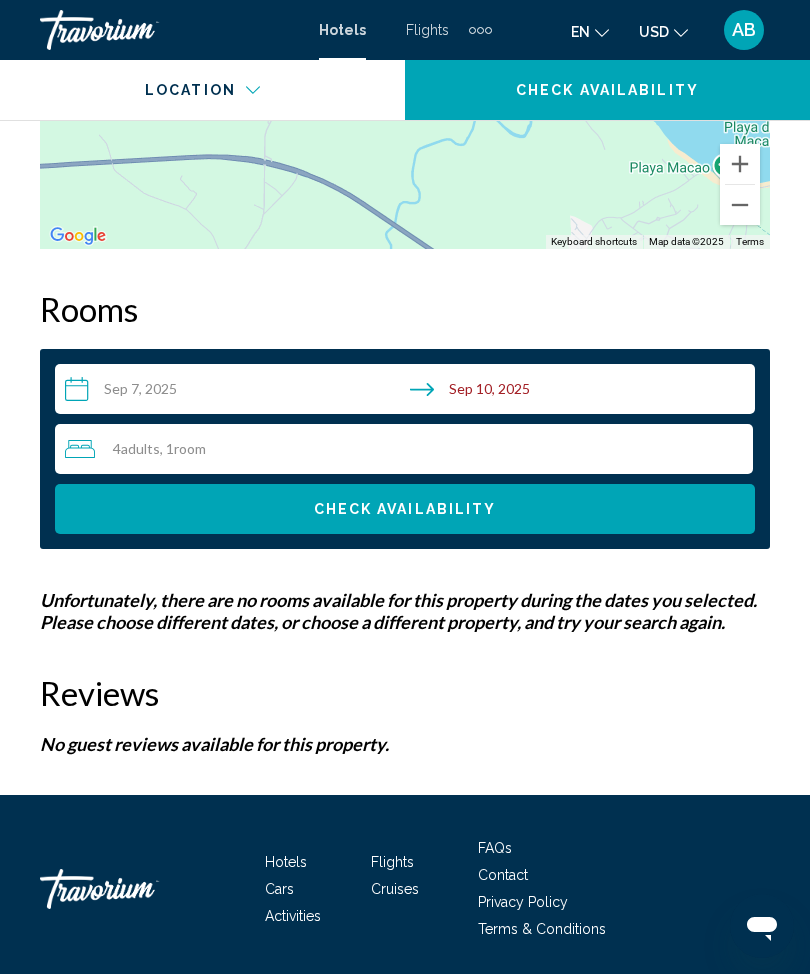 click on "4  Adult Adults , 1  Room rooms" at bounding box center (409, 449) 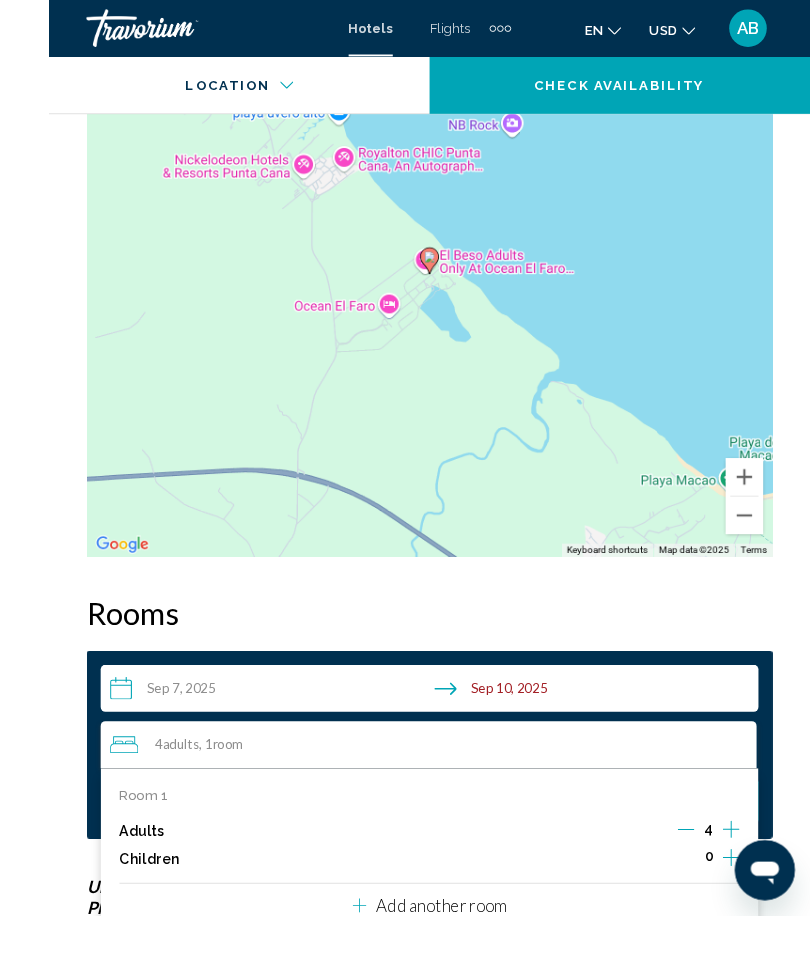 scroll, scrollTop: 2795, scrollLeft: 0, axis: vertical 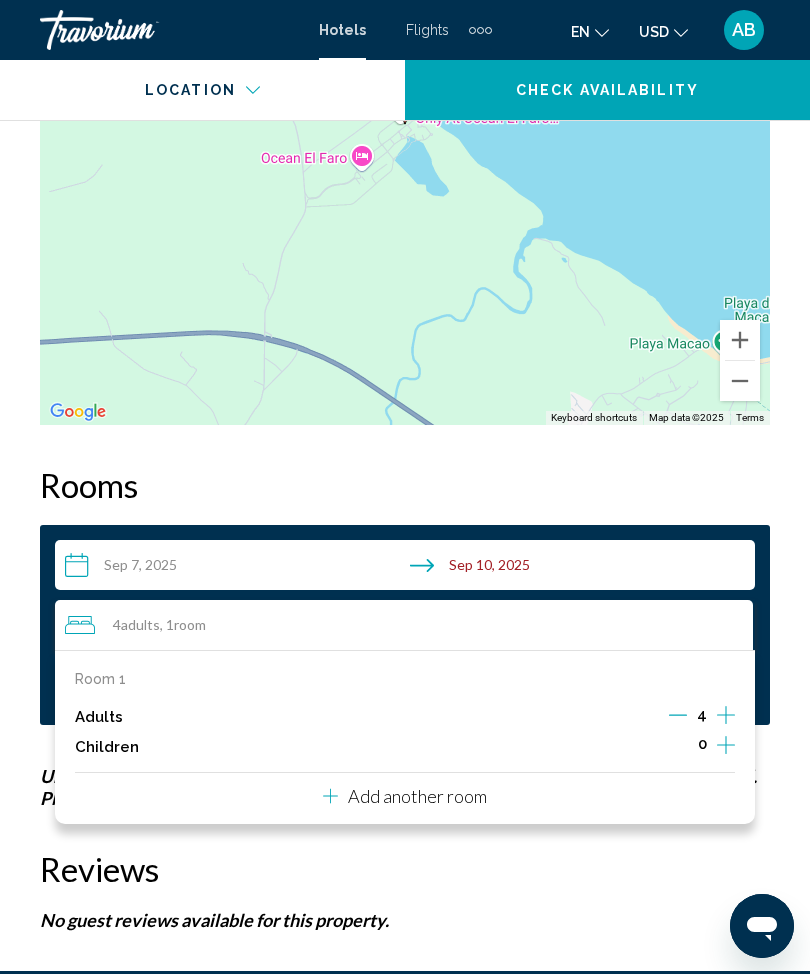 click 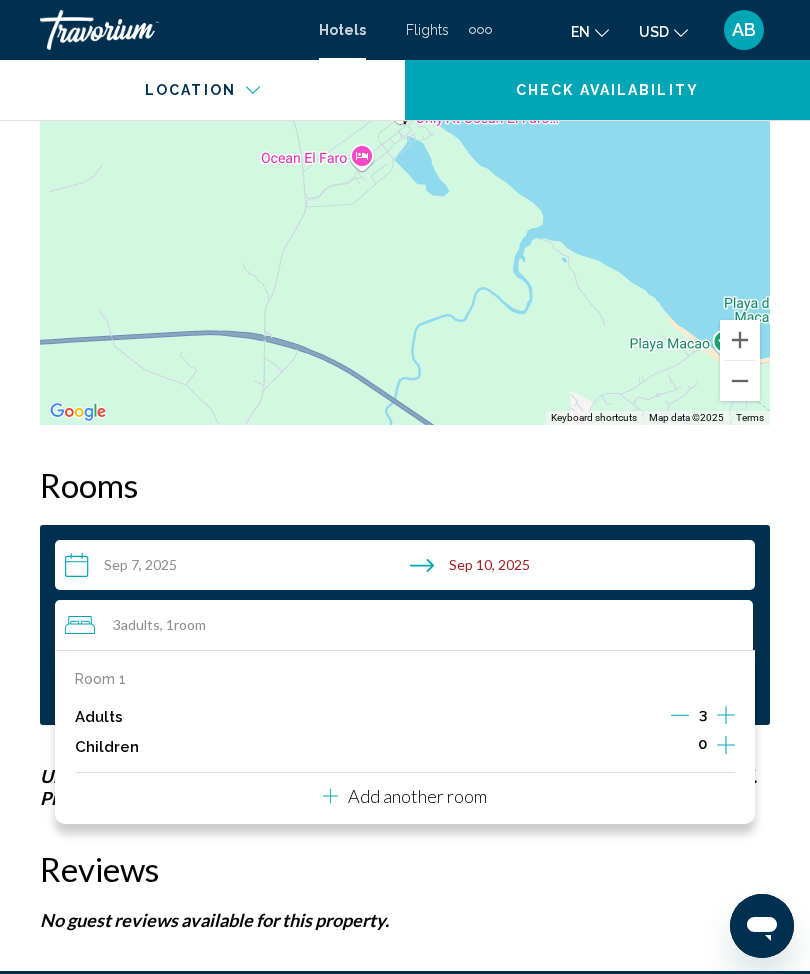 click 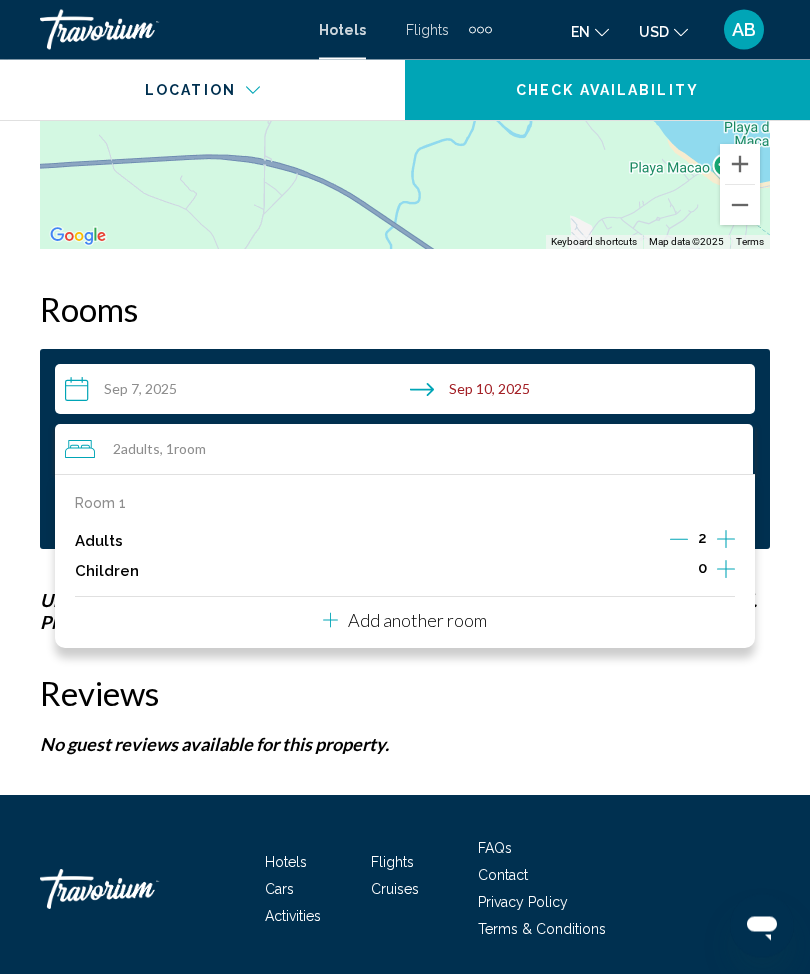 scroll, scrollTop: 2971, scrollLeft: 0, axis: vertical 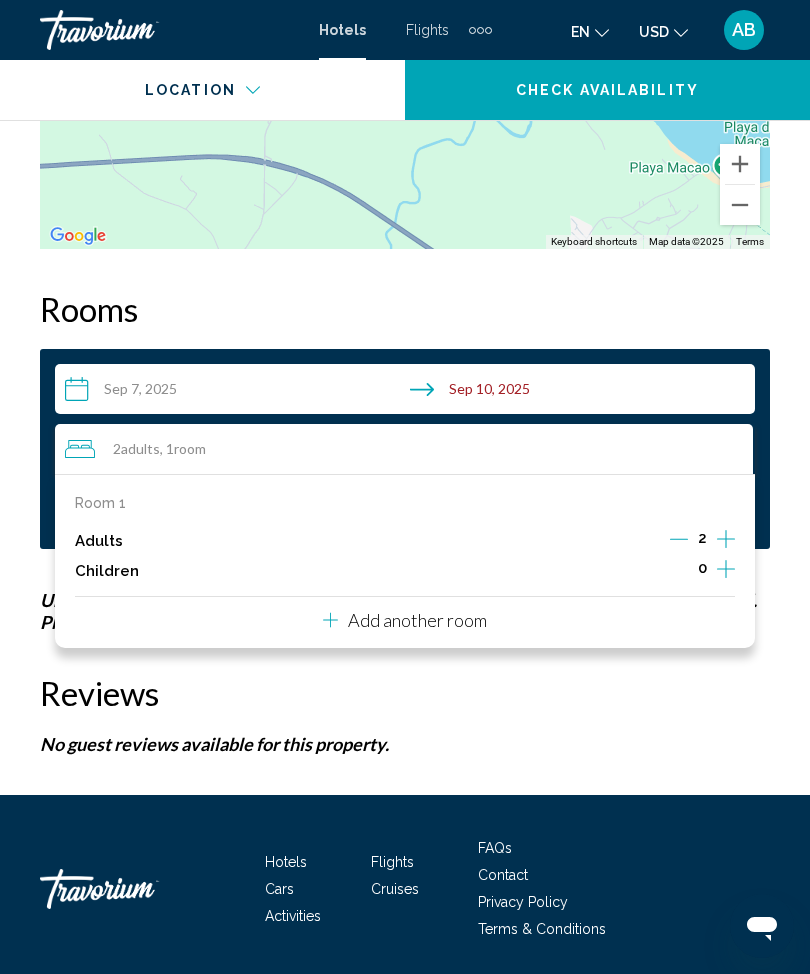 click on "Add another room" at bounding box center [417, 620] 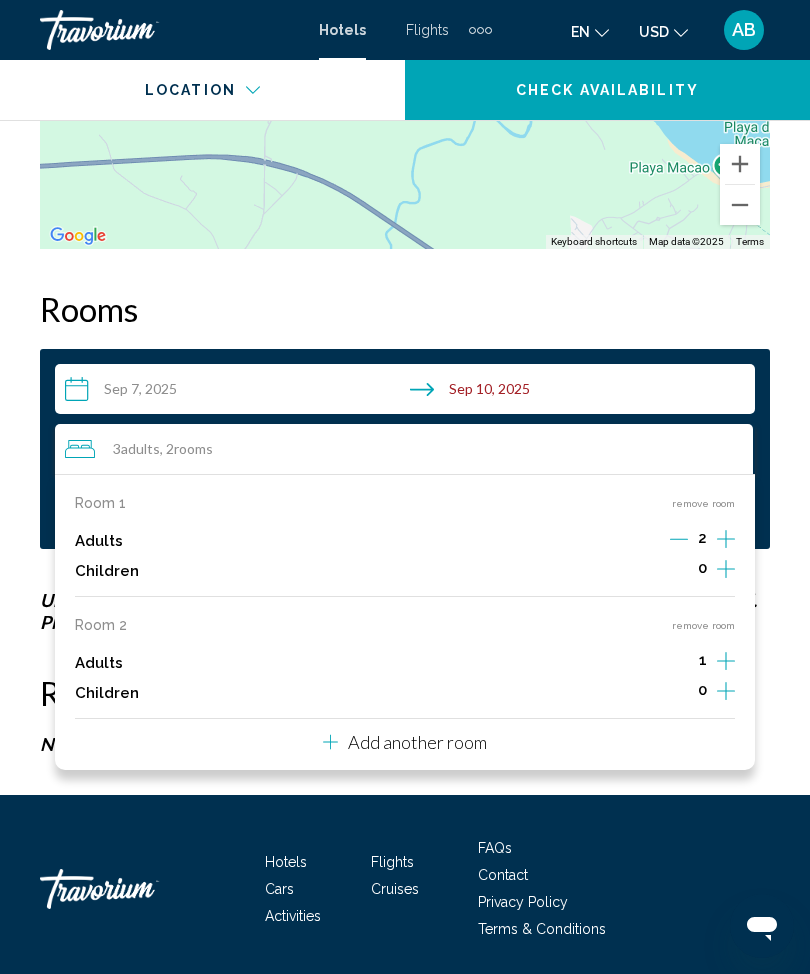 click 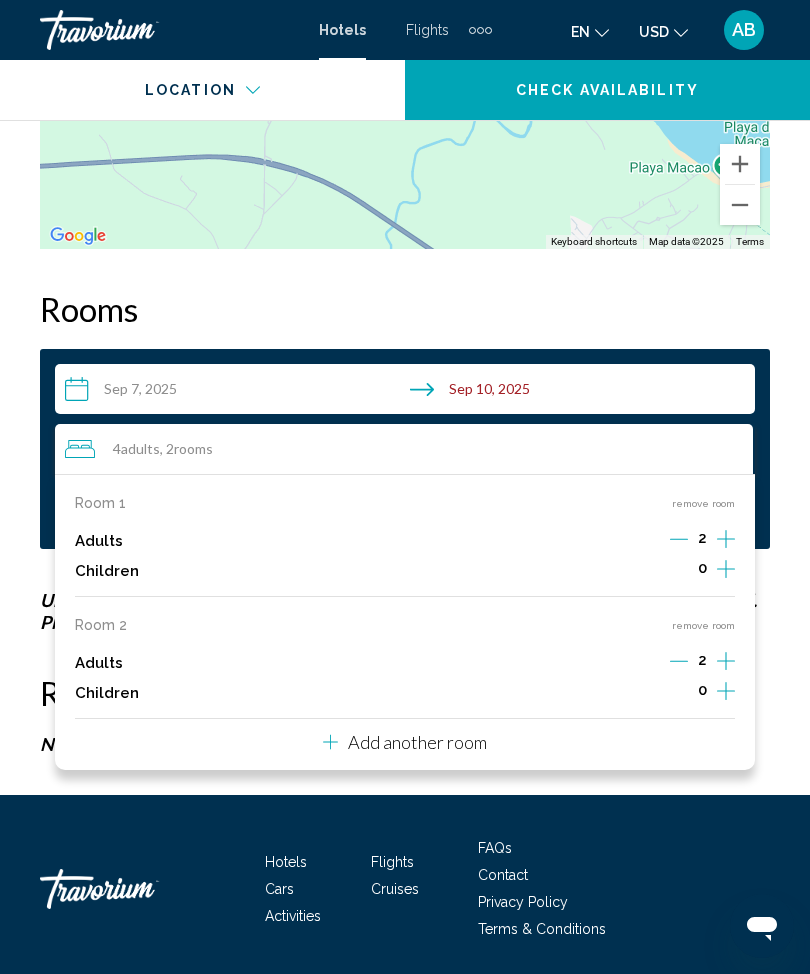 click on "Overview Type Hotel Address [STREET], [CITY]  [POSTAL_CODE], [COUNTRY] Description Read more
Photos Amenities
Fitness Center
Free WiFi
Room Service
Swimming Pool No amenities information available. Location To navigate the map with touch gestures double-tap and hold your finger on the map, then drag the map. ← Move left → Move right ↑ Move up ↓ Move down + Zoom in - Zoom out Home Jump left by 75% End Jump right by 75% Page Up Jump up by 75% Page Down Jump down by 75% To activate drag with keyboard, press Alt + Enter. Once in keyboard drag state, use the arrow keys to move the marker. To complete the drag, press the Enter key. To cancel, press Escape. Keyboard shortcuts Map Data Map data ©2025 Map data ©2025 500 m  Terms Rooms Su" at bounding box center [405, -553] 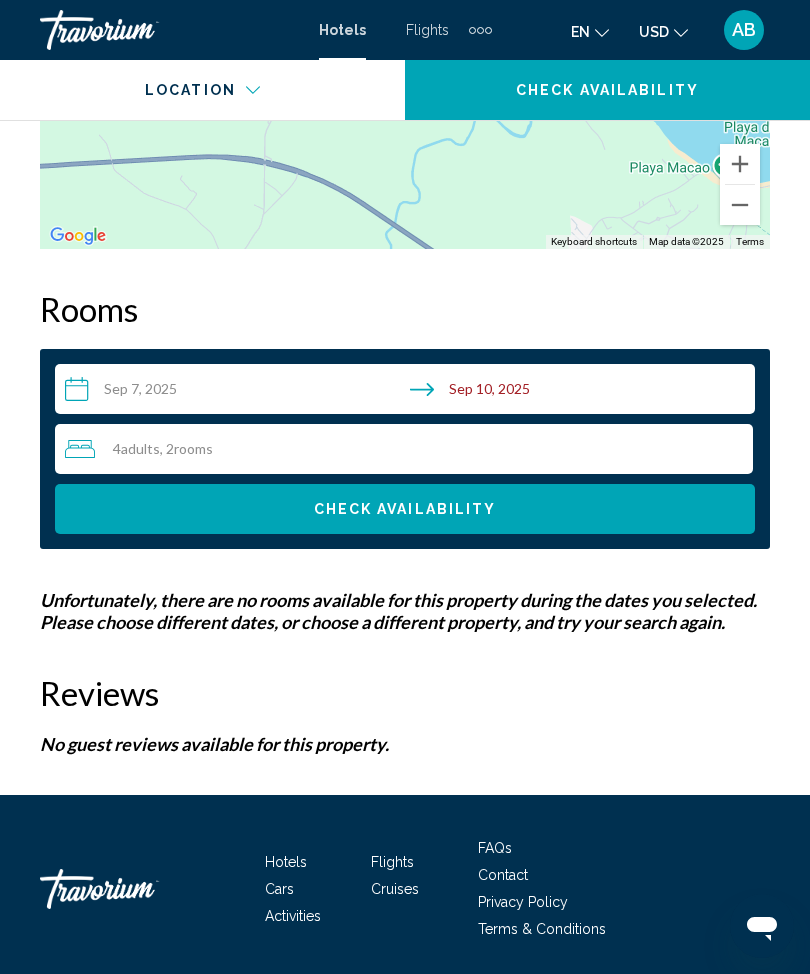 click on "Check Availability" at bounding box center (405, 509) 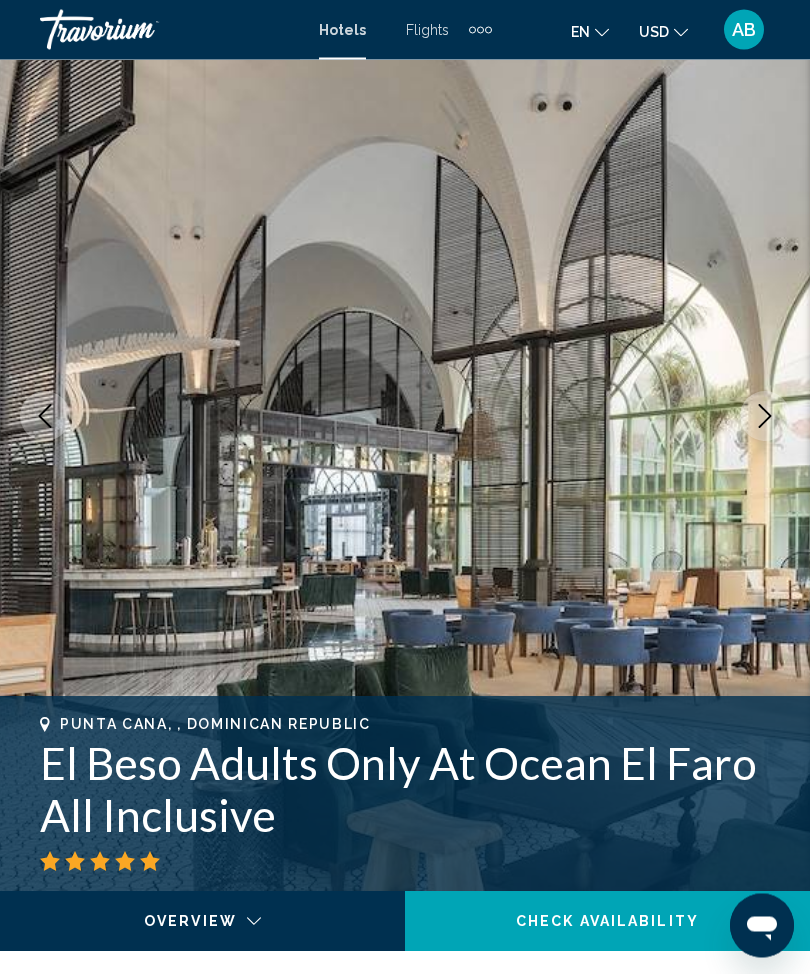 scroll, scrollTop: 0, scrollLeft: 0, axis: both 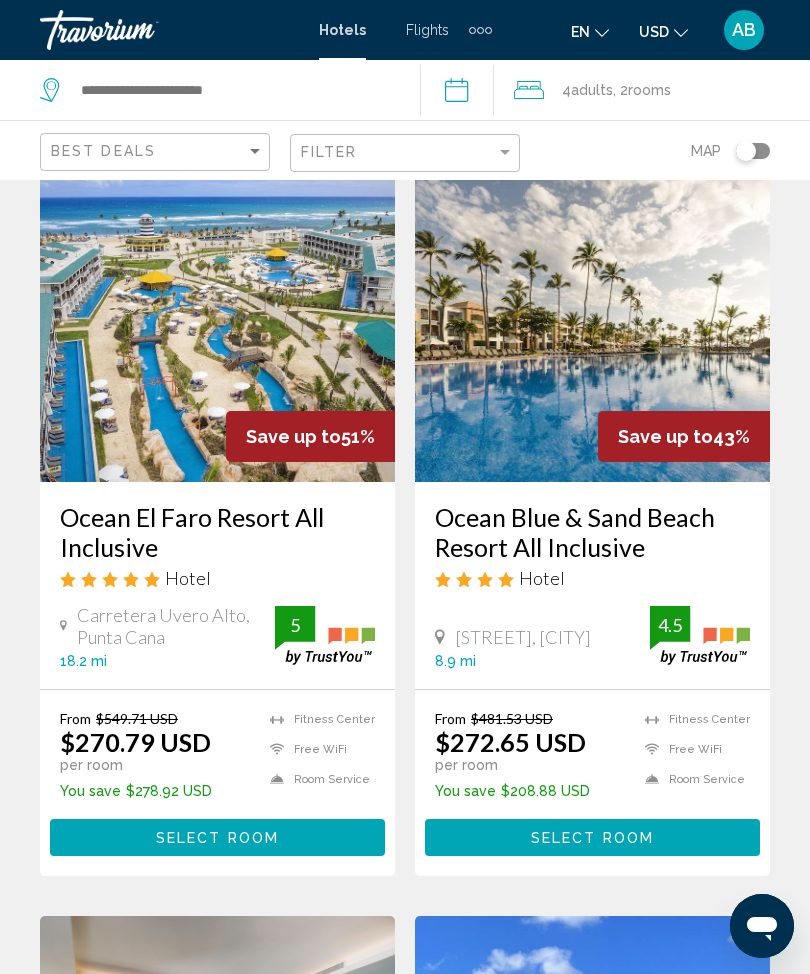 click on "Select Room" at bounding box center [217, 838] 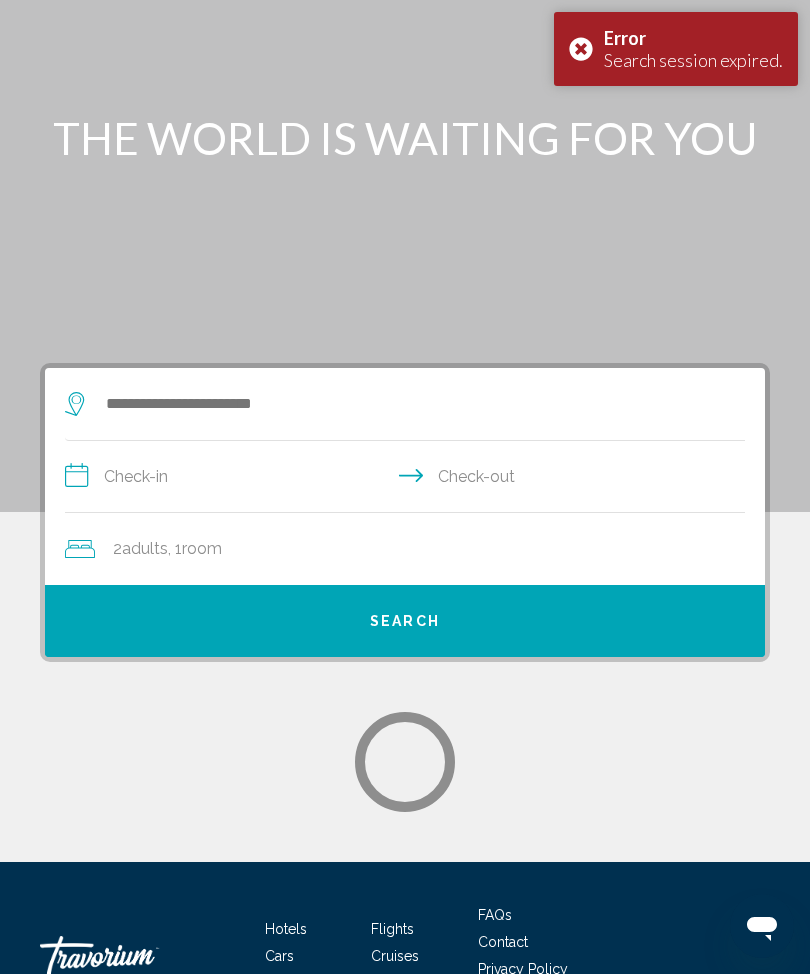 scroll, scrollTop: 0, scrollLeft: 0, axis: both 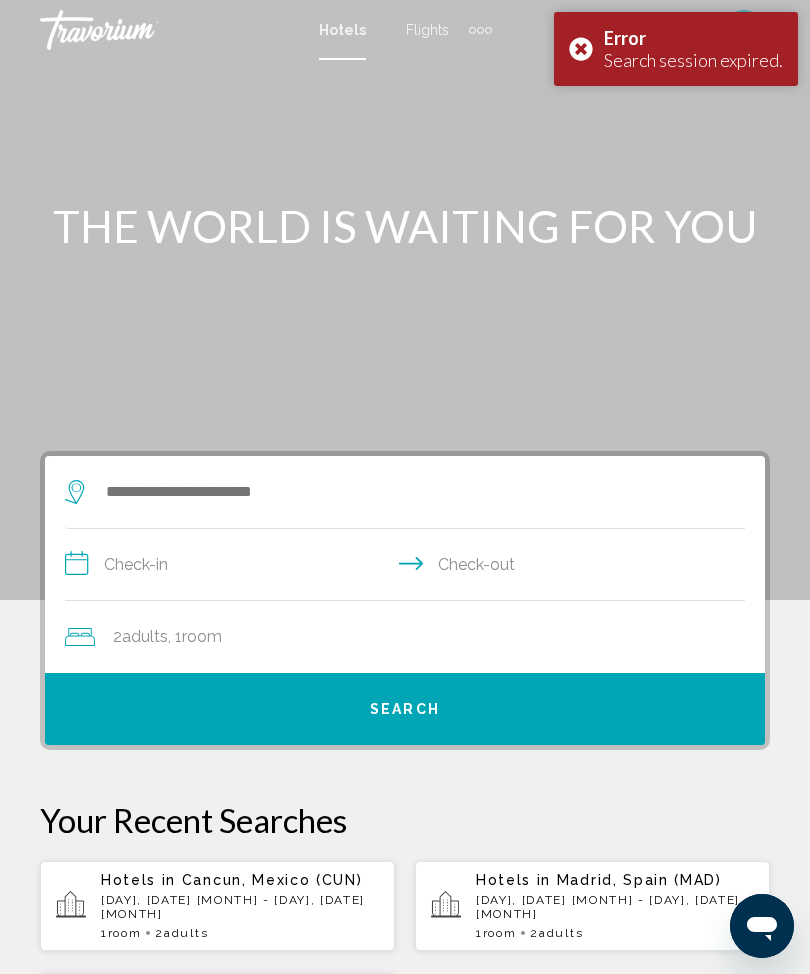 click at bounding box center [405, 300] 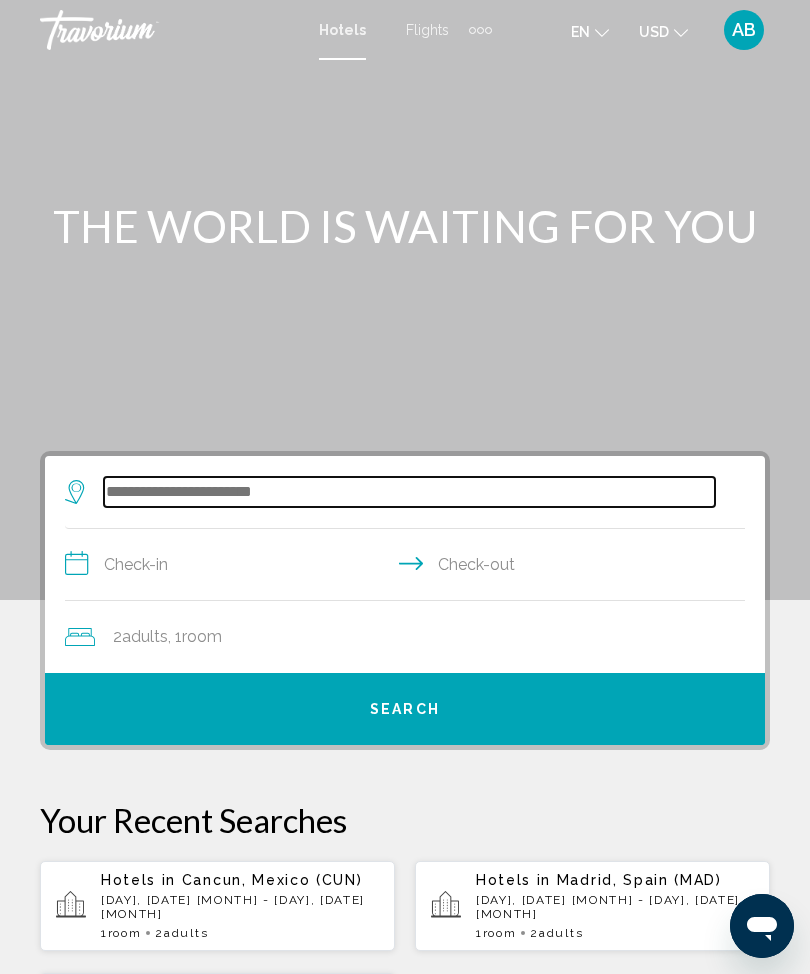 click at bounding box center [409, 492] 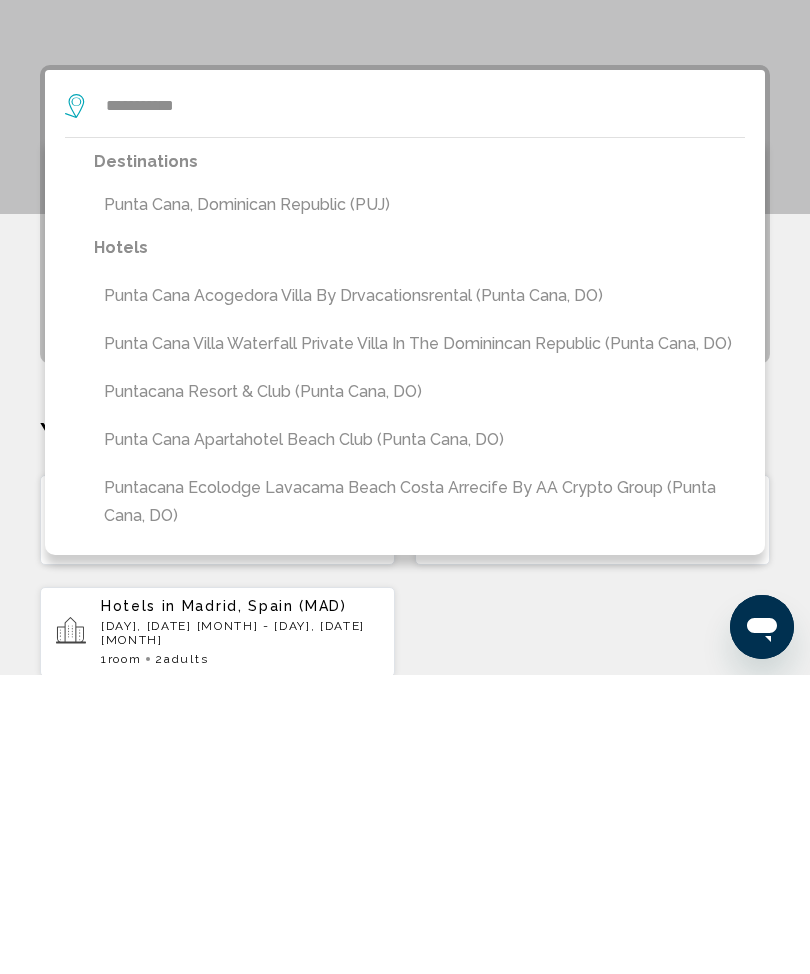 click on "Punta Cana, Dominican Republic (PUJ)" at bounding box center (419, 504) 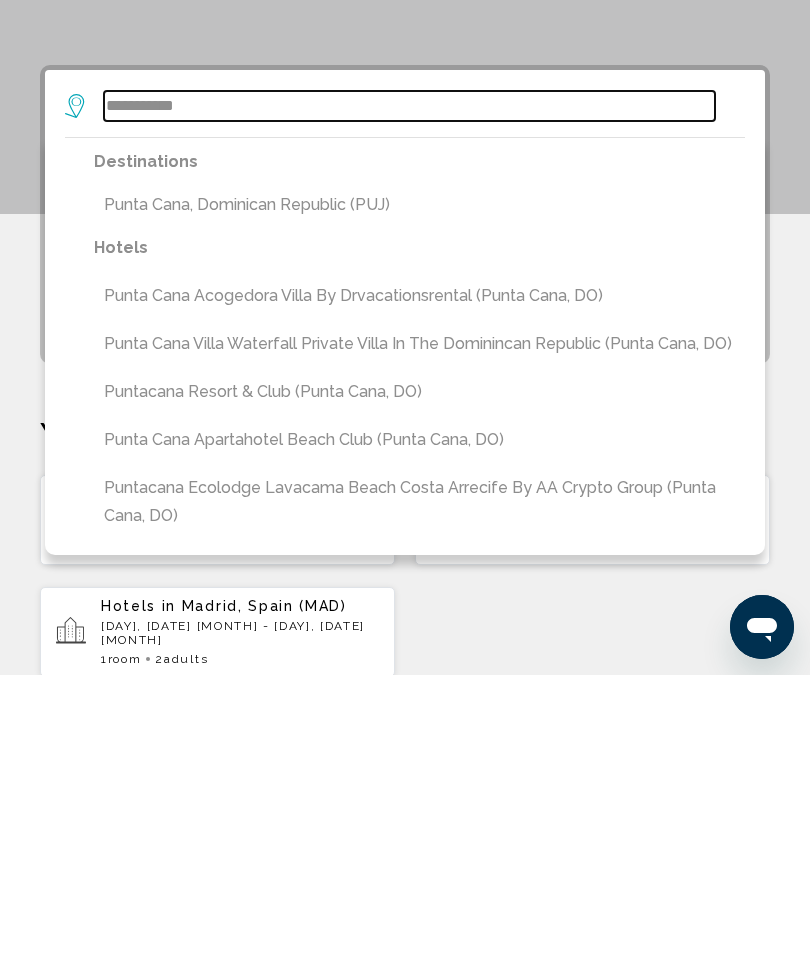 type on "**********" 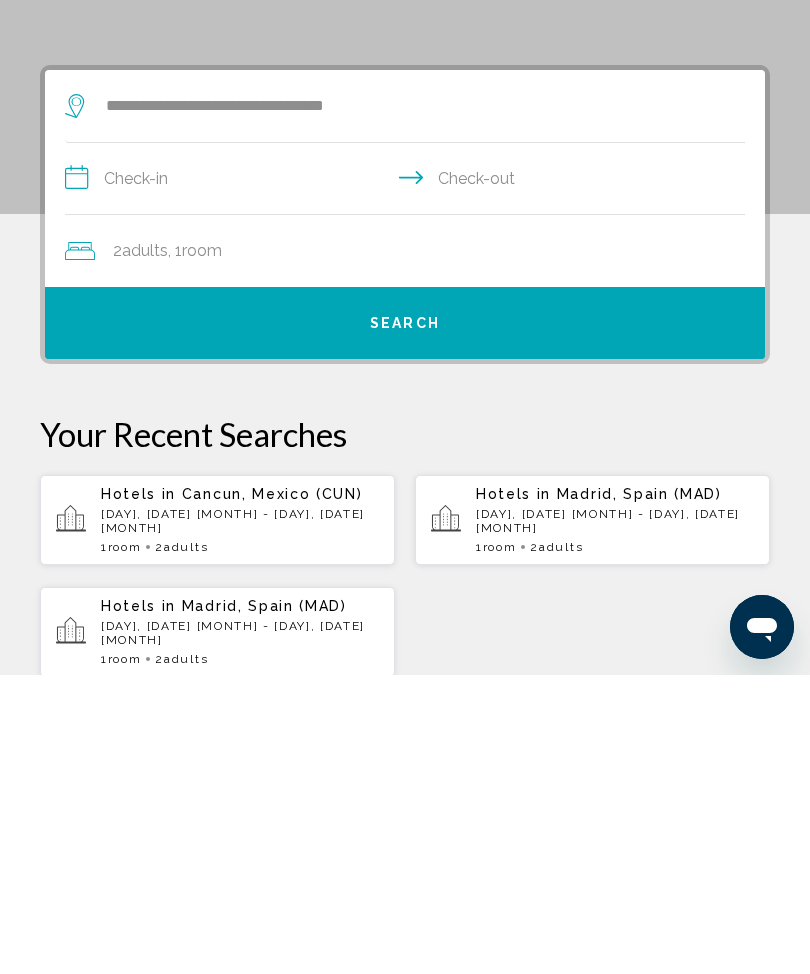 click on "**********" at bounding box center (409, 480) 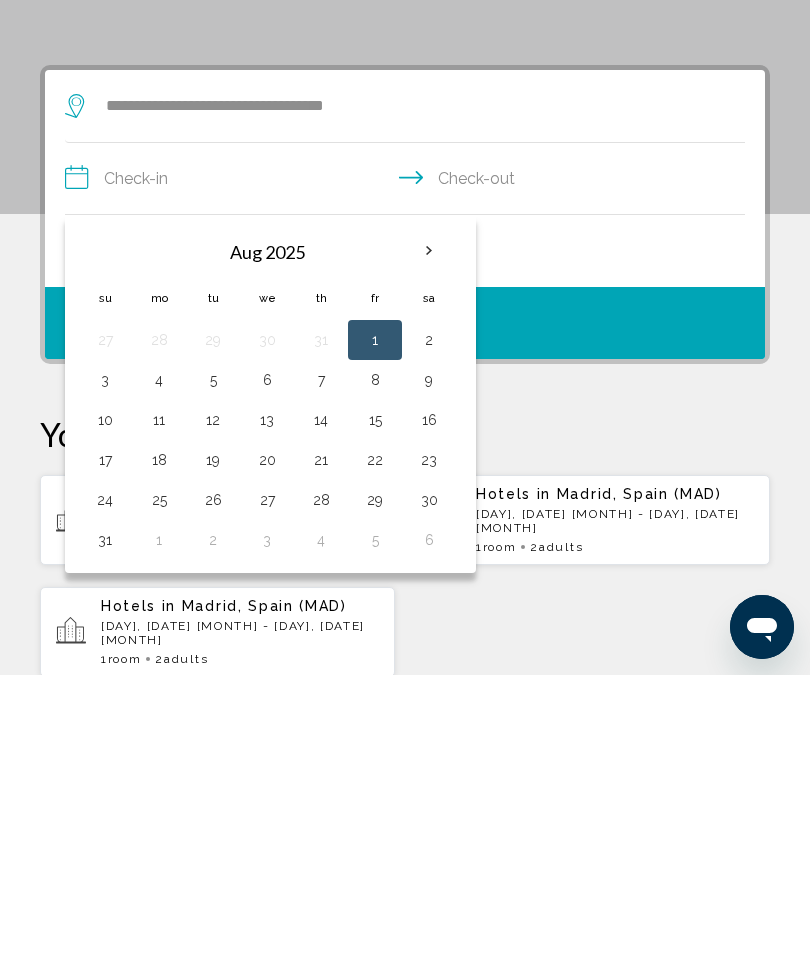 scroll, scrollTop: 386, scrollLeft: 0, axis: vertical 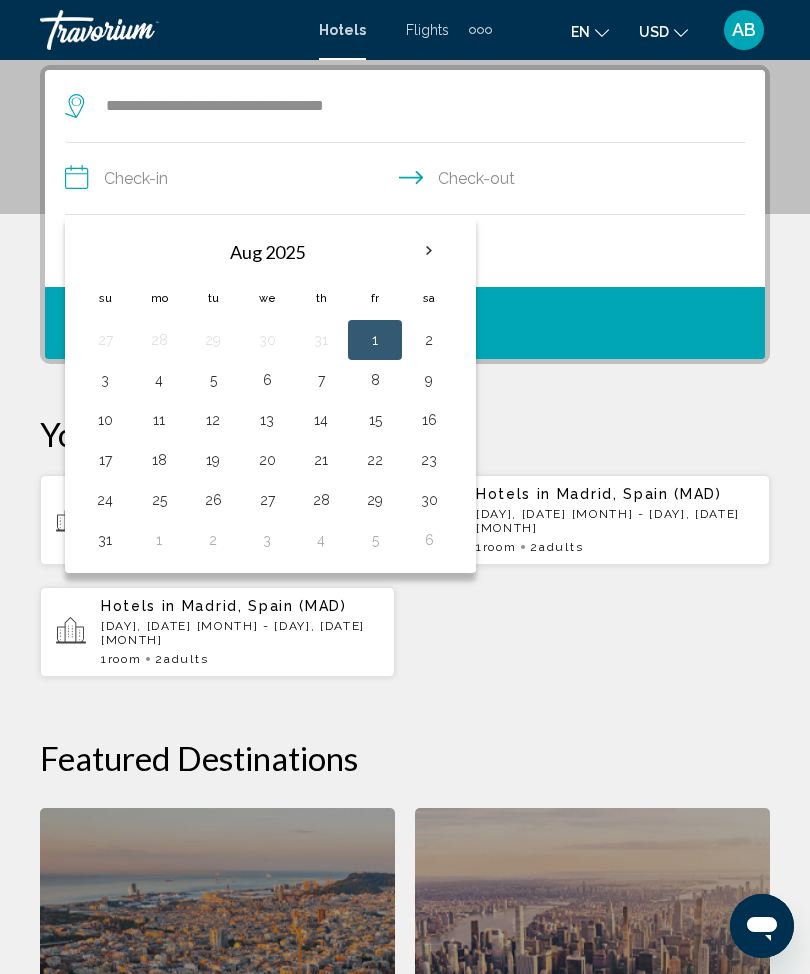 click at bounding box center [429, 251] 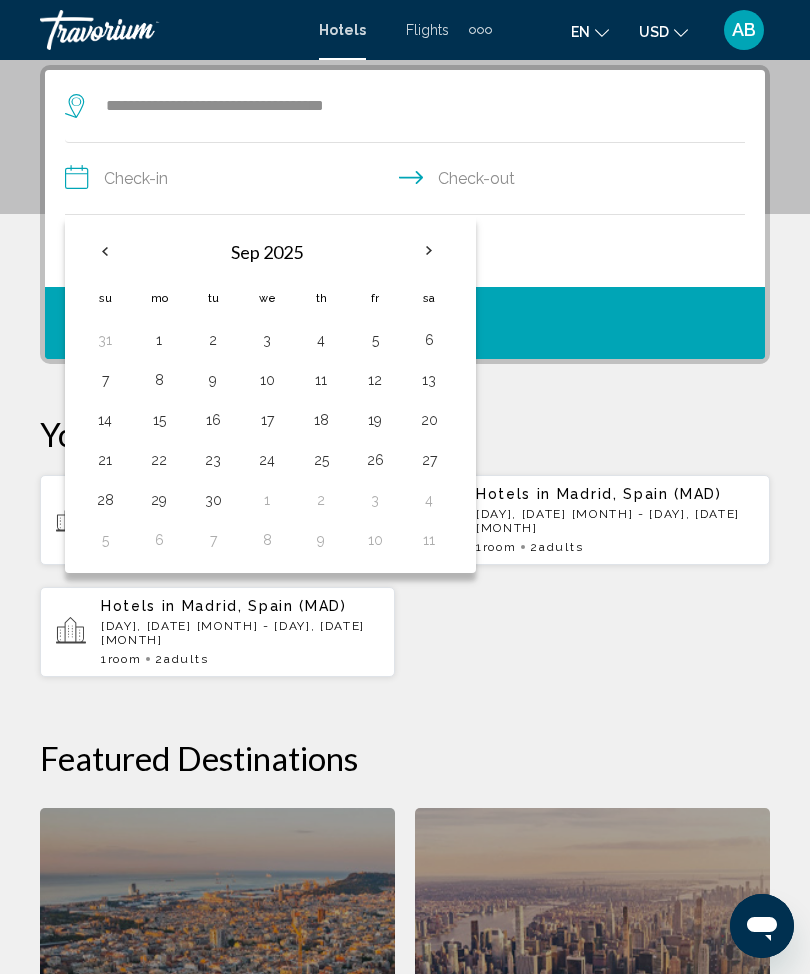 click on "8" at bounding box center [159, 380] 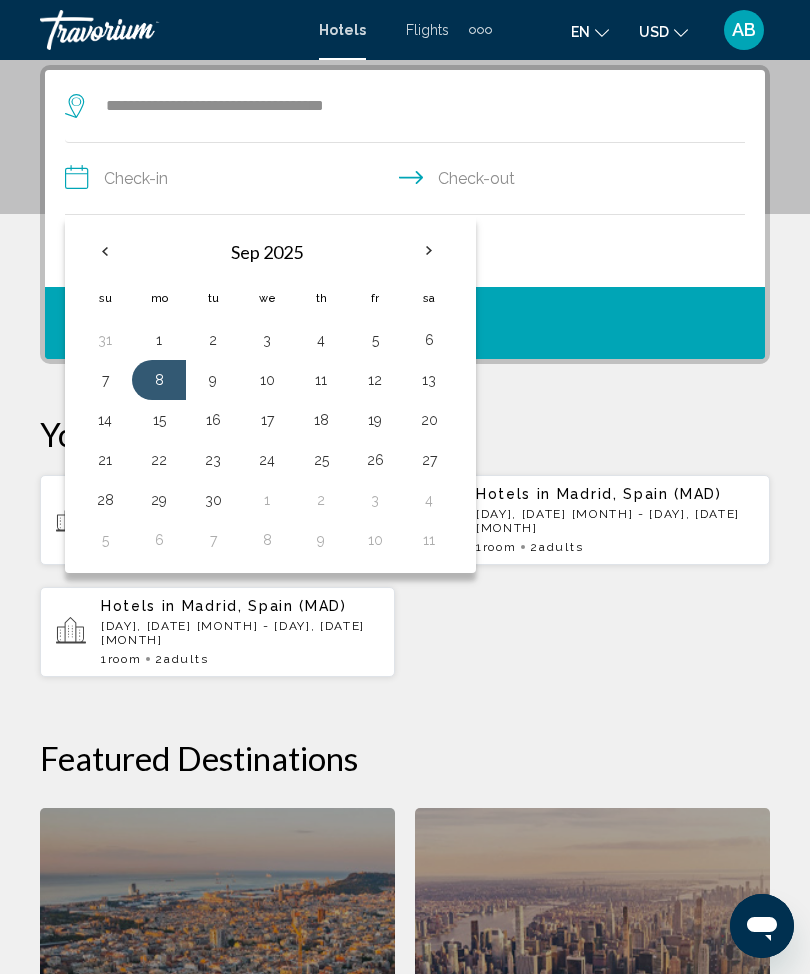 click on "10" at bounding box center (267, 380) 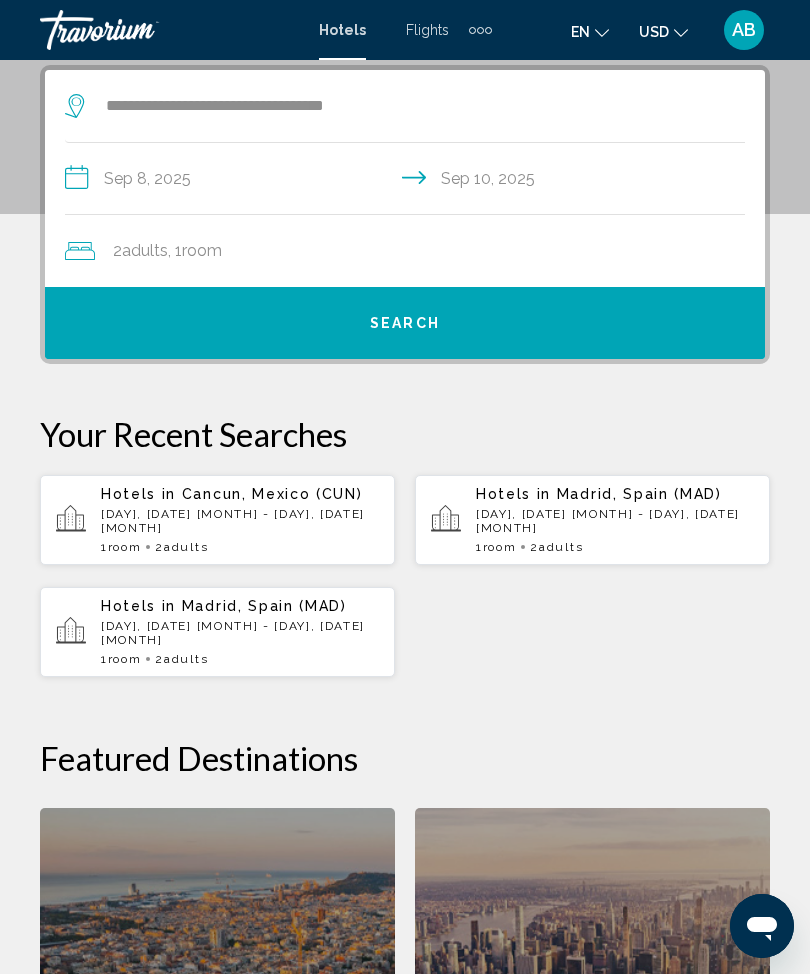 click on "Search" at bounding box center (405, 324) 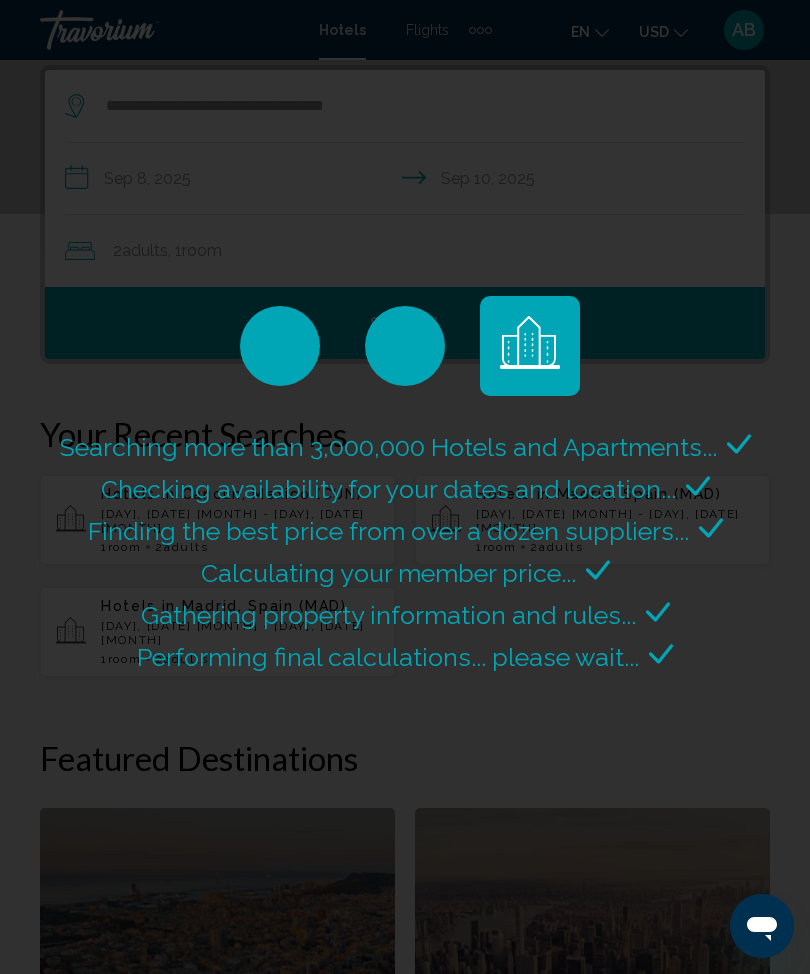 scroll, scrollTop: 0, scrollLeft: 0, axis: both 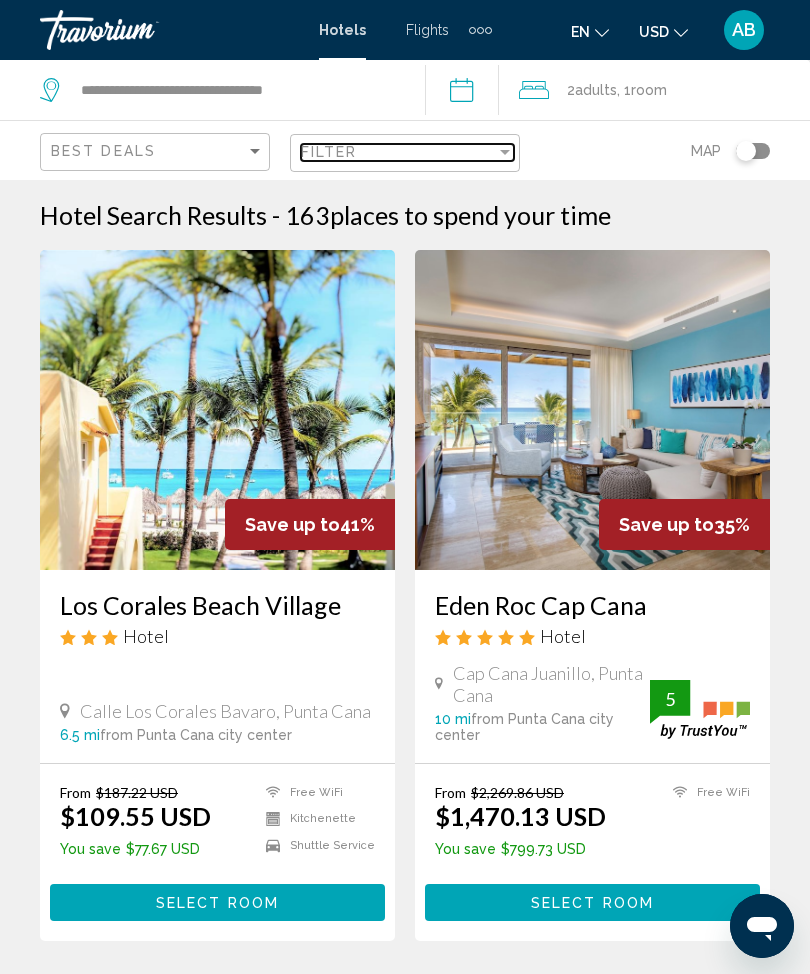 click at bounding box center (505, 152) 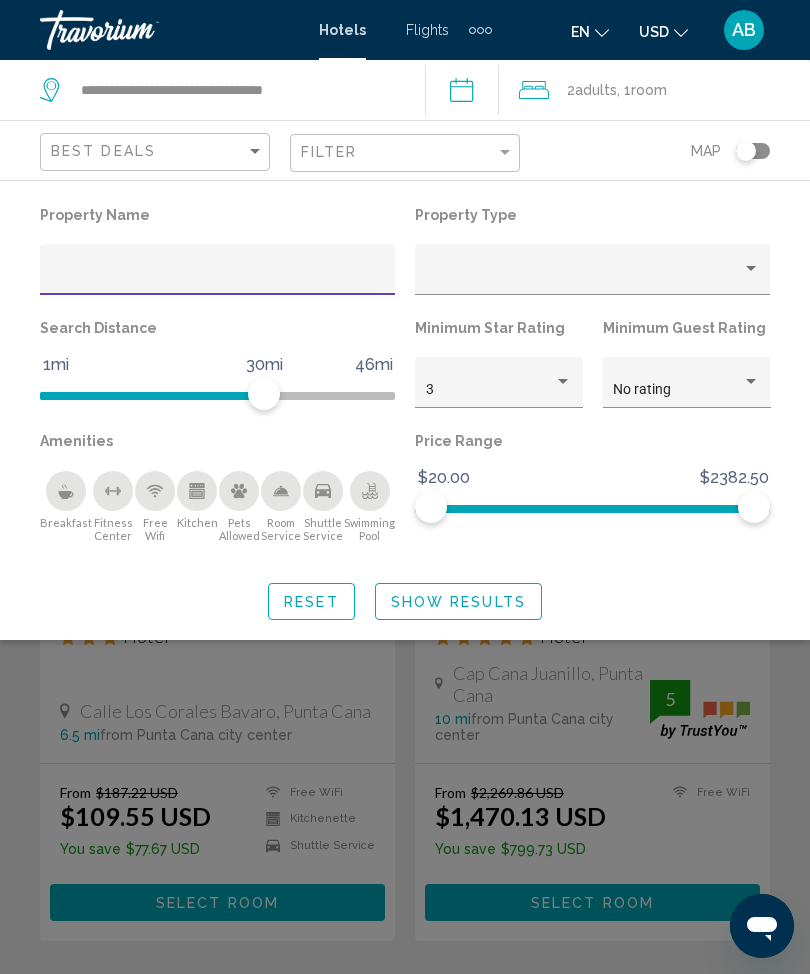 click at bounding box center [218, 277] 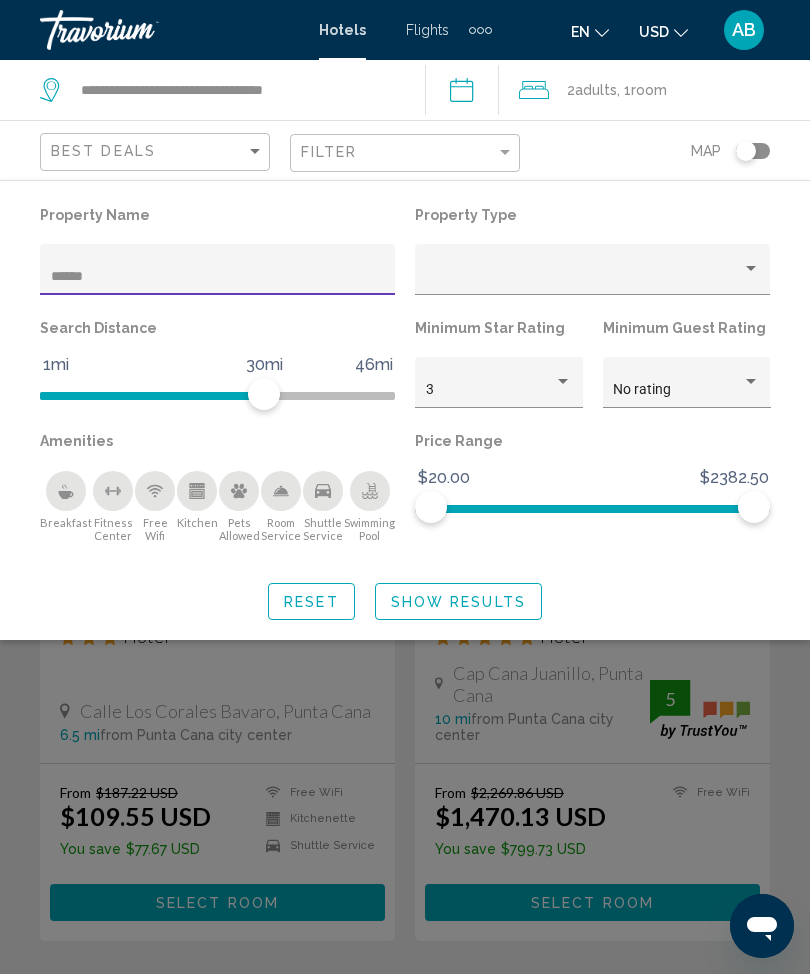 type on "*******" 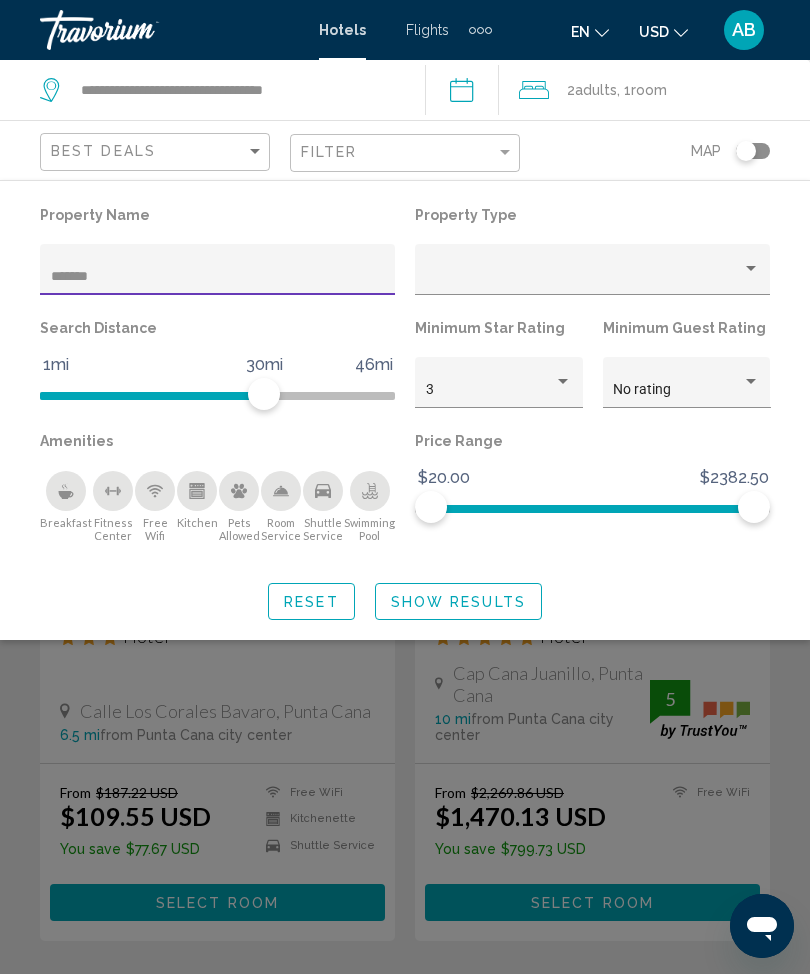 click on "Show Results" 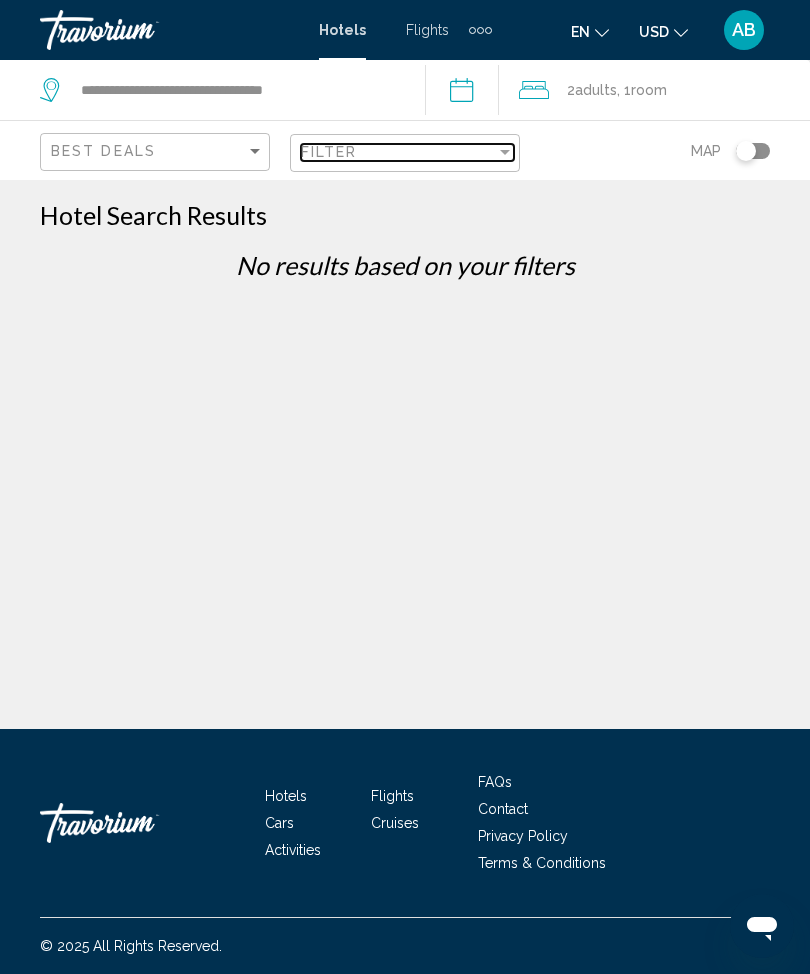 click at bounding box center [505, 152] 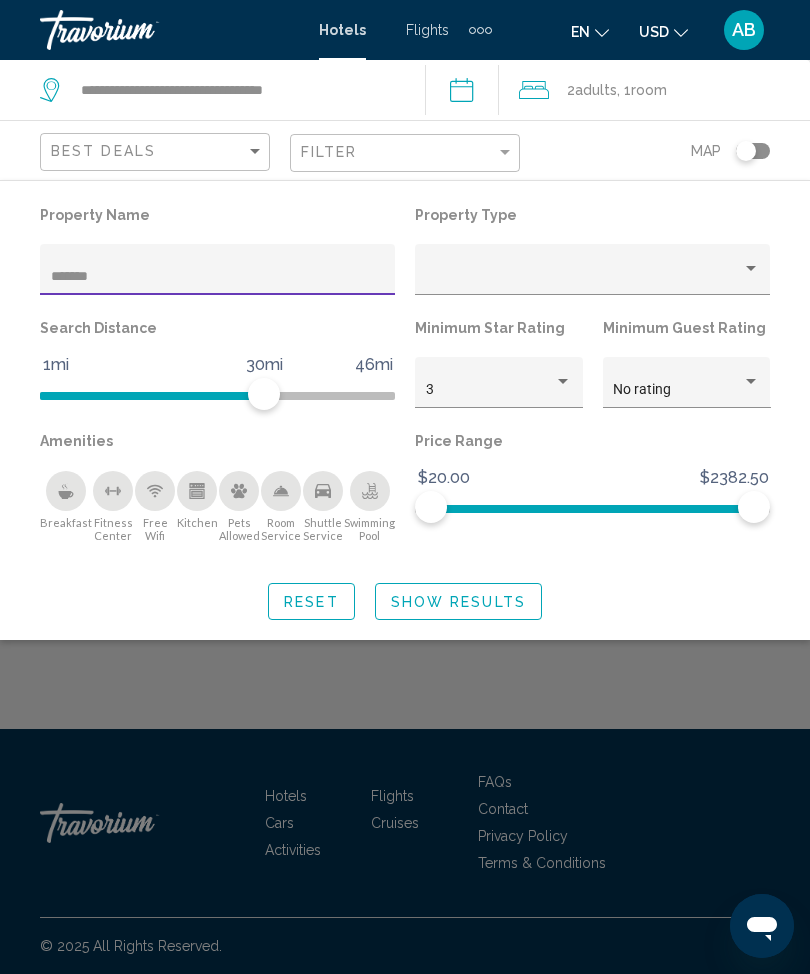 click on "*******" at bounding box center [218, 277] 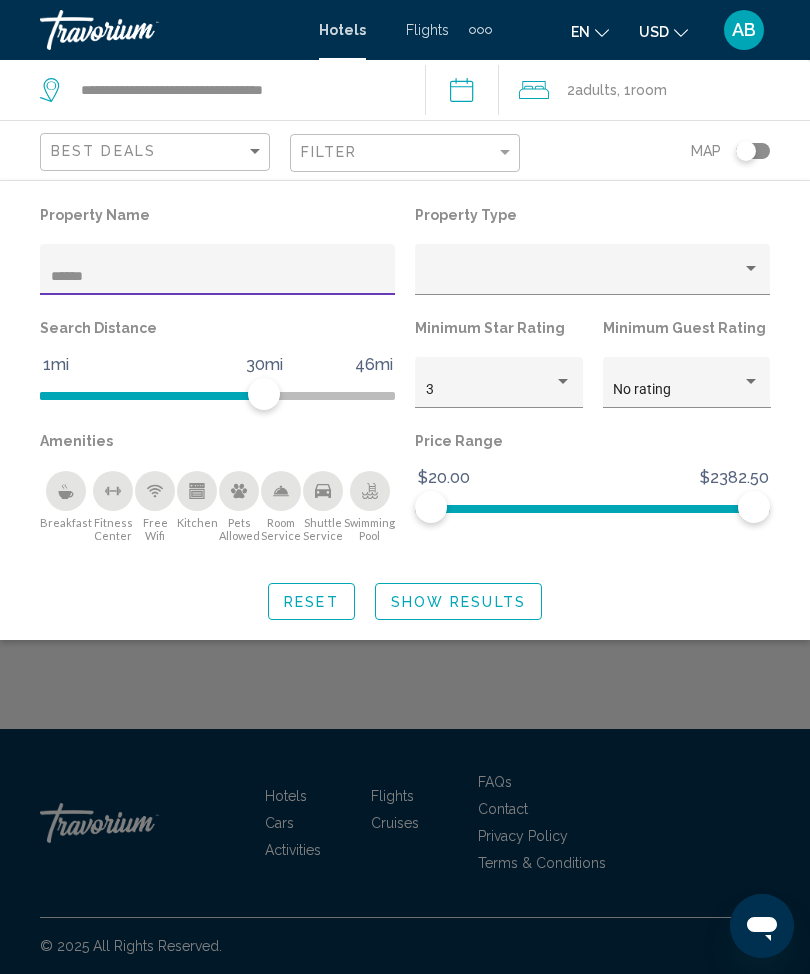 click on "Show Results" 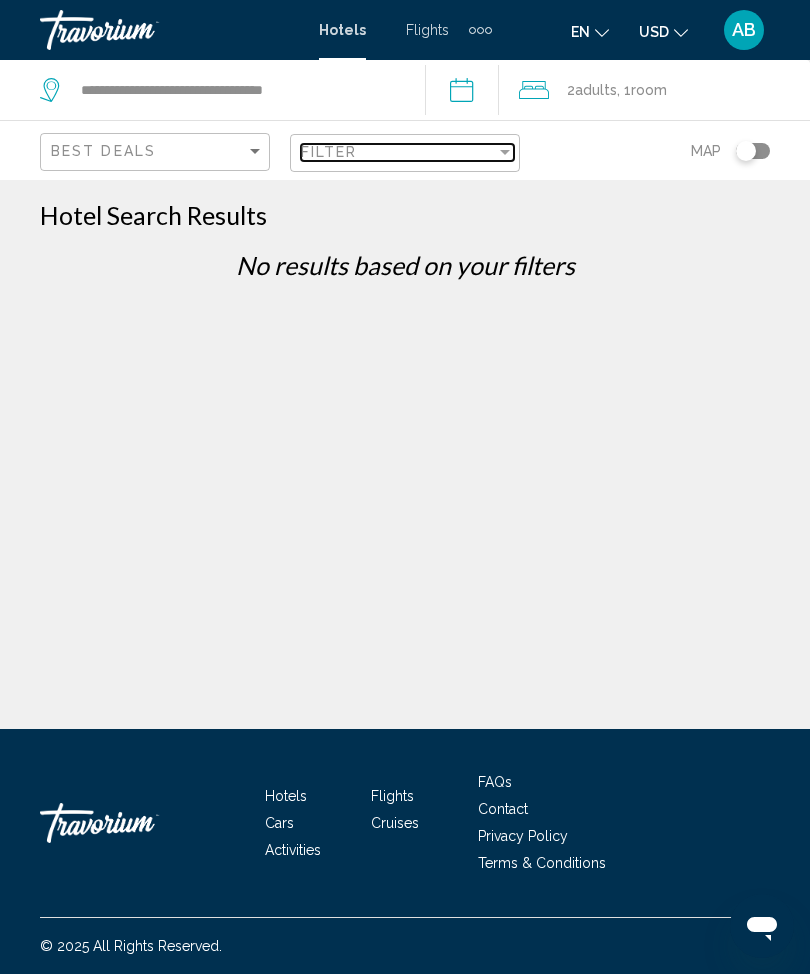 click at bounding box center (505, 152) 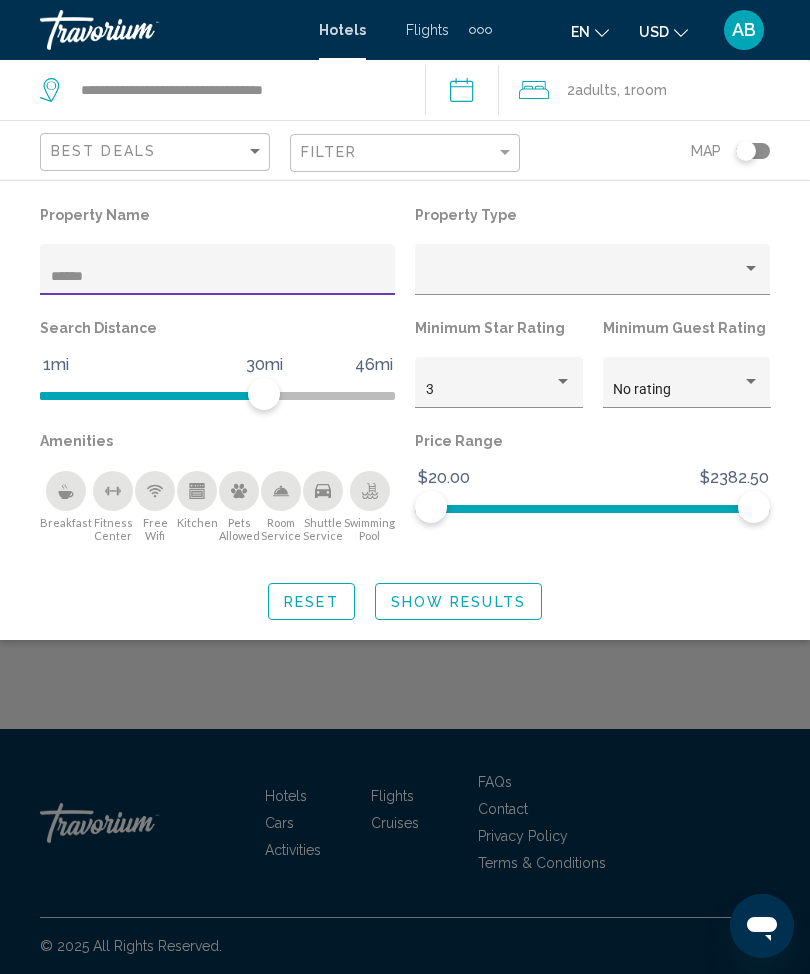click on "******" at bounding box center [218, 277] 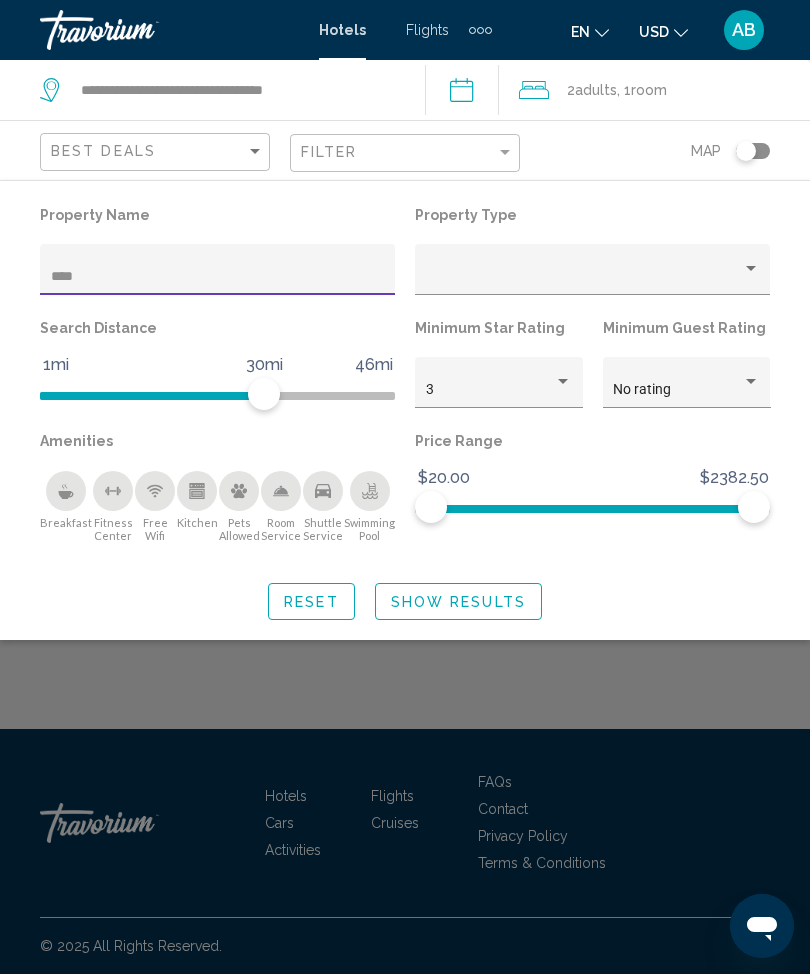 type on "**" 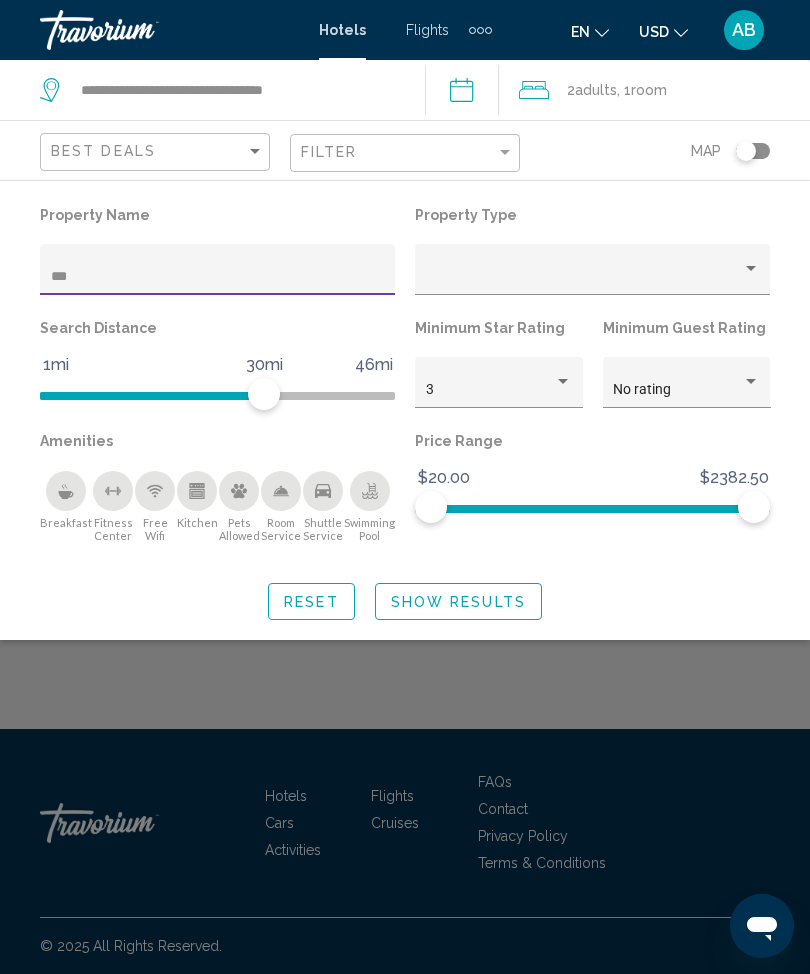 click on "Show Results" 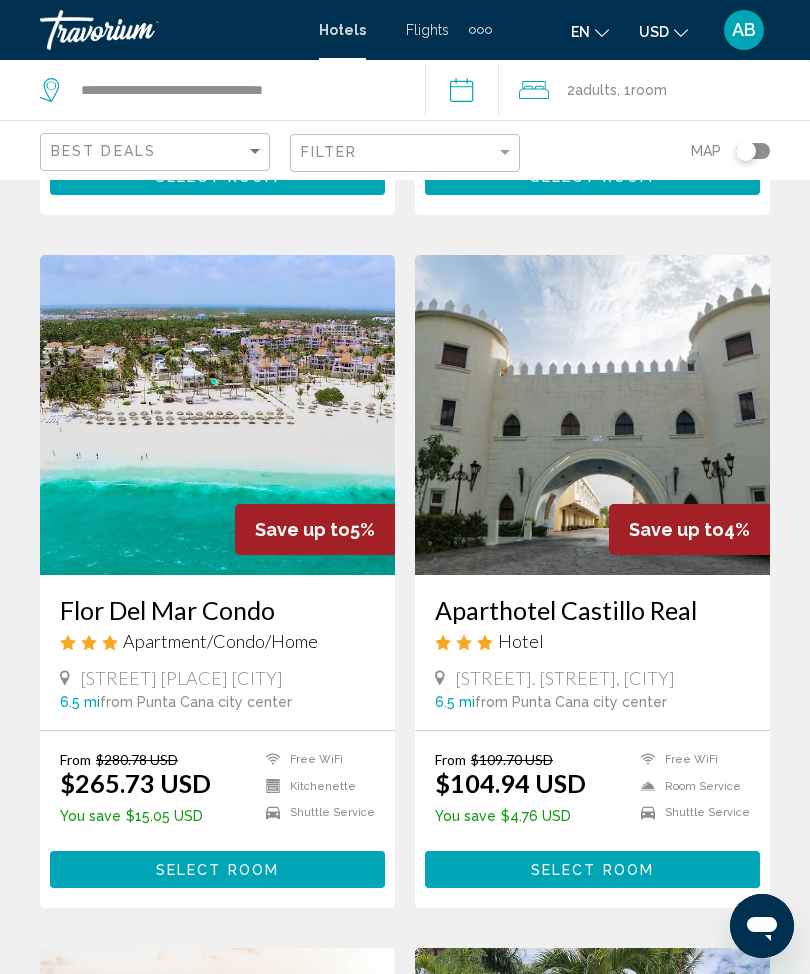 scroll, scrollTop: 2282, scrollLeft: 0, axis: vertical 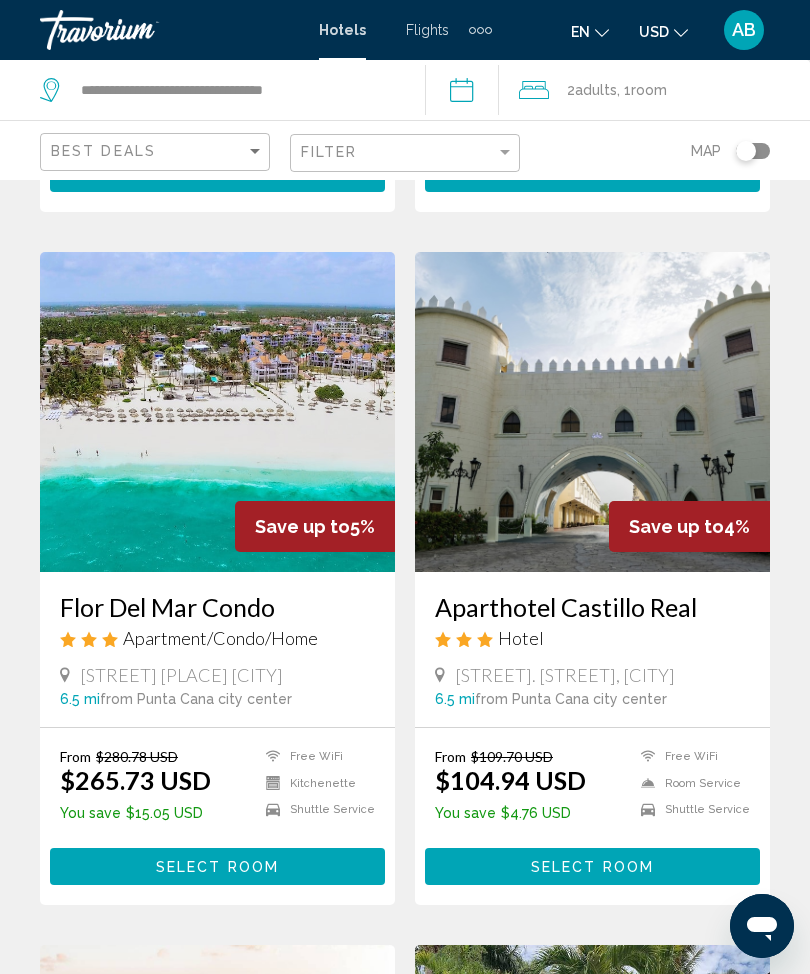 click on "2  Adult Adults , 1  Room rooms" 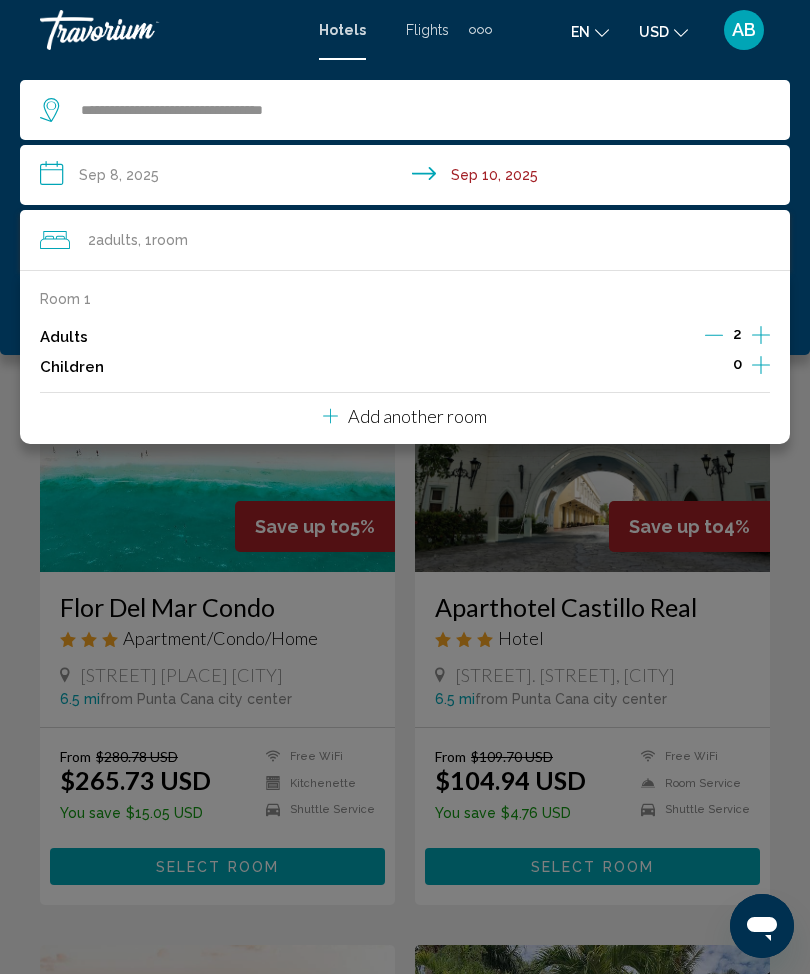 click on "**********" at bounding box center (409, 178) 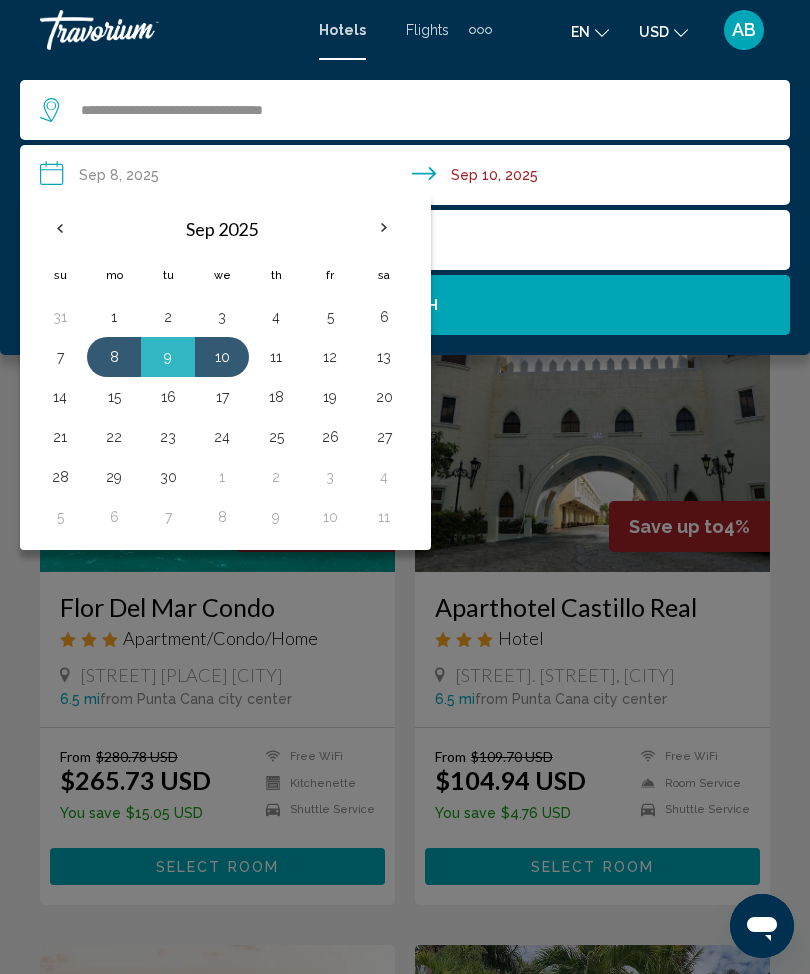 click on "9" at bounding box center (168, 357) 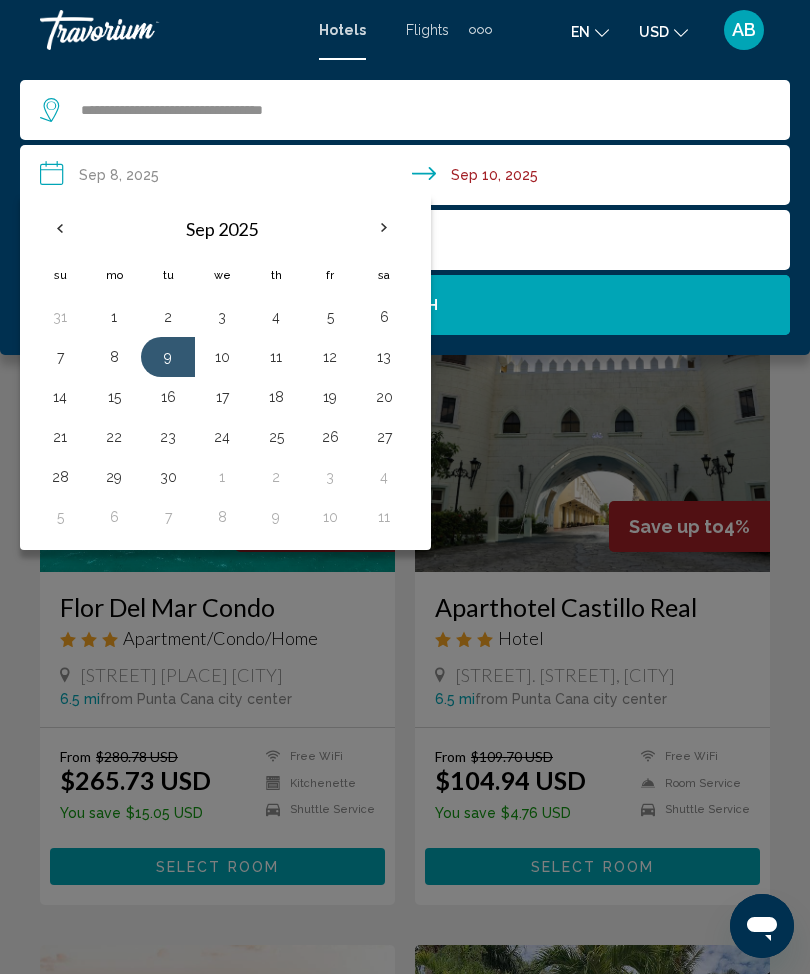 click on "10" at bounding box center (222, 357) 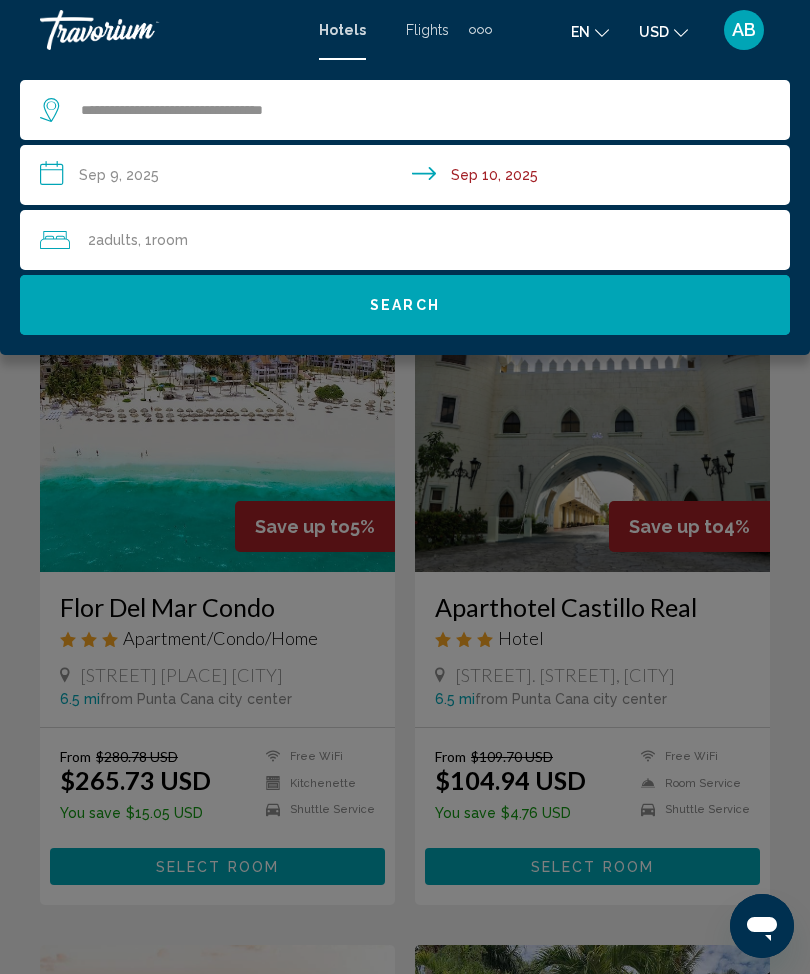 click on "Search" 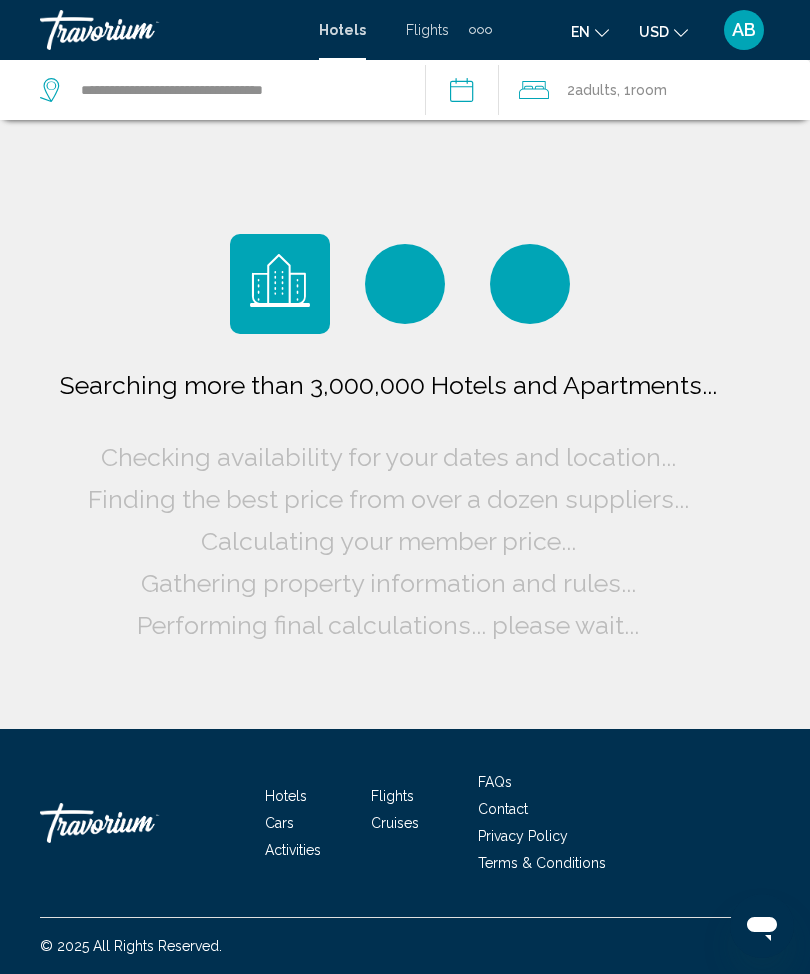 scroll, scrollTop: 66, scrollLeft: 0, axis: vertical 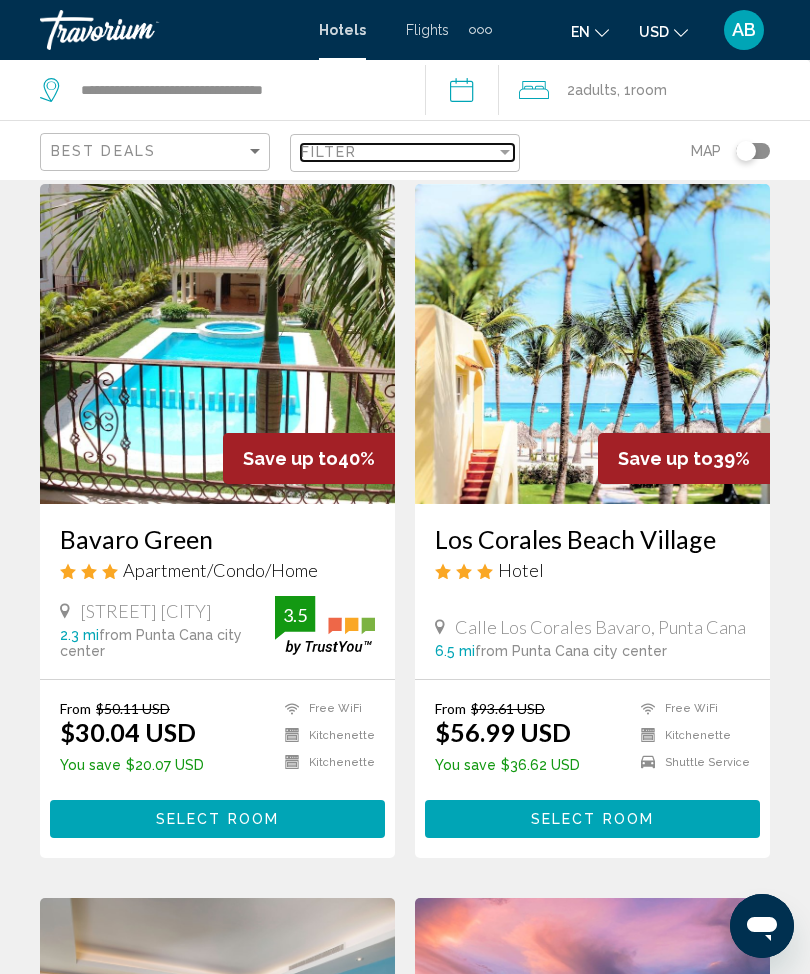 click at bounding box center (505, 152) 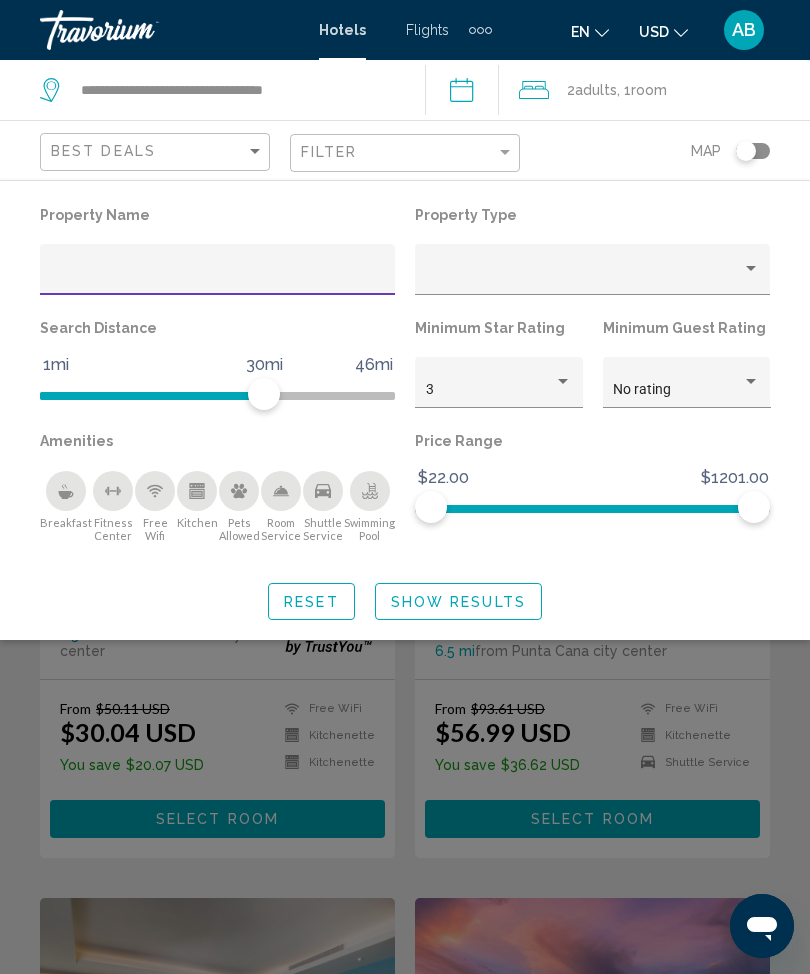 click at bounding box center (218, 277) 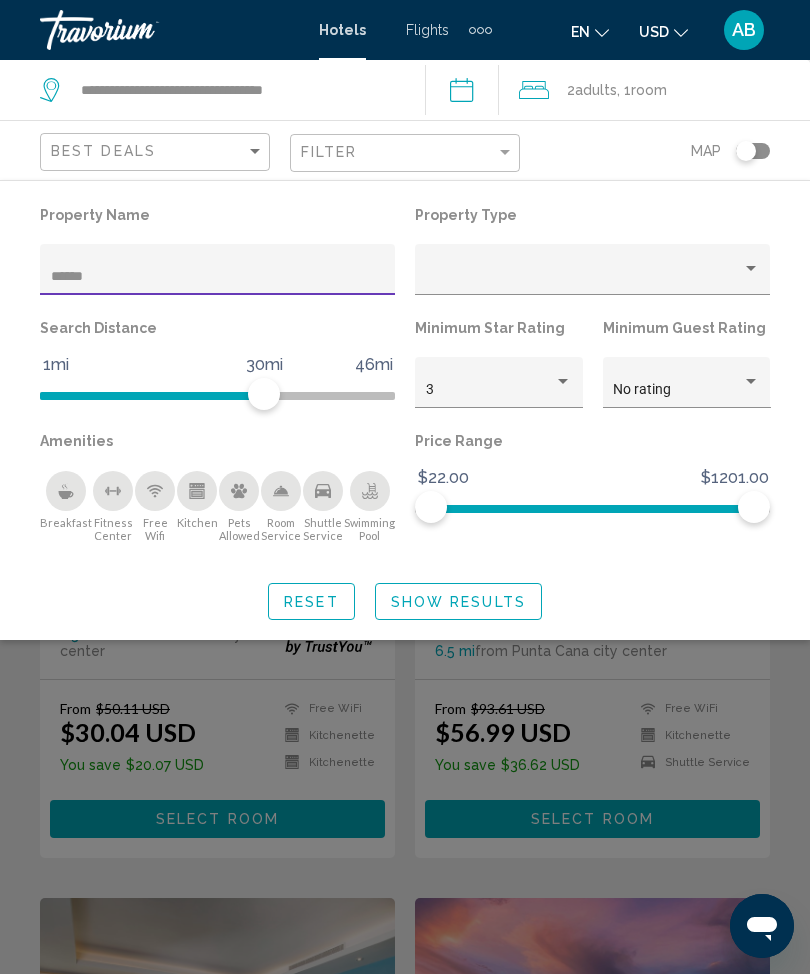 type on "*******" 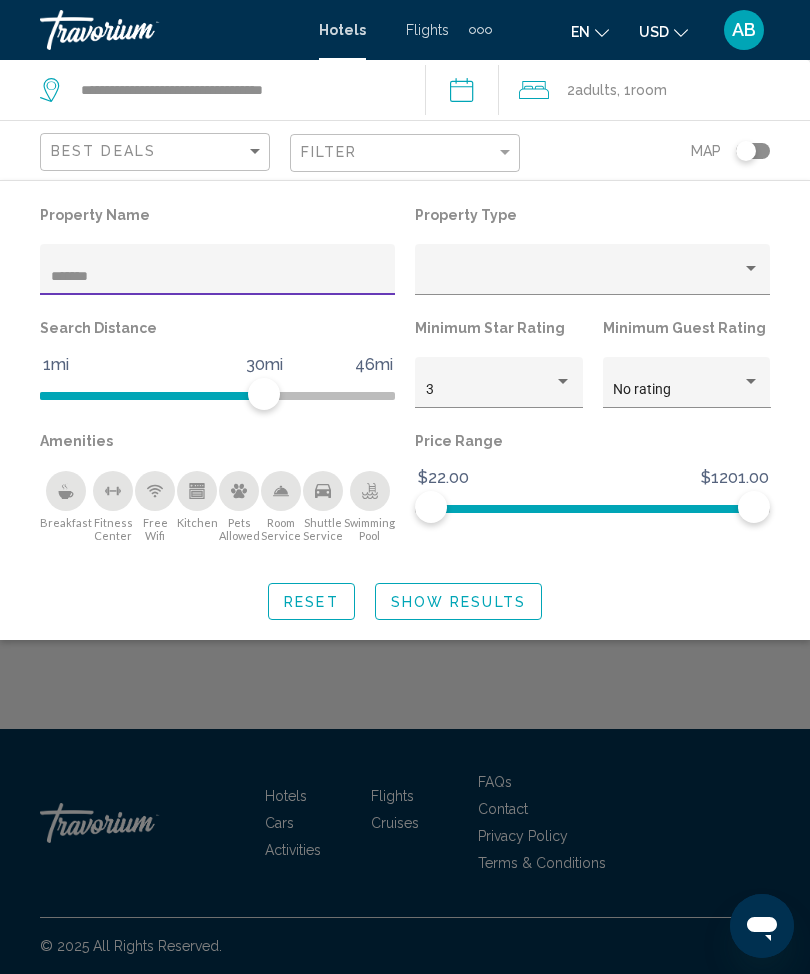 click on "Show Results" 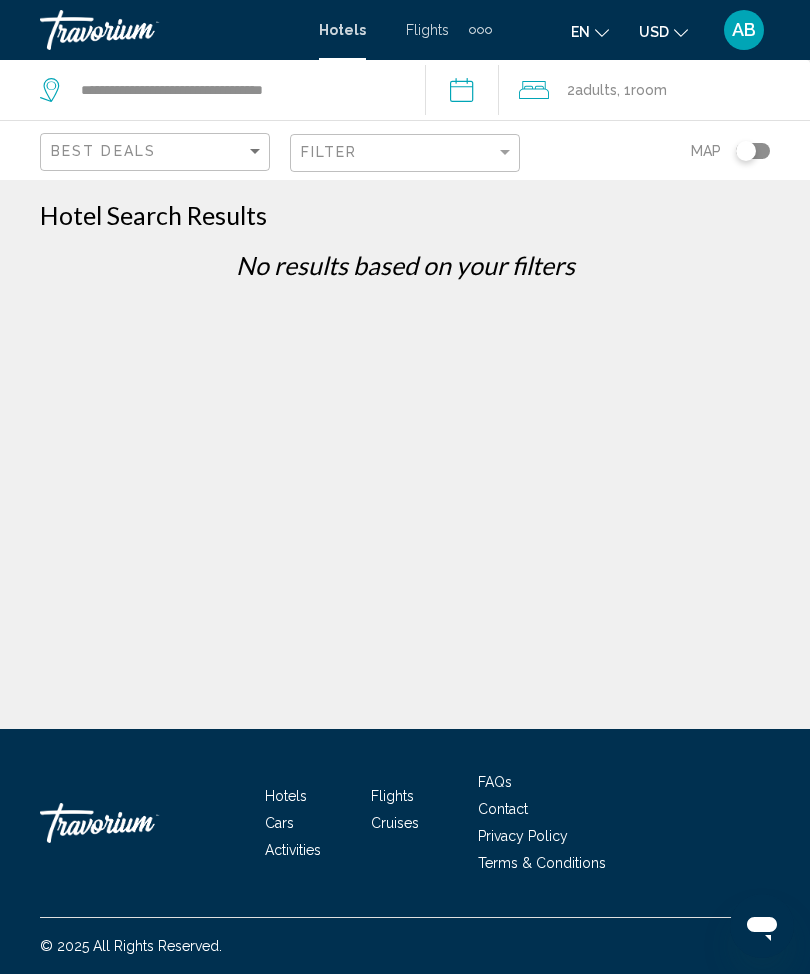 scroll, scrollTop: 0, scrollLeft: 0, axis: both 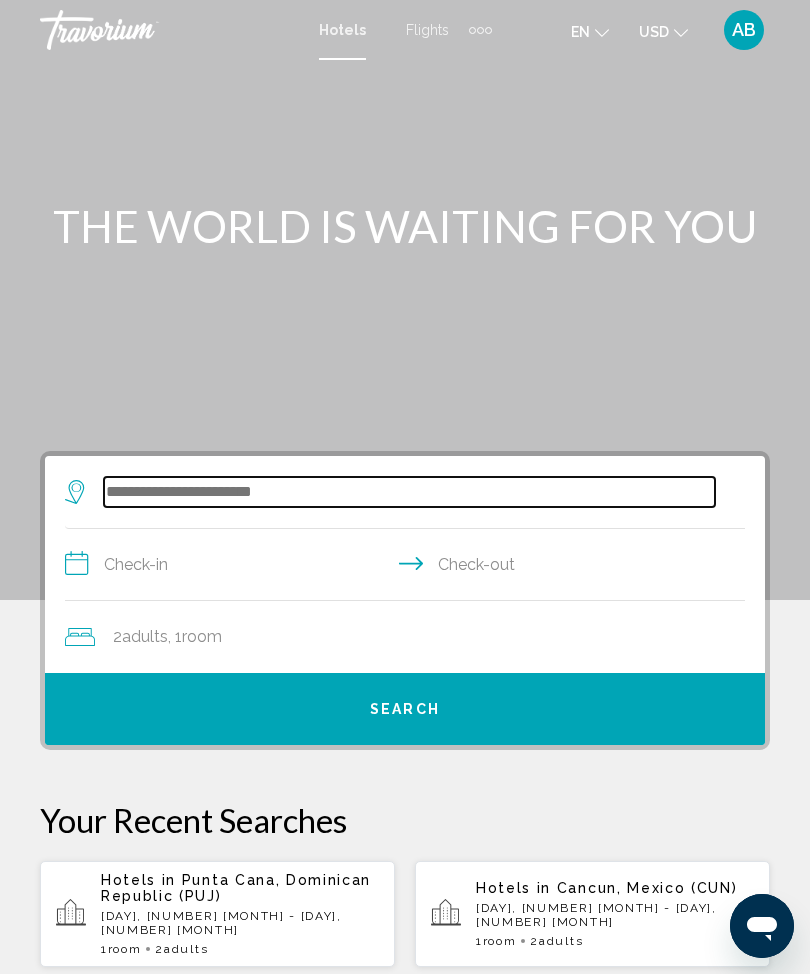 click at bounding box center (409, 492) 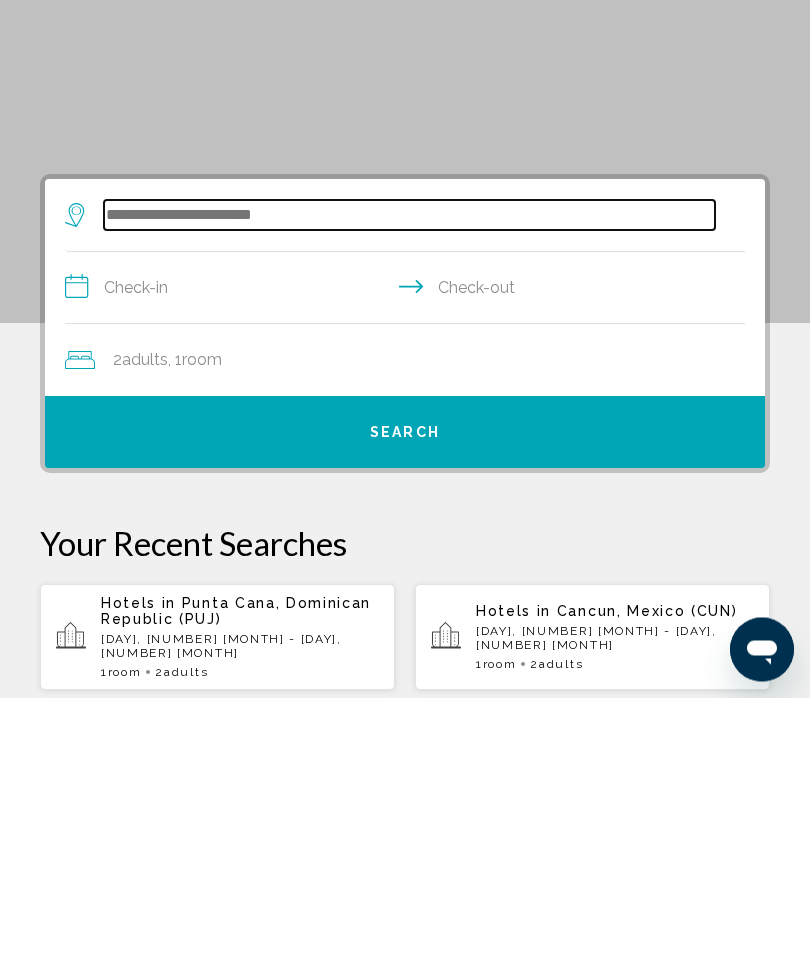 scroll, scrollTop: 65, scrollLeft: 0, axis: vertical 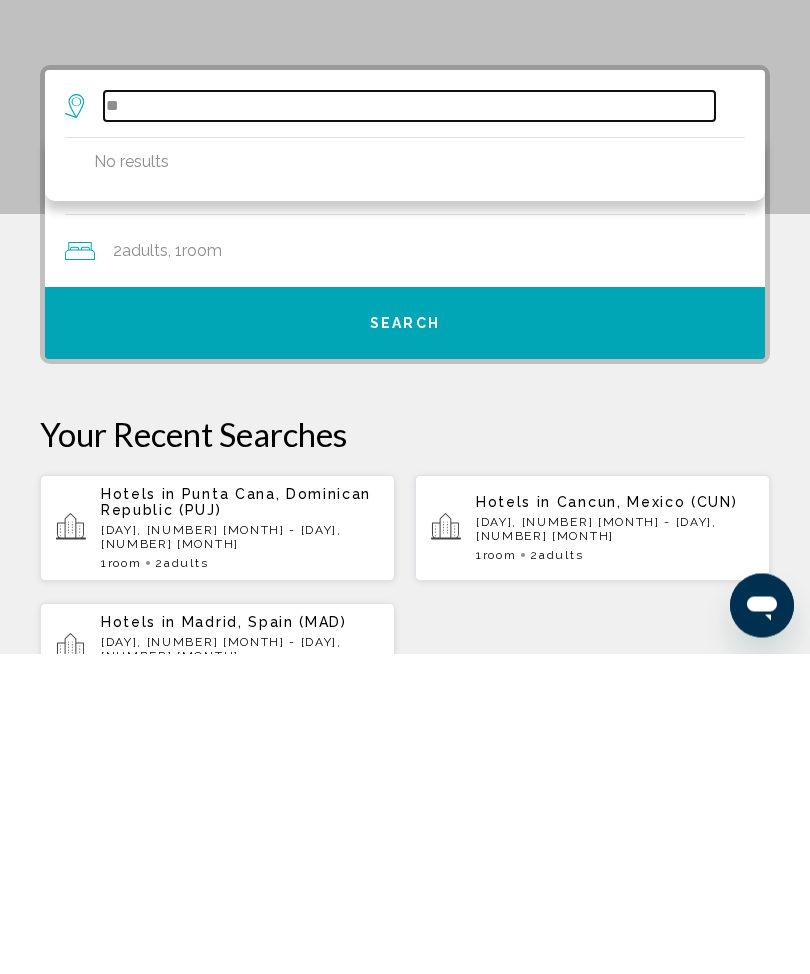 type on "*" 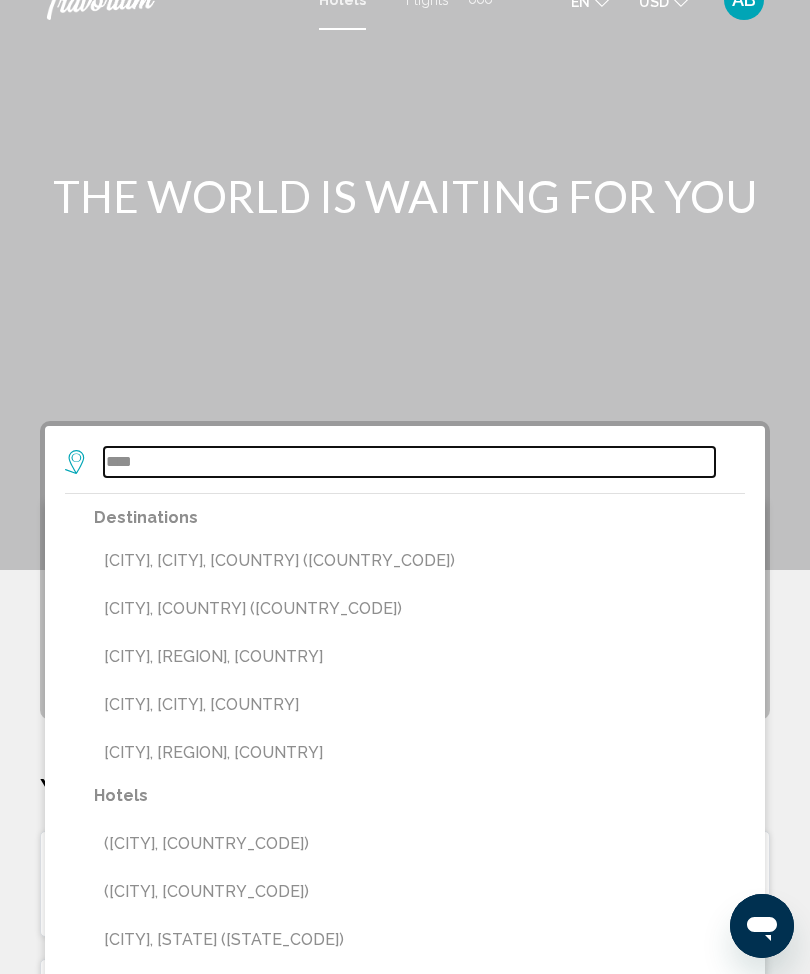 scroll, scrollTop: 0, scrollLeft: 0, axis: both 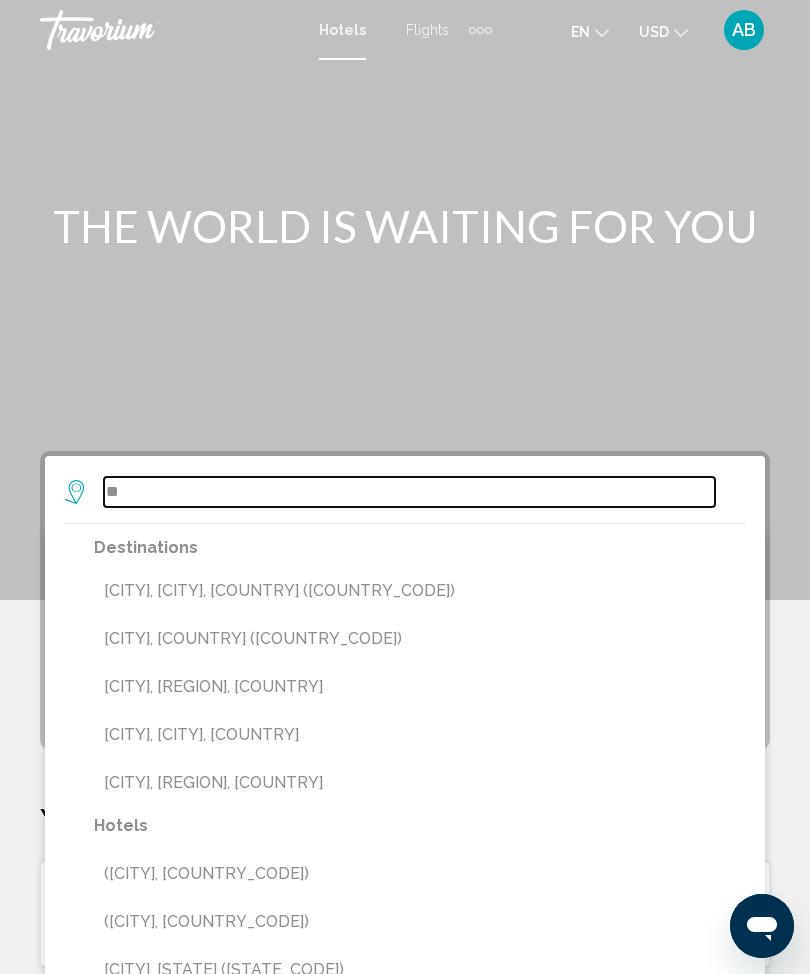 type on "*" 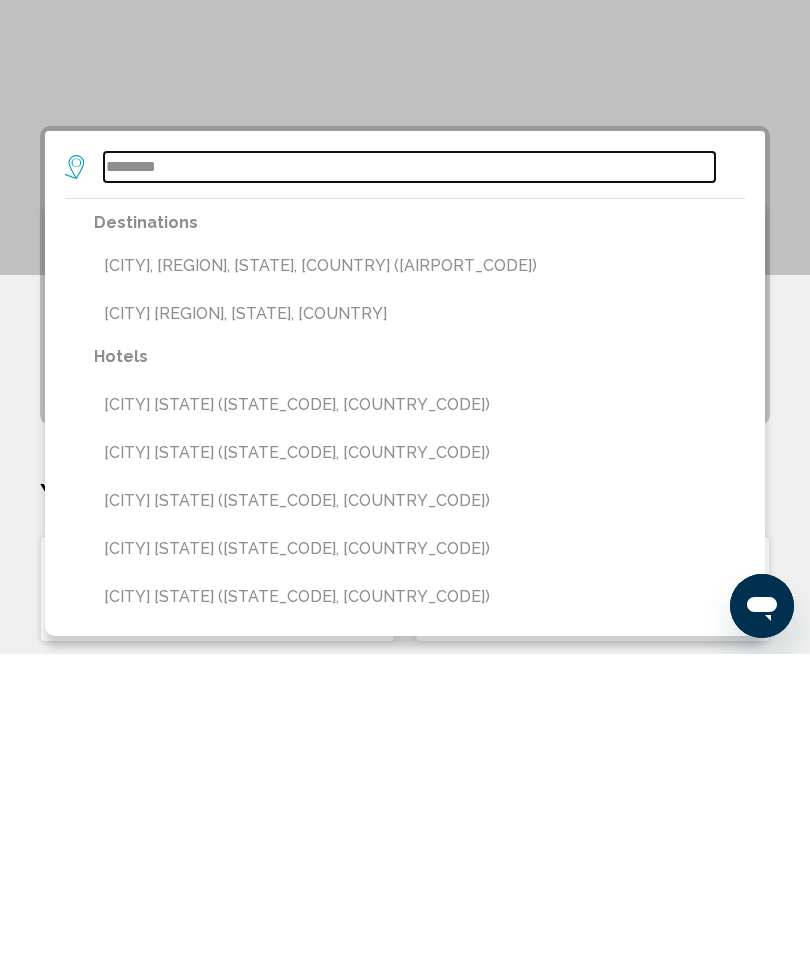 scroll, scrollTop: 6, scrollLeft: 0, axis: vertical 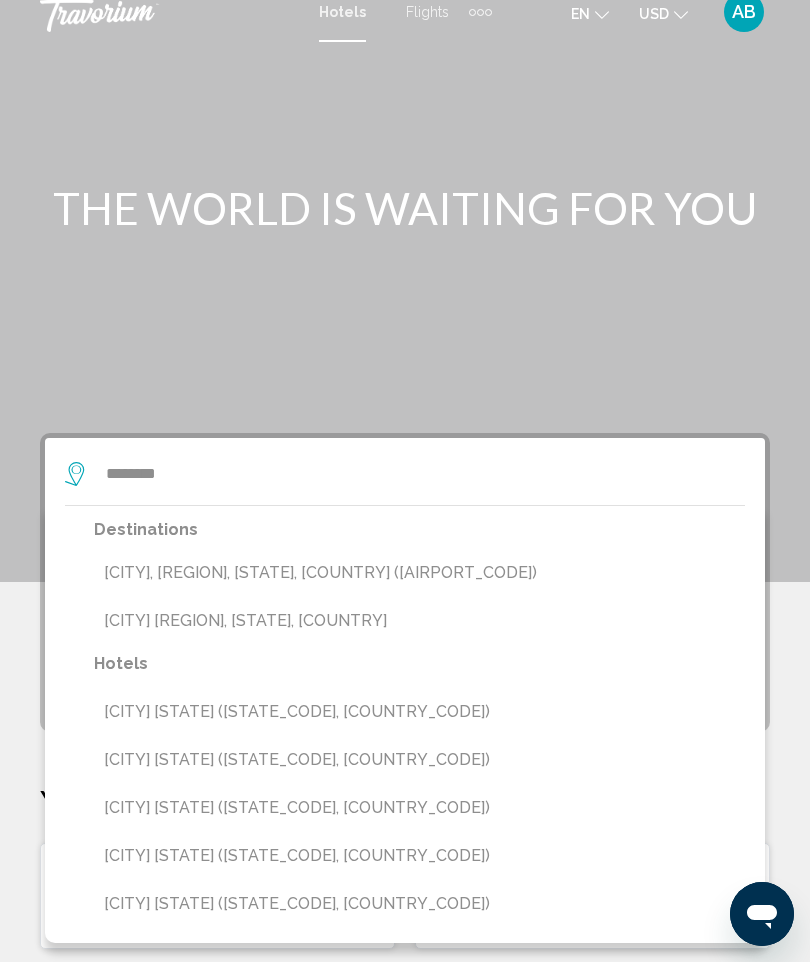 click on "Key West, Florida Keys, FL, United States (EYW)" at bounding box center [419, 585] 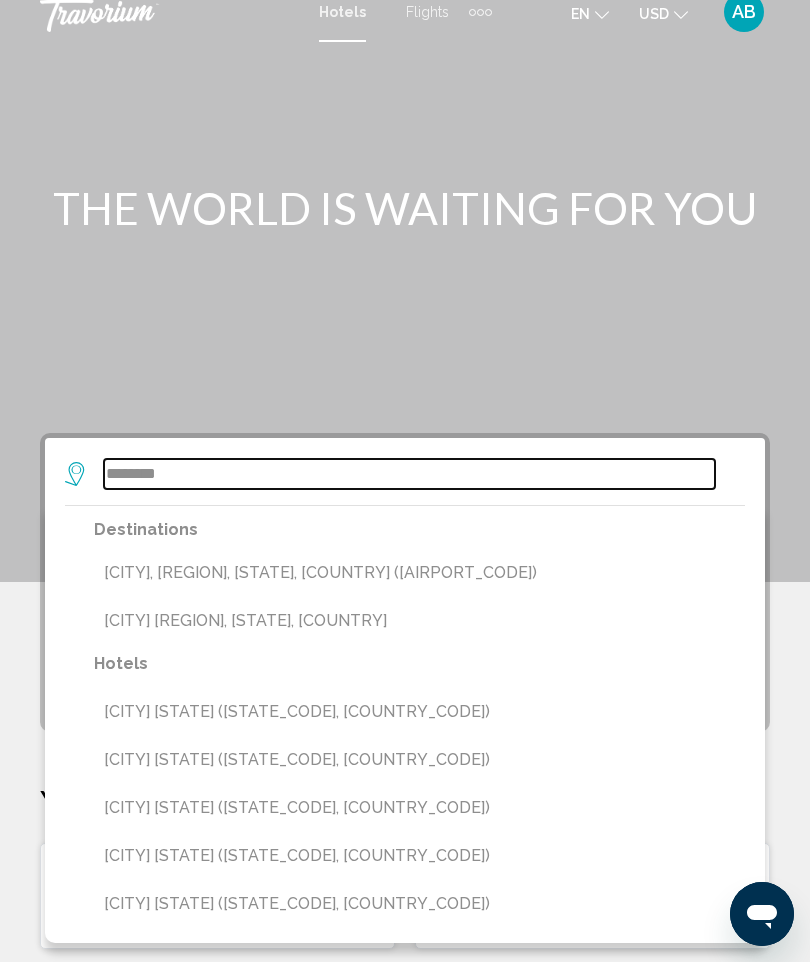 type on "**********" 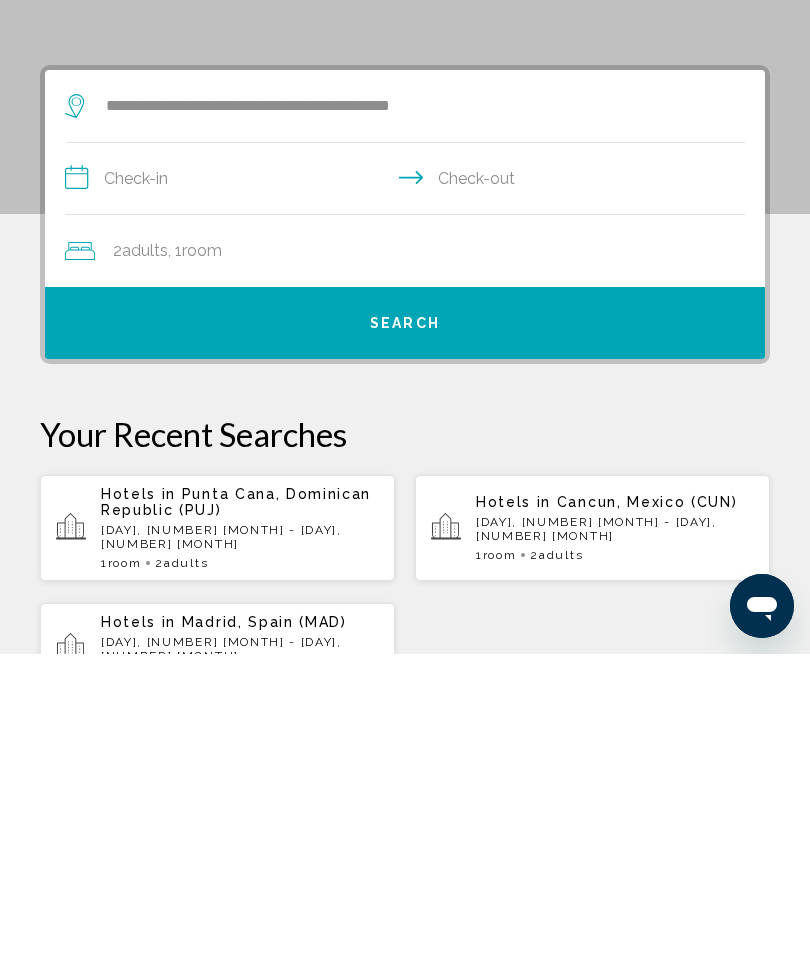 click on "Search" at bounding box center [405, 644] 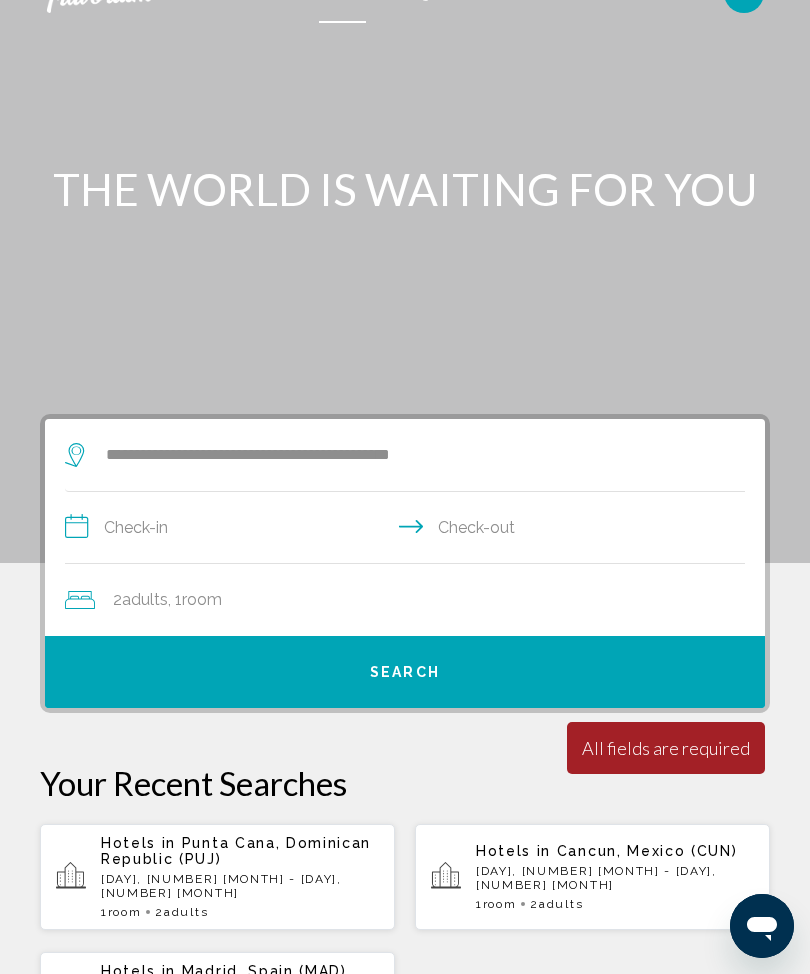 click on "**********" at bounding box center [409, 530] 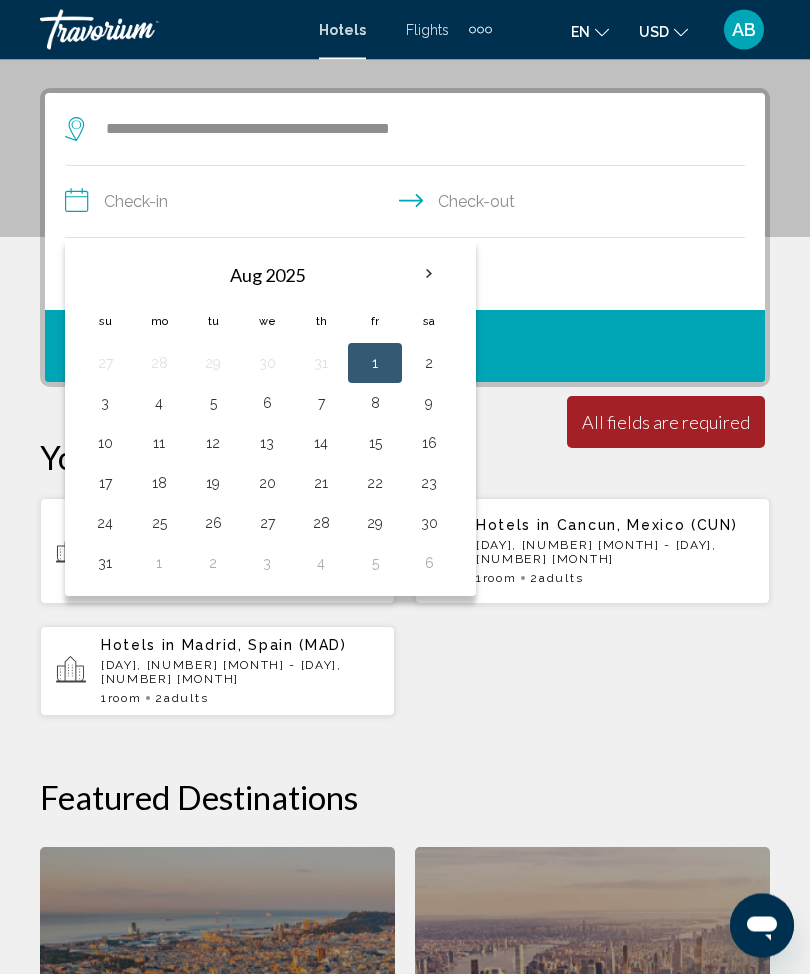 scroll, scrollTop: 386, scrollLeft: 0, axis: vertical 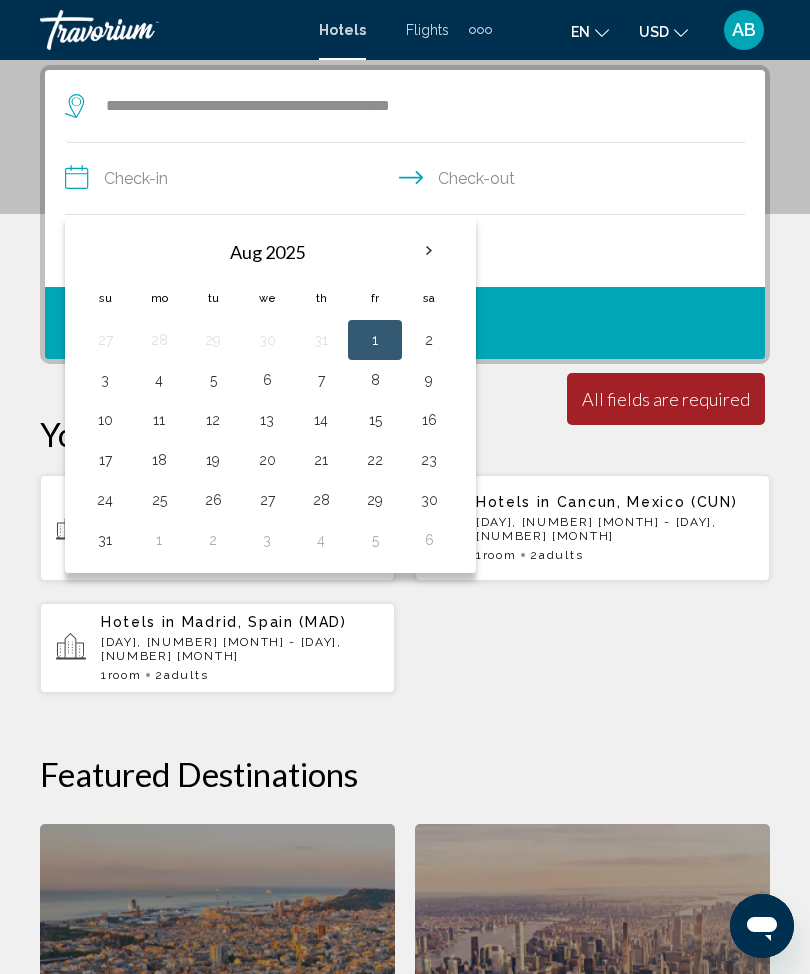 click at bounding box center (429, 251) 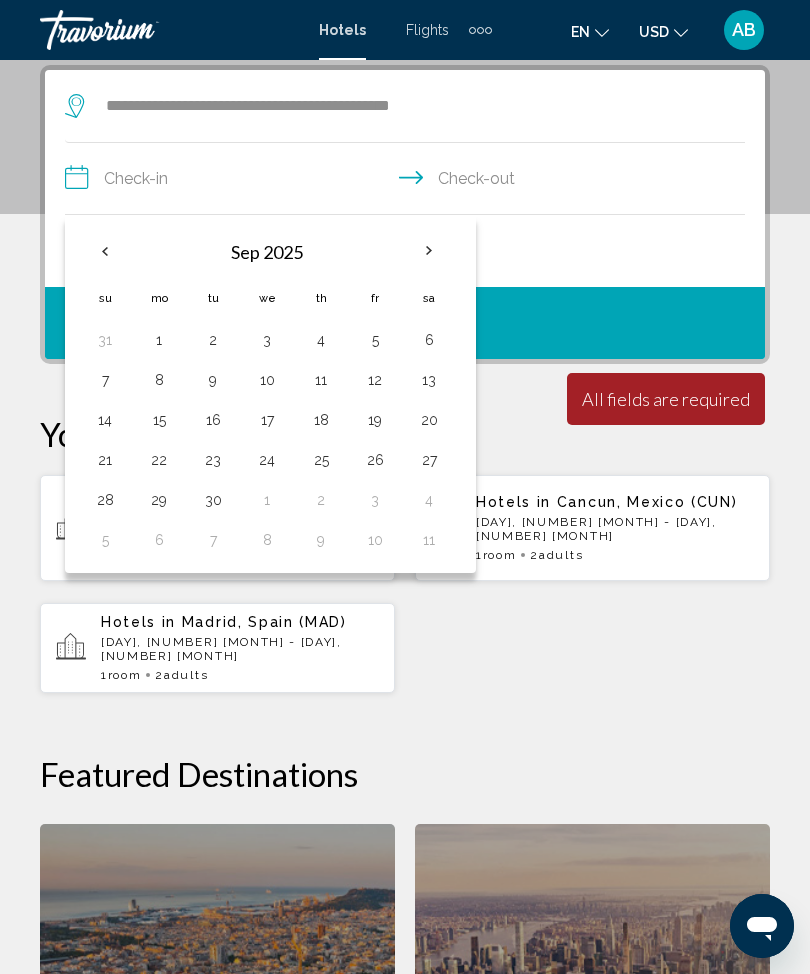 click on "15" at bounding box center (159, 420) 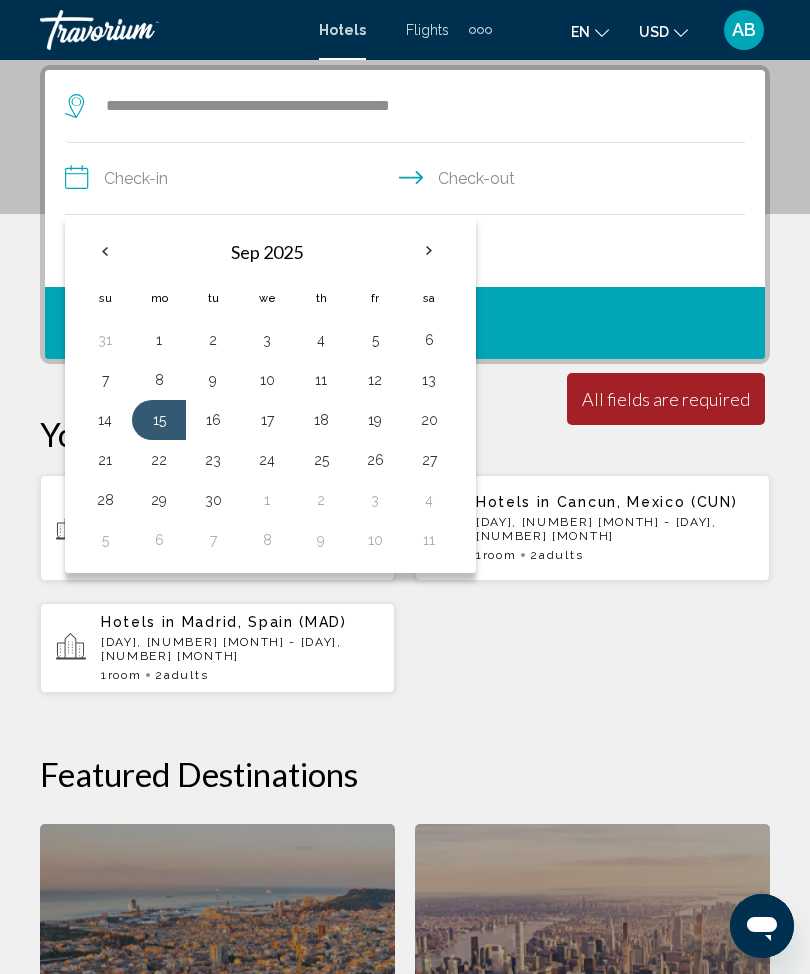 click on "19" at bounding box center [375, 420] 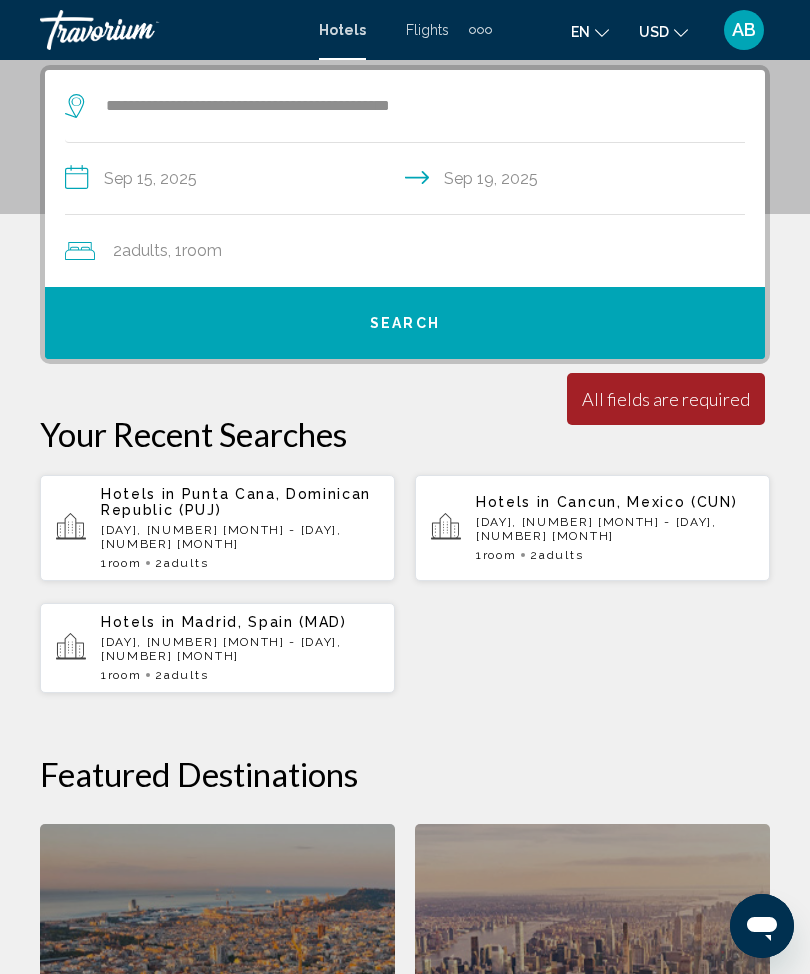 click on "Search" at bounding box center (405, 324) 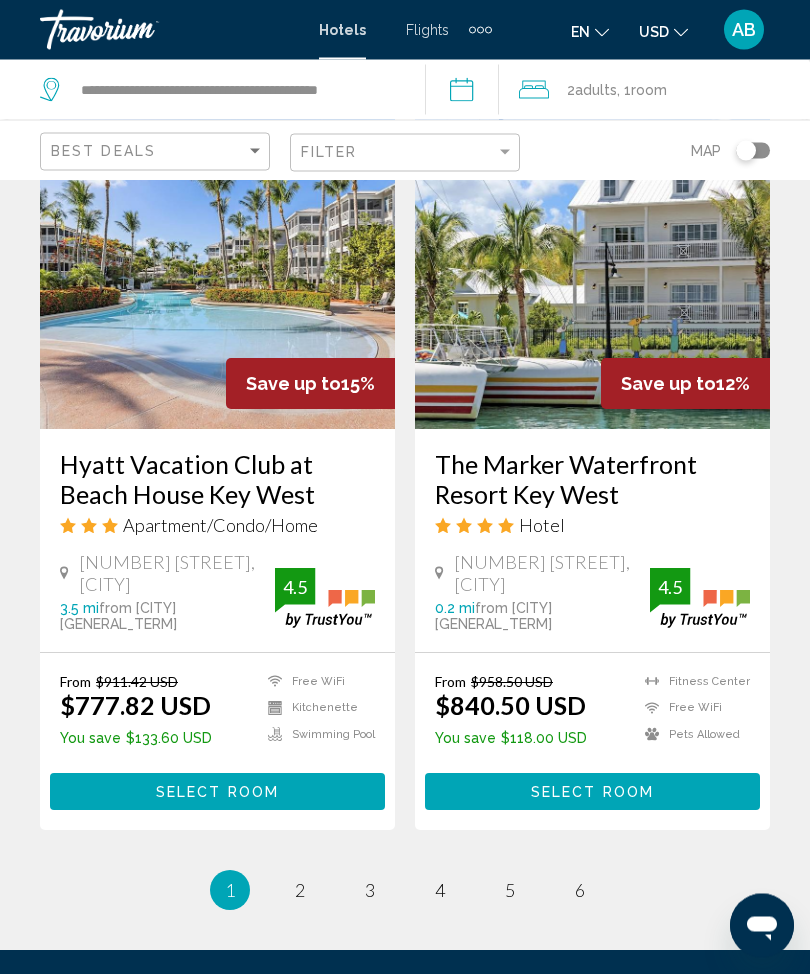 scroll, scrollTop: 4008, scrollLeft: 0, axis: vertical 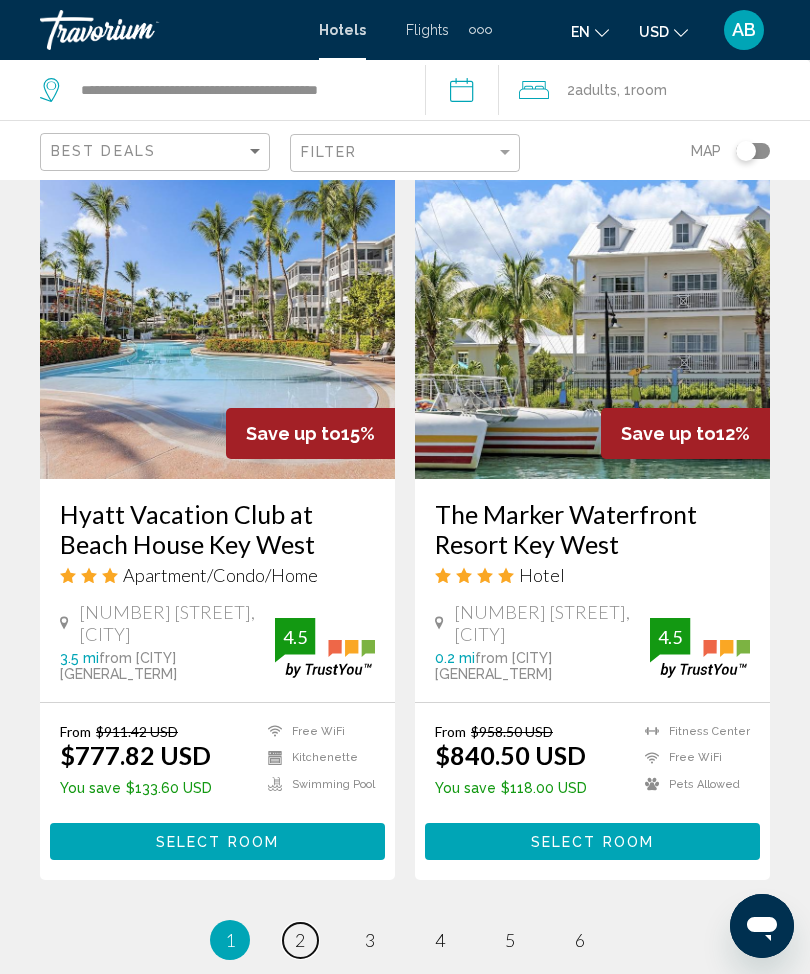 click on "page  2" at bounding box center (300, 940) 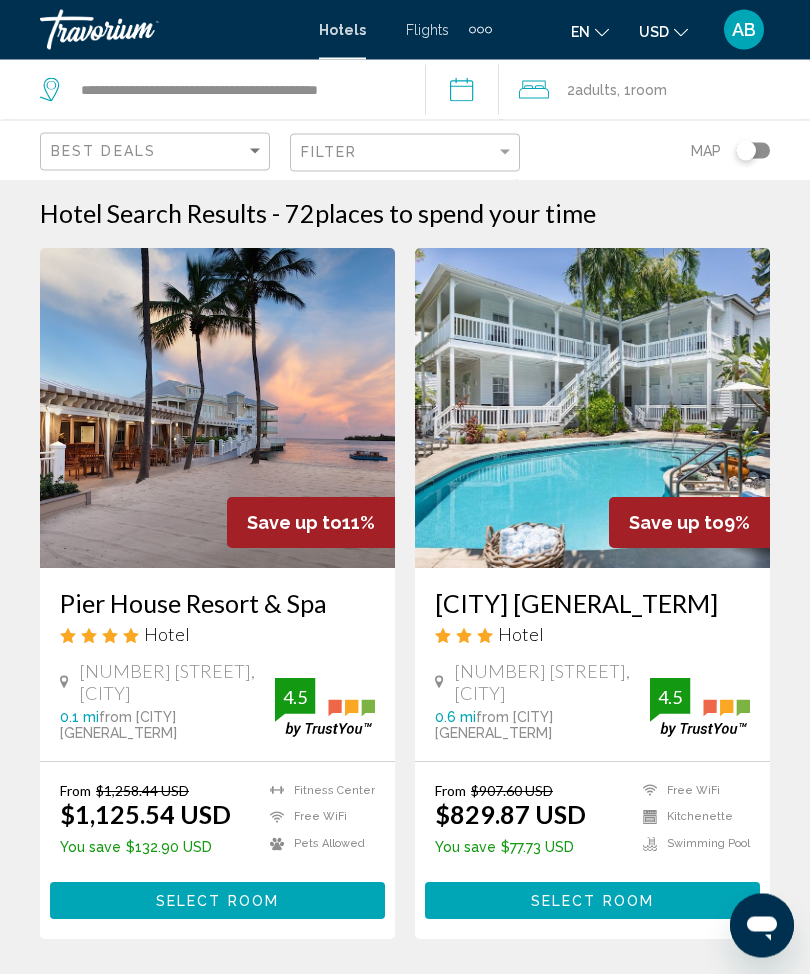 scroll, scrollTop: 0, scrollLeft: 0, axis: both 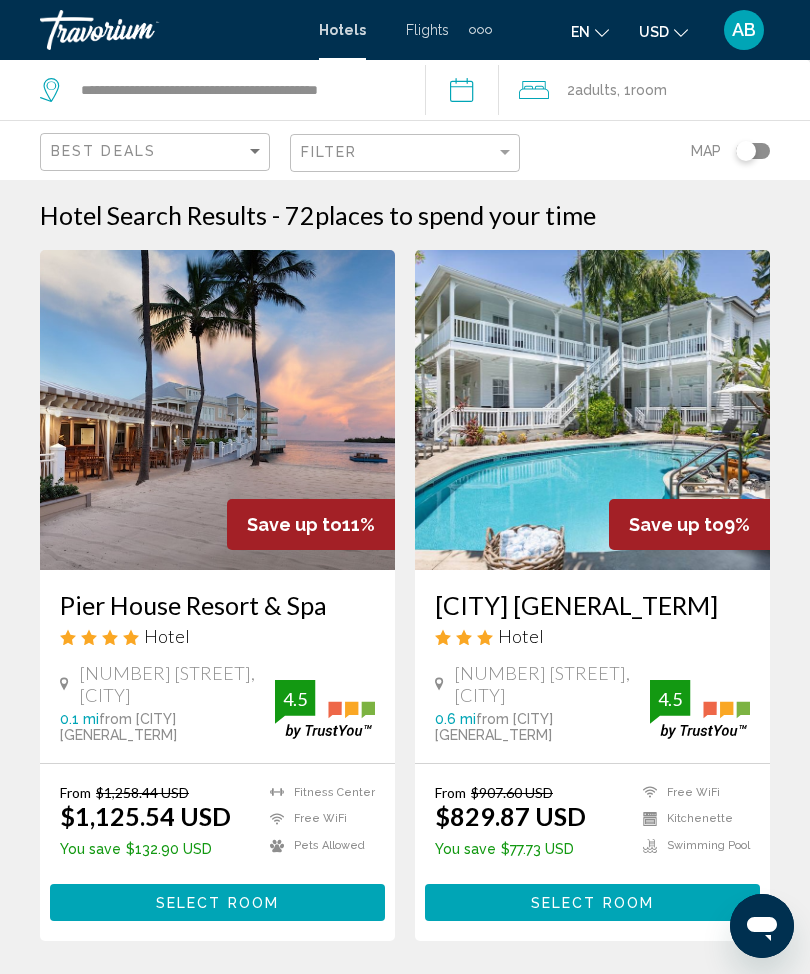 click on "AB" at bounding box center (744, 30) 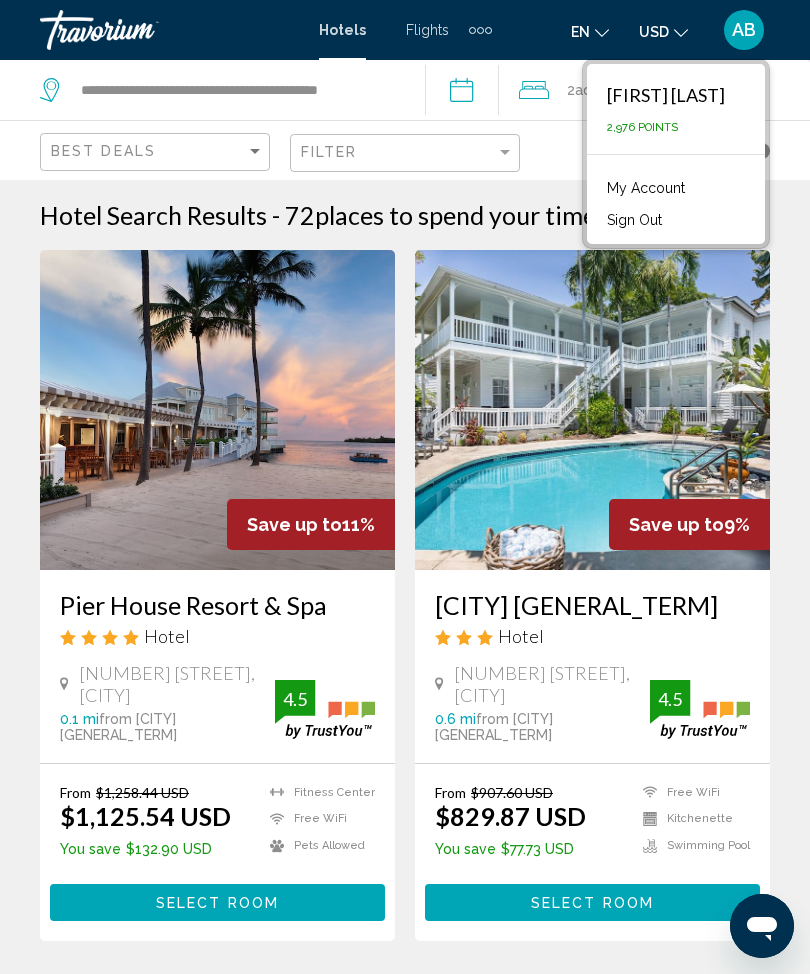 click on "Sign Out" at bounding box center (634, 220) 